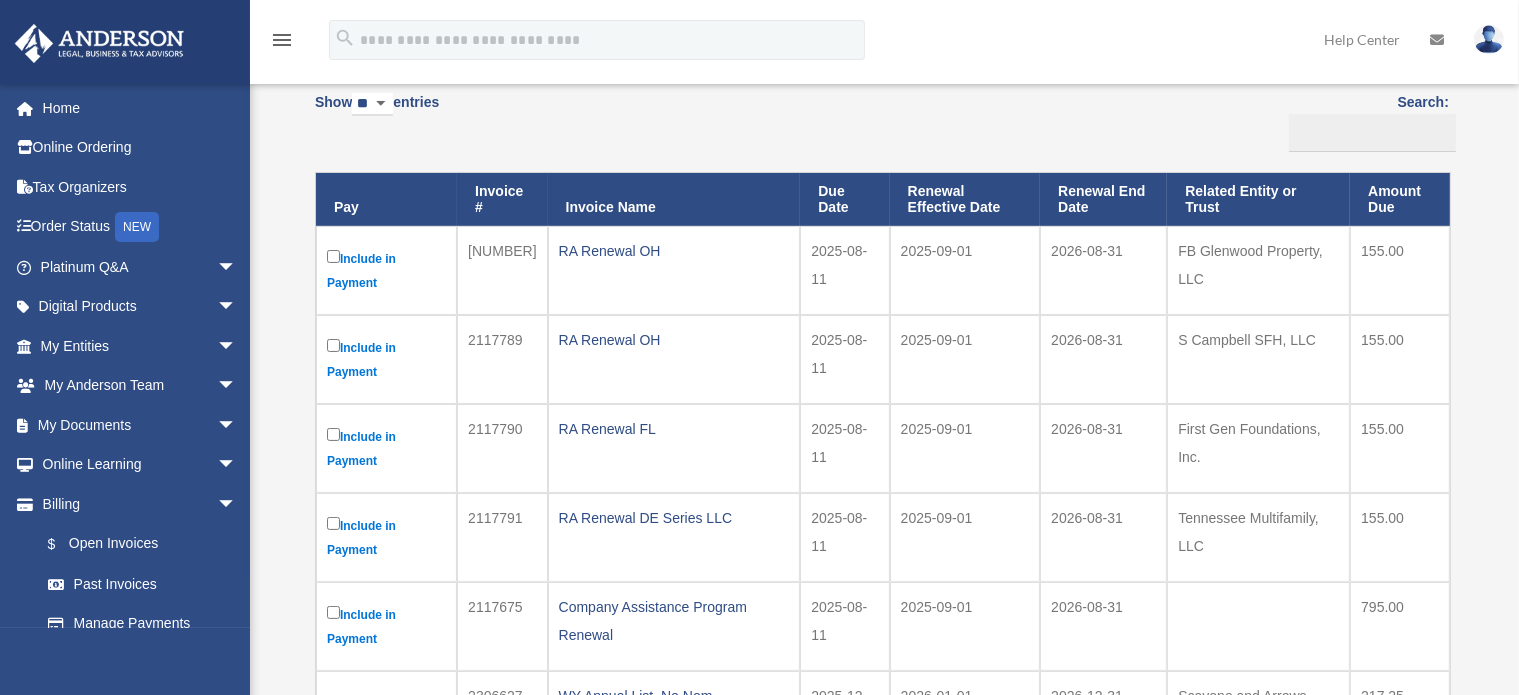 scroll, scrollTop: 220, scrollLeft: 0, axis: vertical 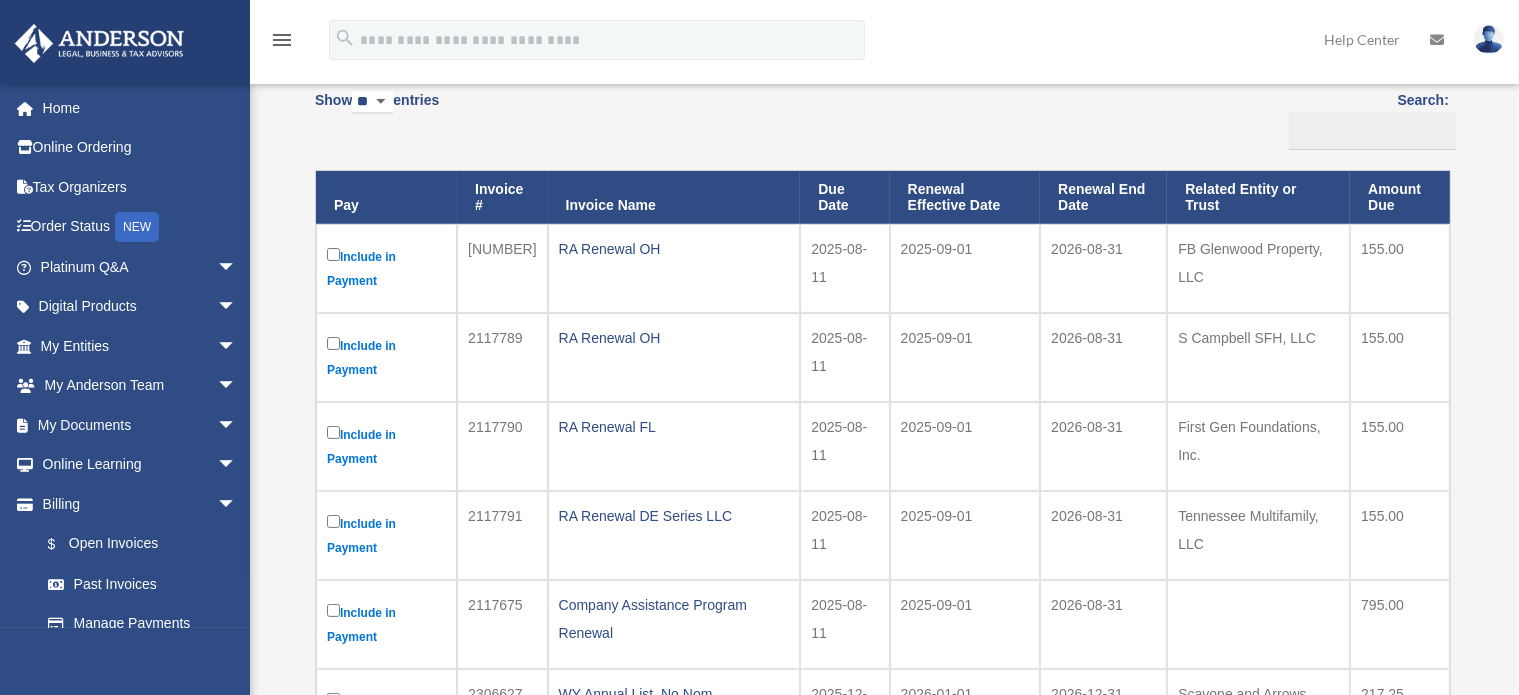 click on "**********" at bounding box center (882, 480) 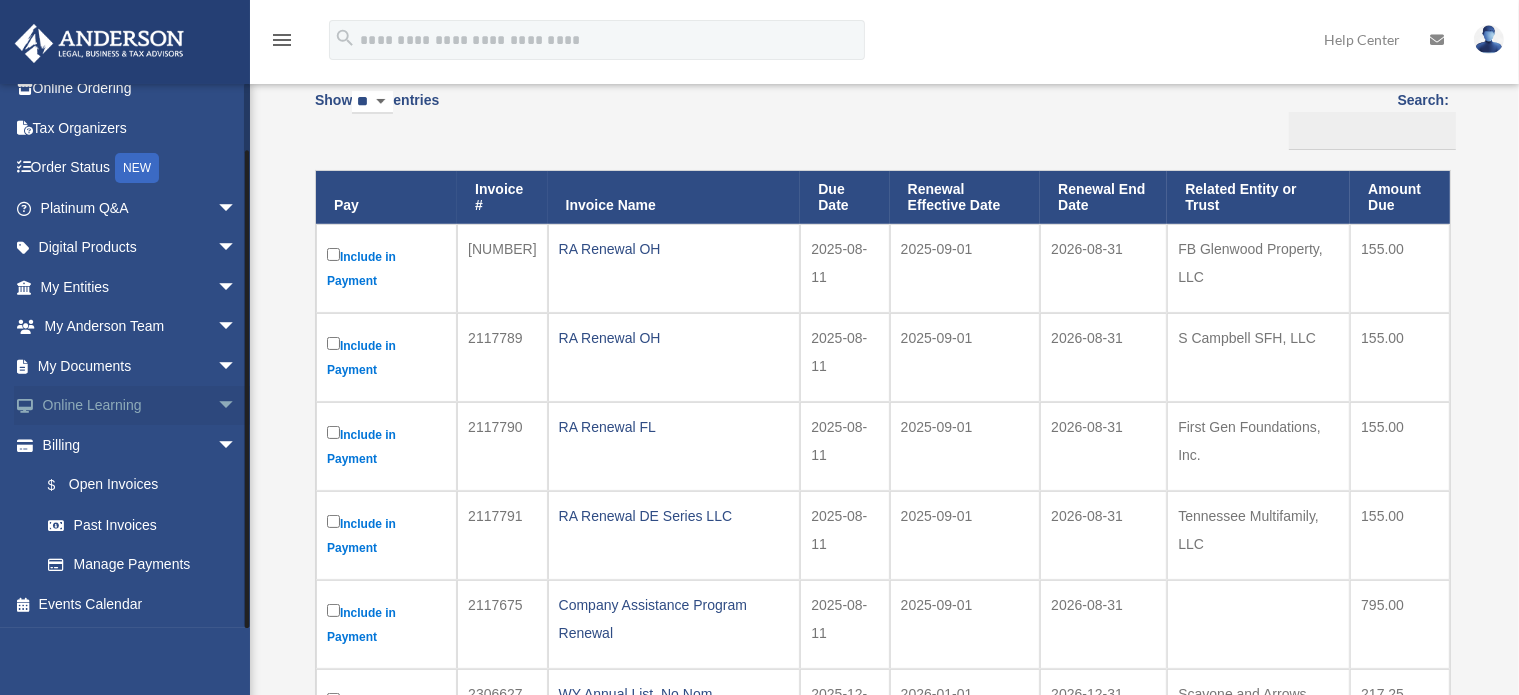 scroll, scrollTop: 0, scrollLeft: 0, axis: both 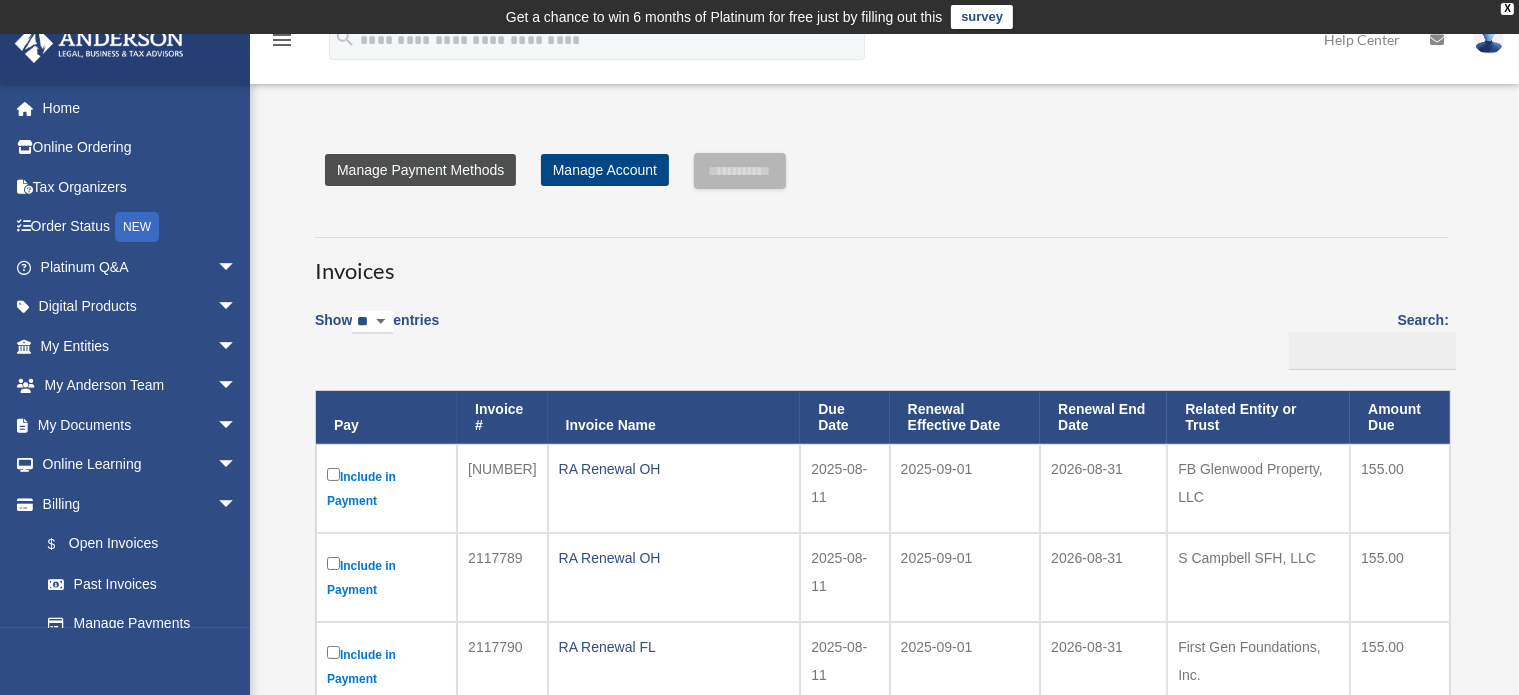 click on "Manage Payment Methods" at bounding box center [420, 170] 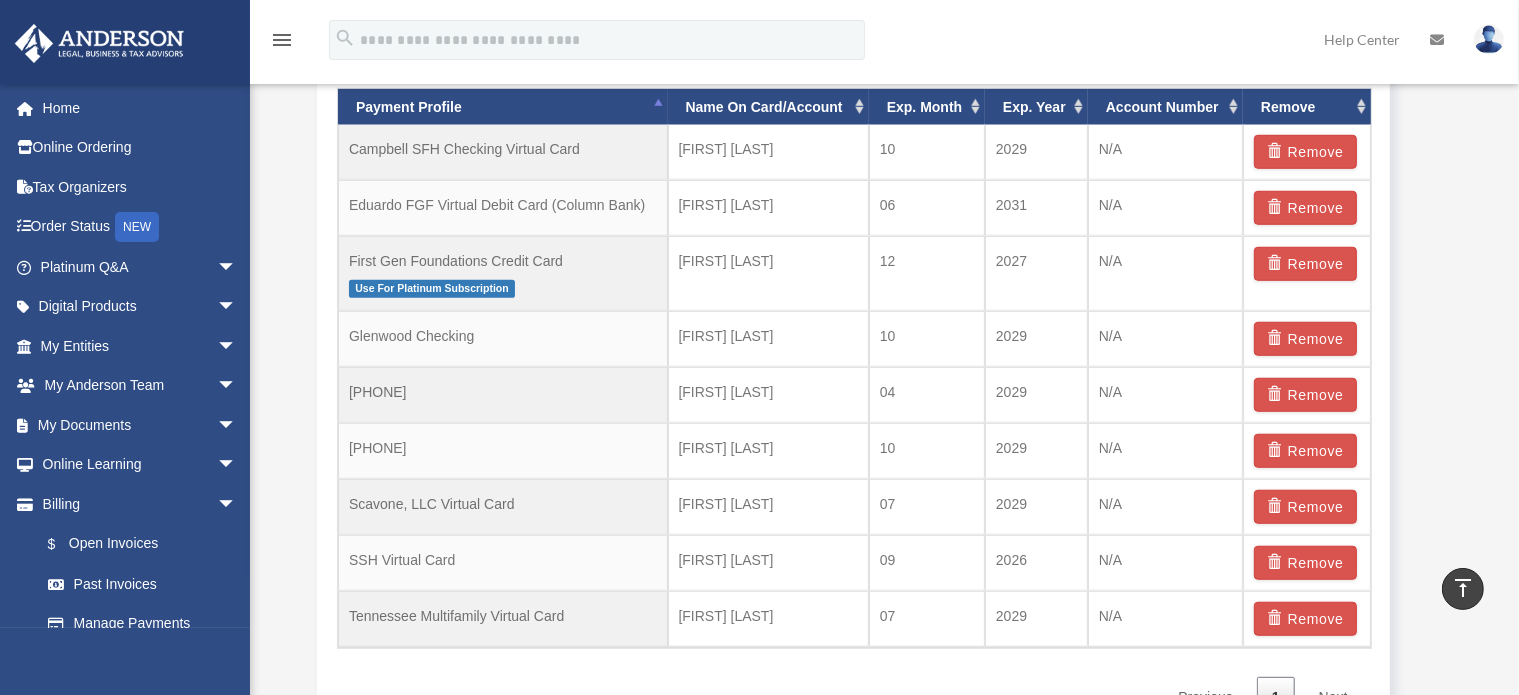 scroll, scrollTop: 1380, scrollLeft: 0, axis: vertical 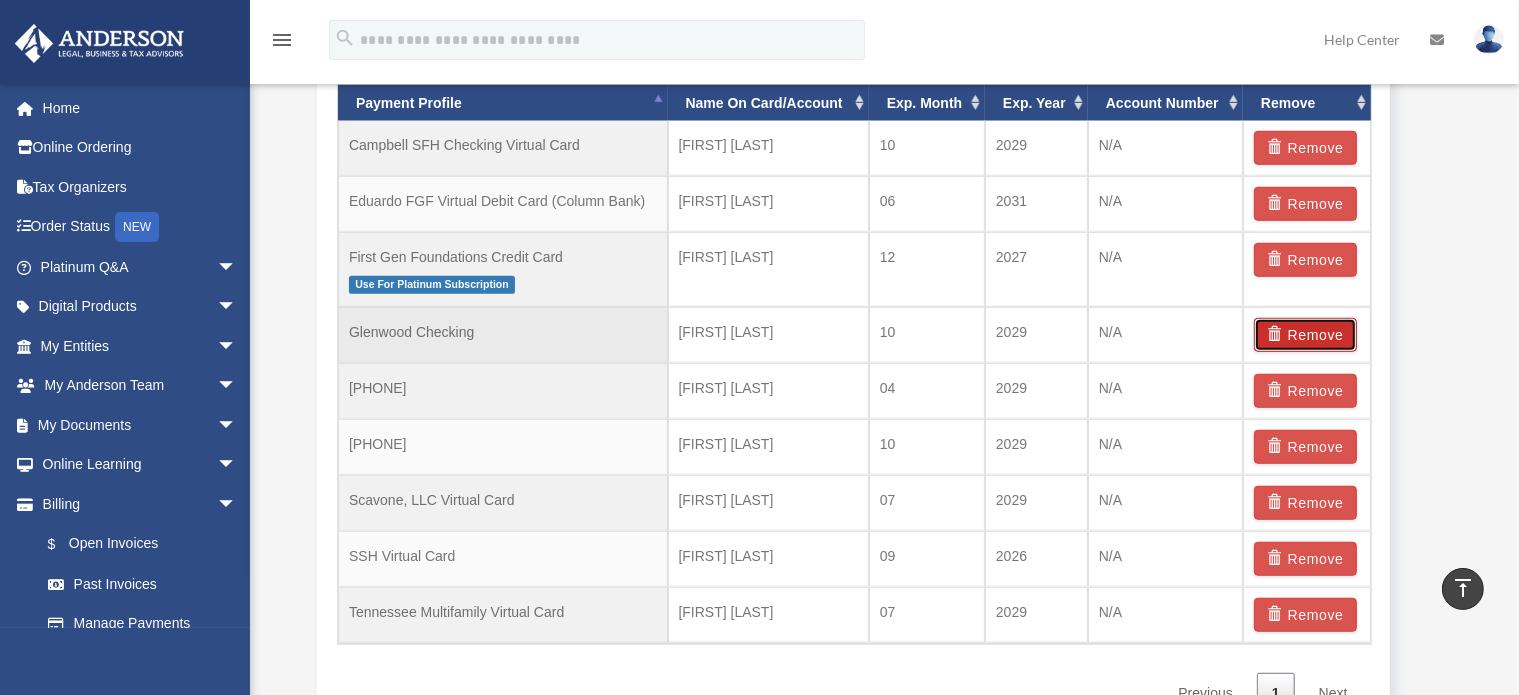 click on "Remove" at bounding box center [1305, 335] 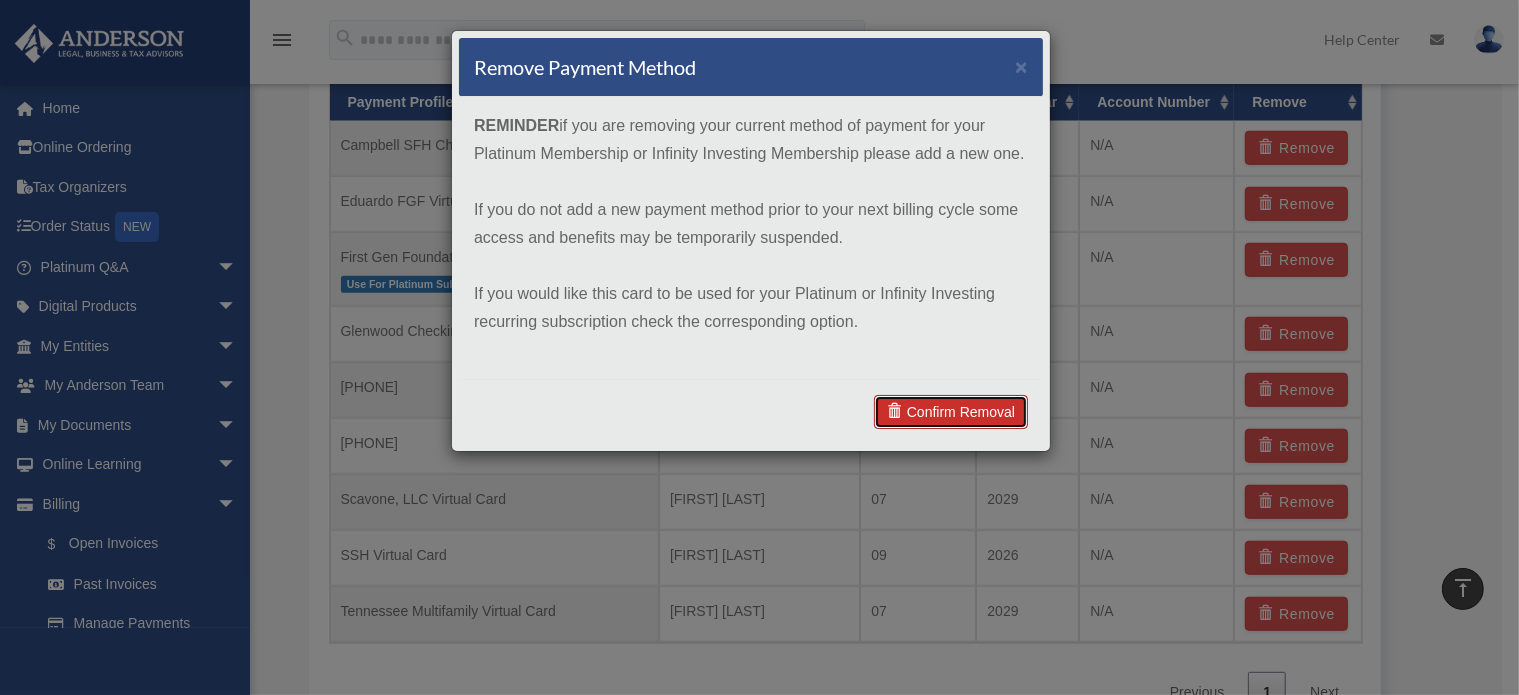 click on "Confirm Removal" at bounding box center [951, 412] 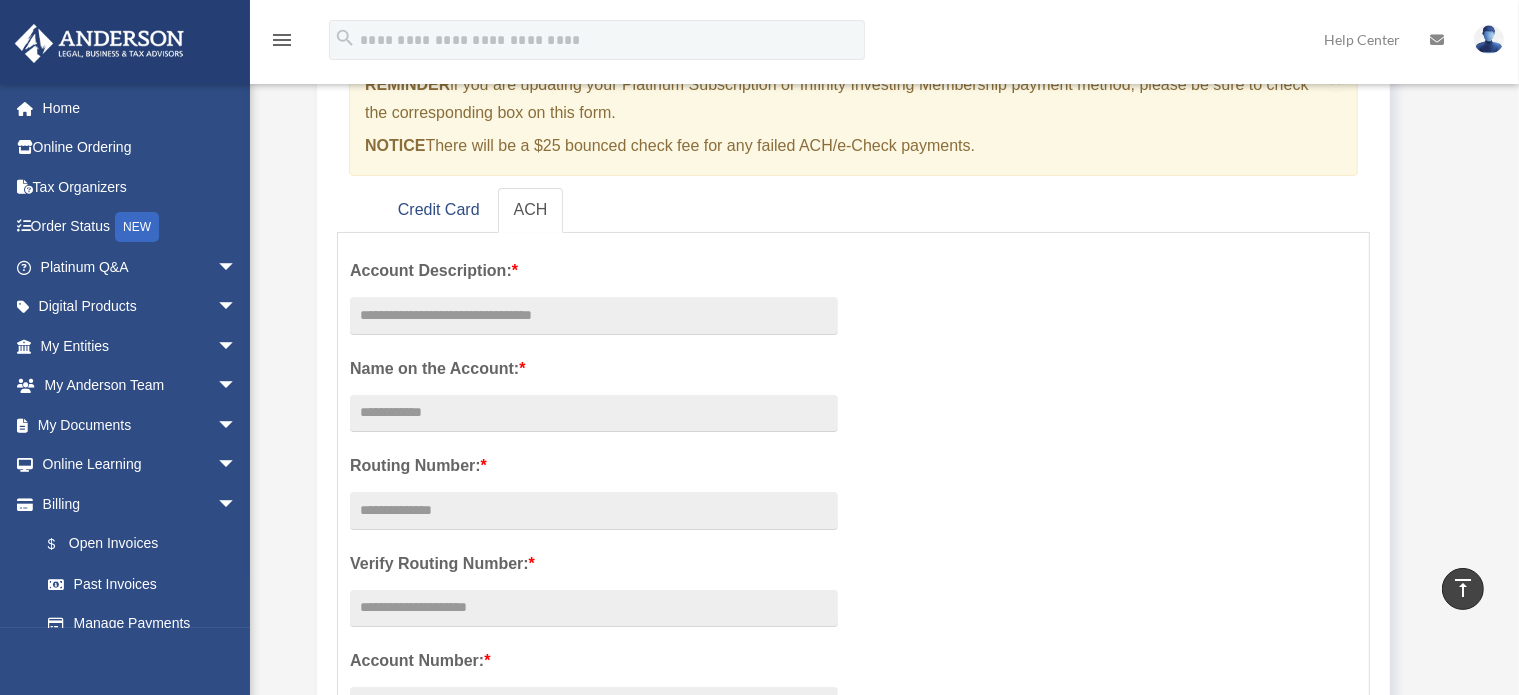 scroll, scrollTop: 232, scrollLeft: 0, axis: vertical 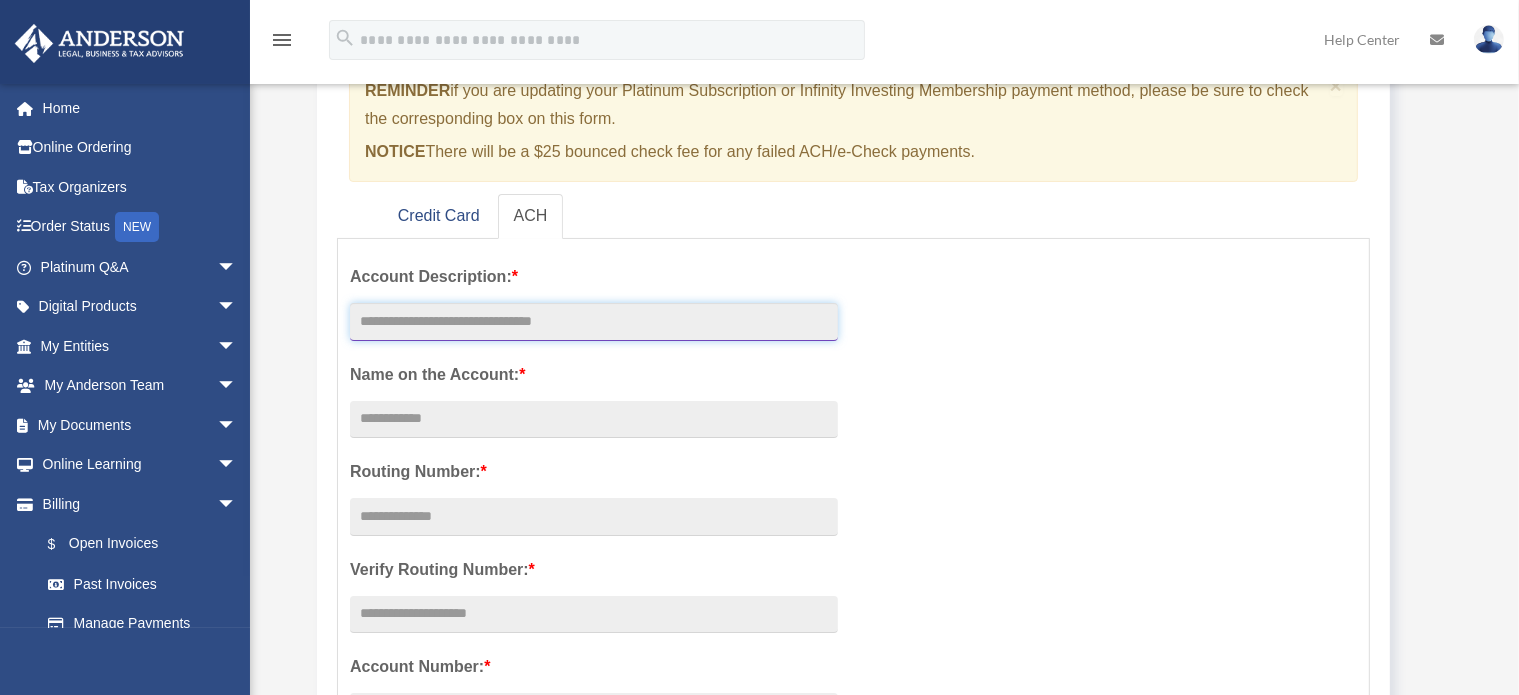 click at bounding box center (594, 322) 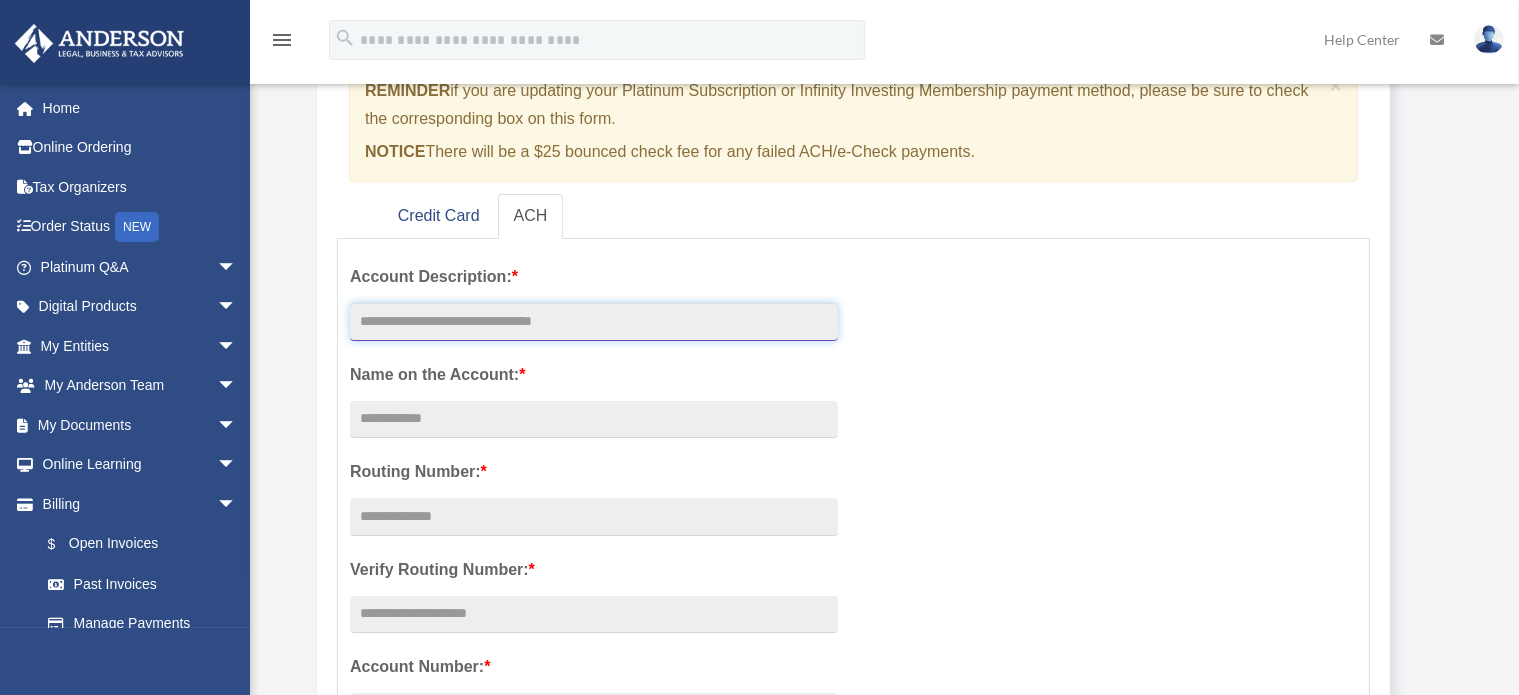 type on "**********" 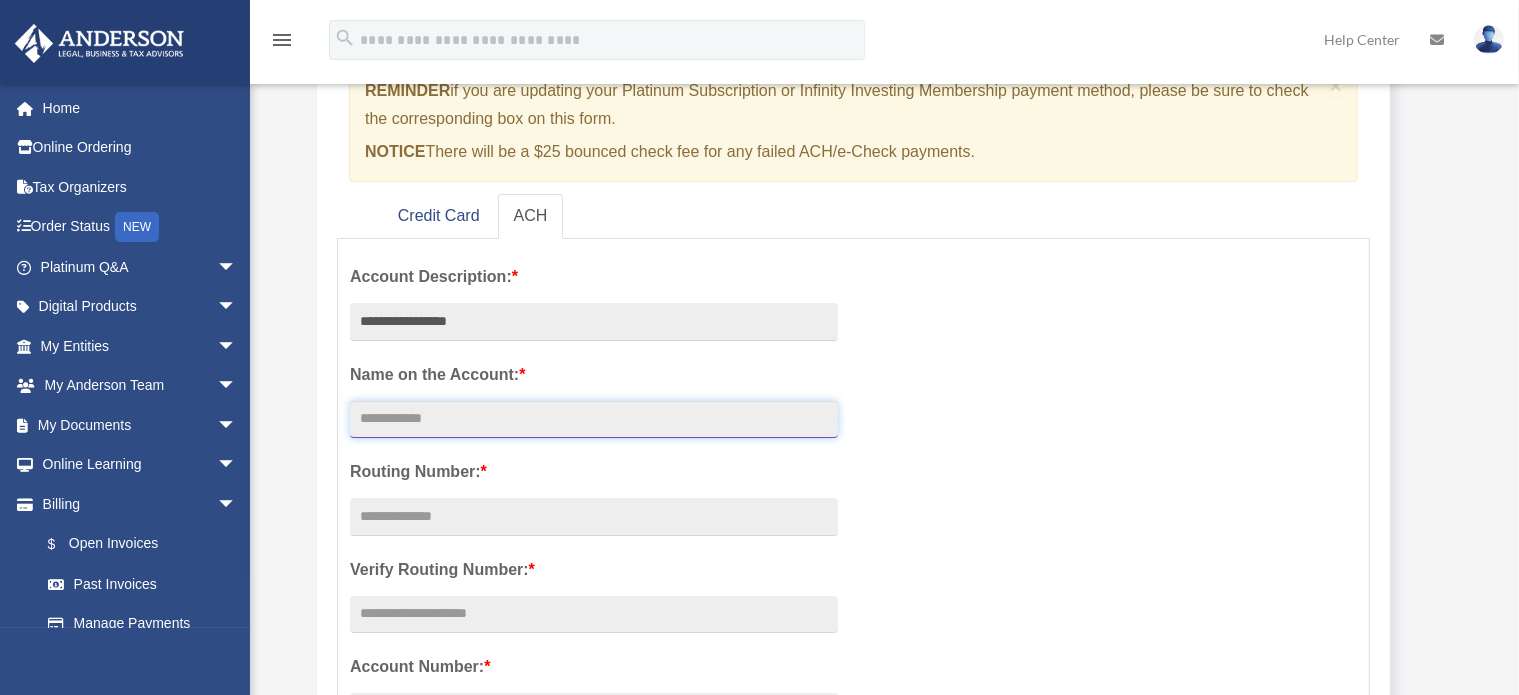 click on "Account Description: *" at bounding box center [594, 420] 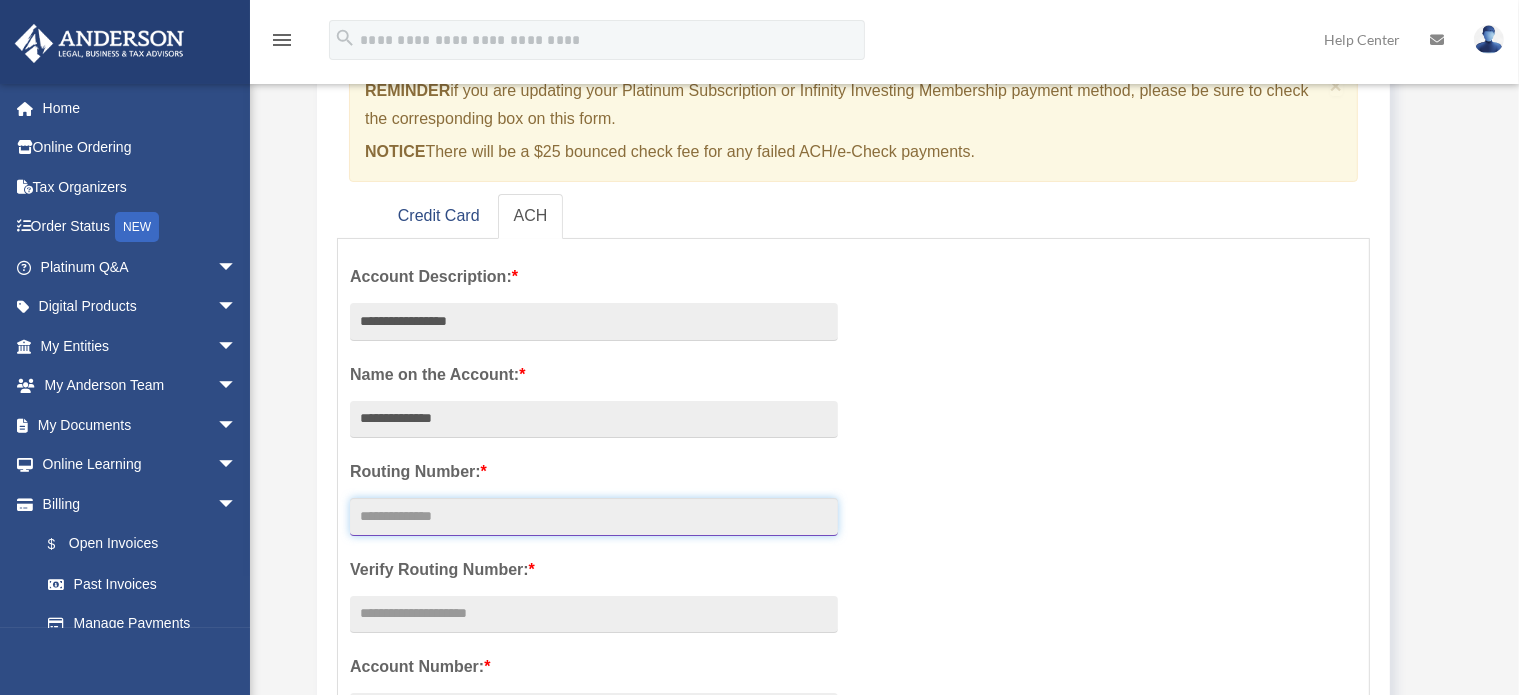 click at bounding box center (594, 517) 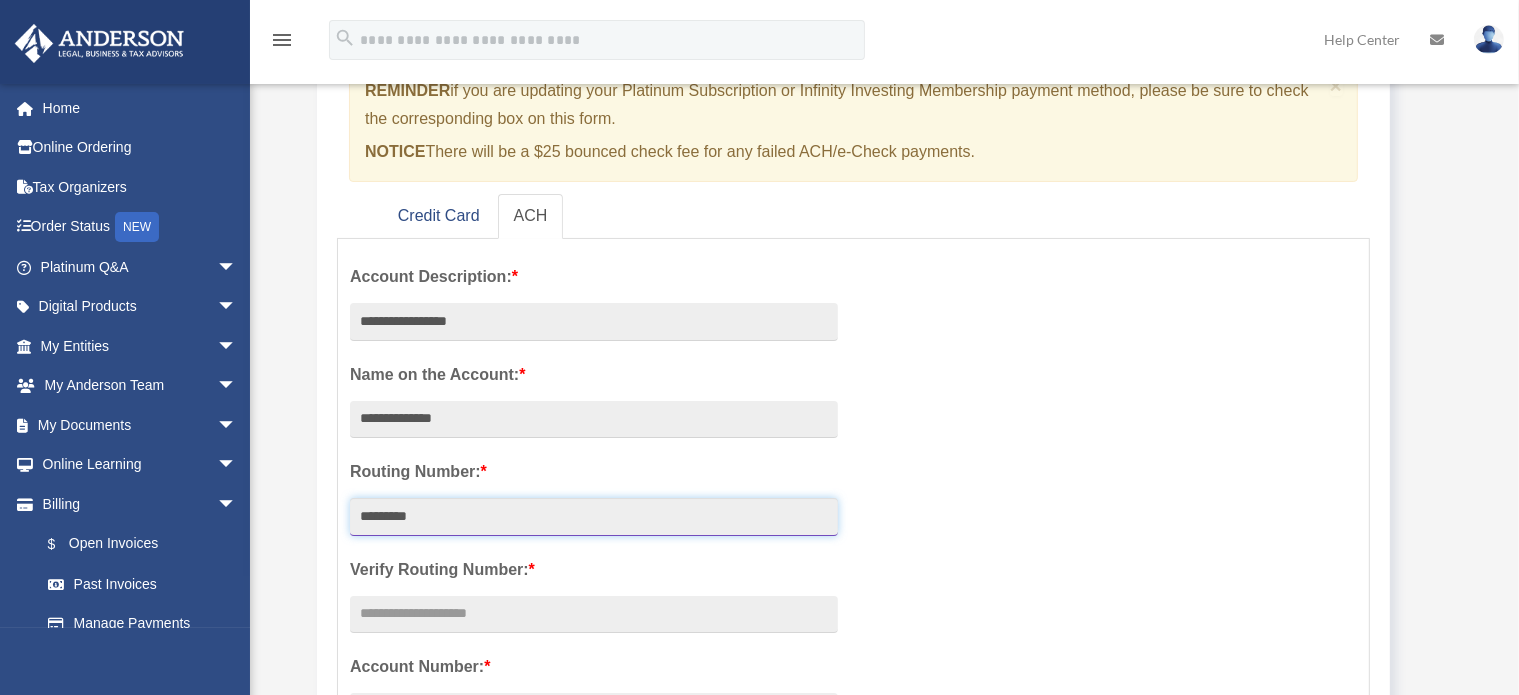 type on "*********" 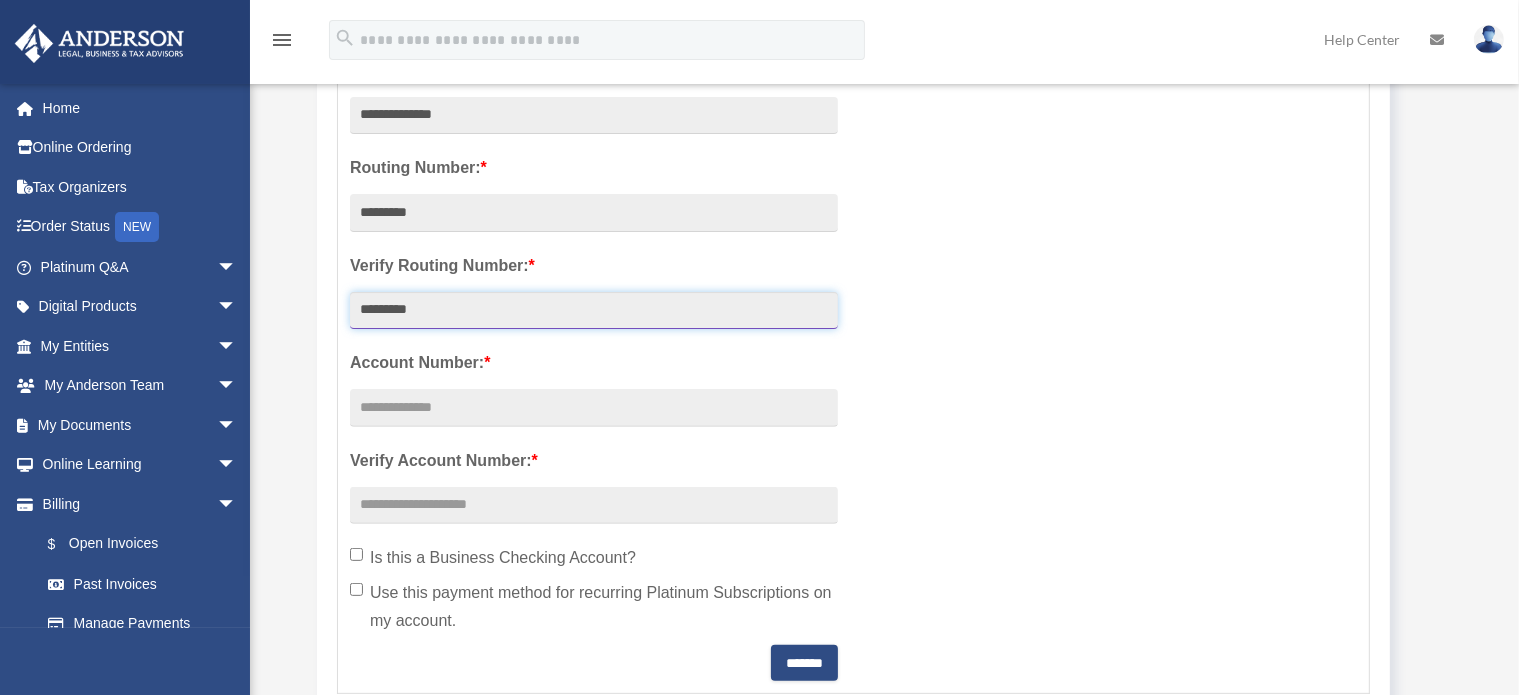 scroll, scrollTop: 538, scrollLeft: 0, axis: vertical 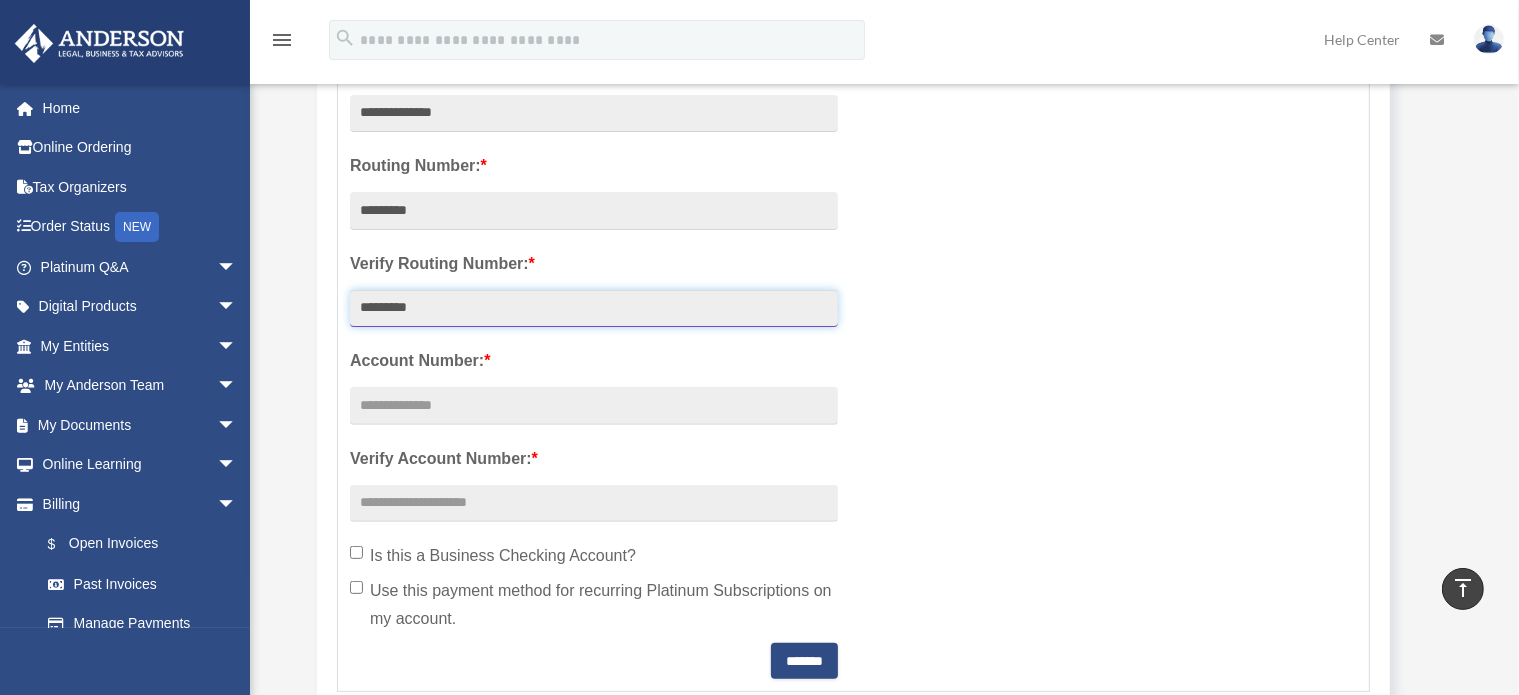 type on "*********" 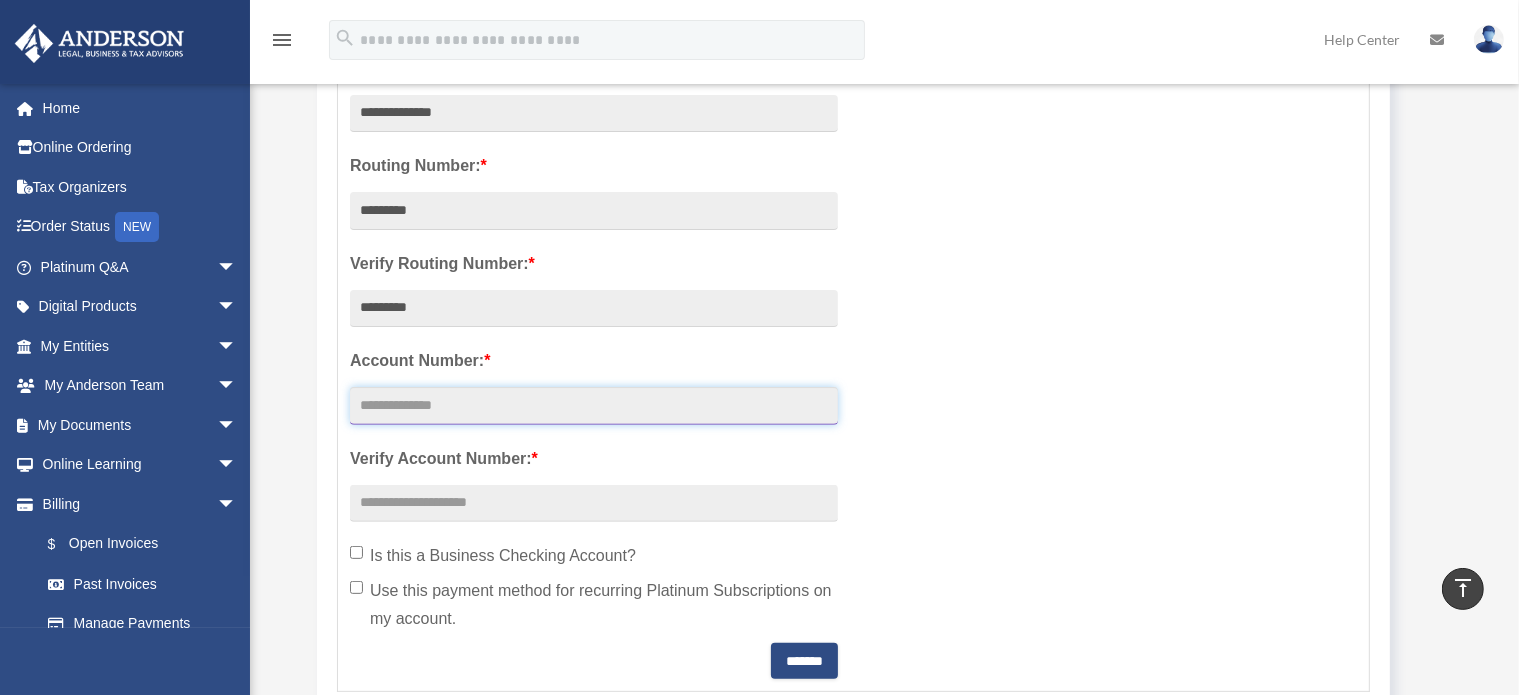 click at bounding box center (594, 406) 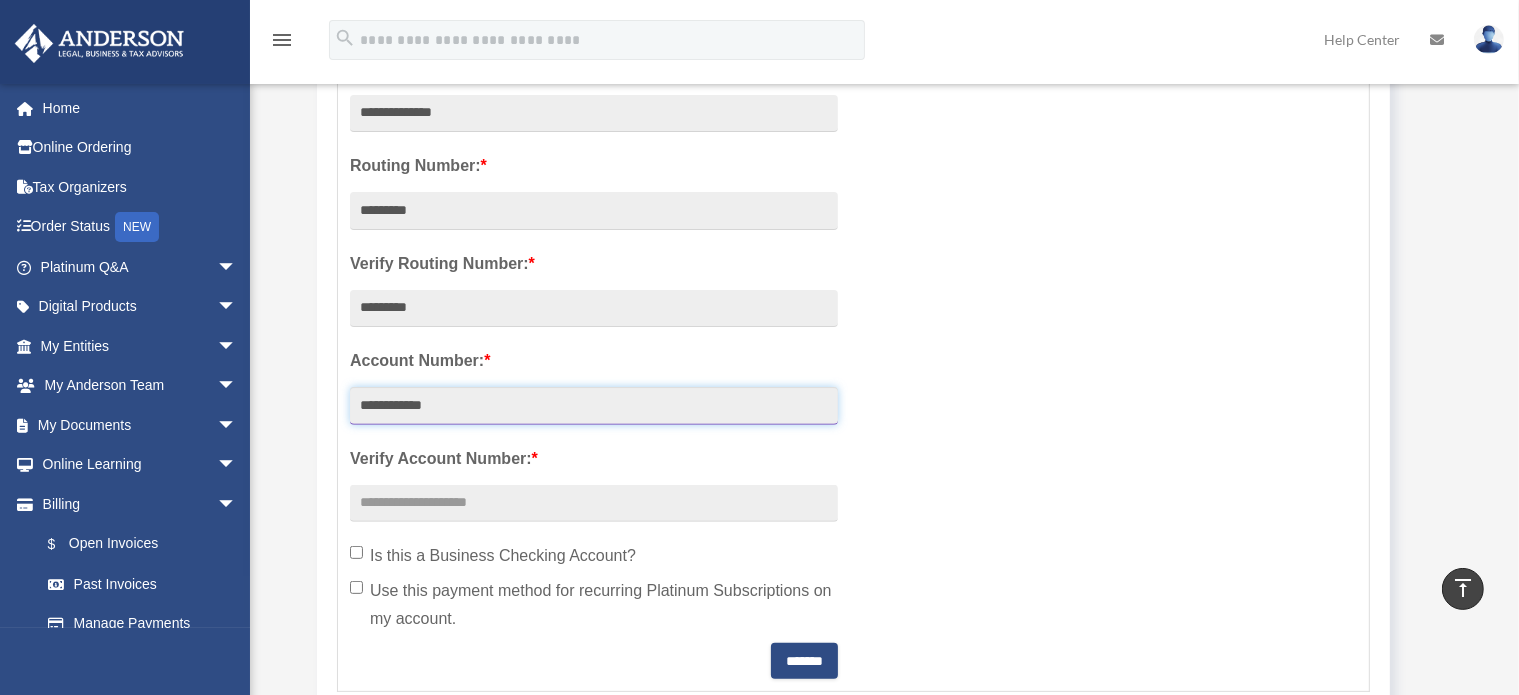 type on "**********" 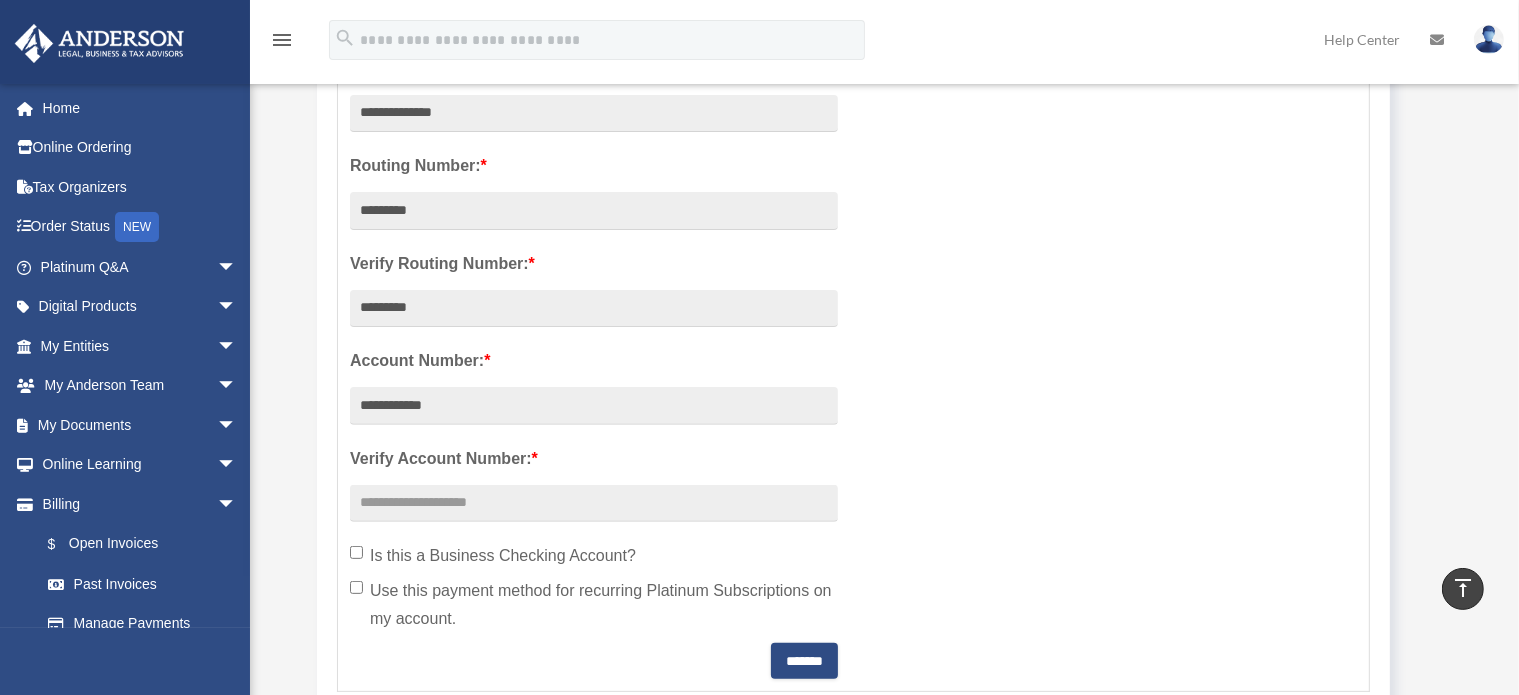 click on "**********" at bounding box center [594, 312] 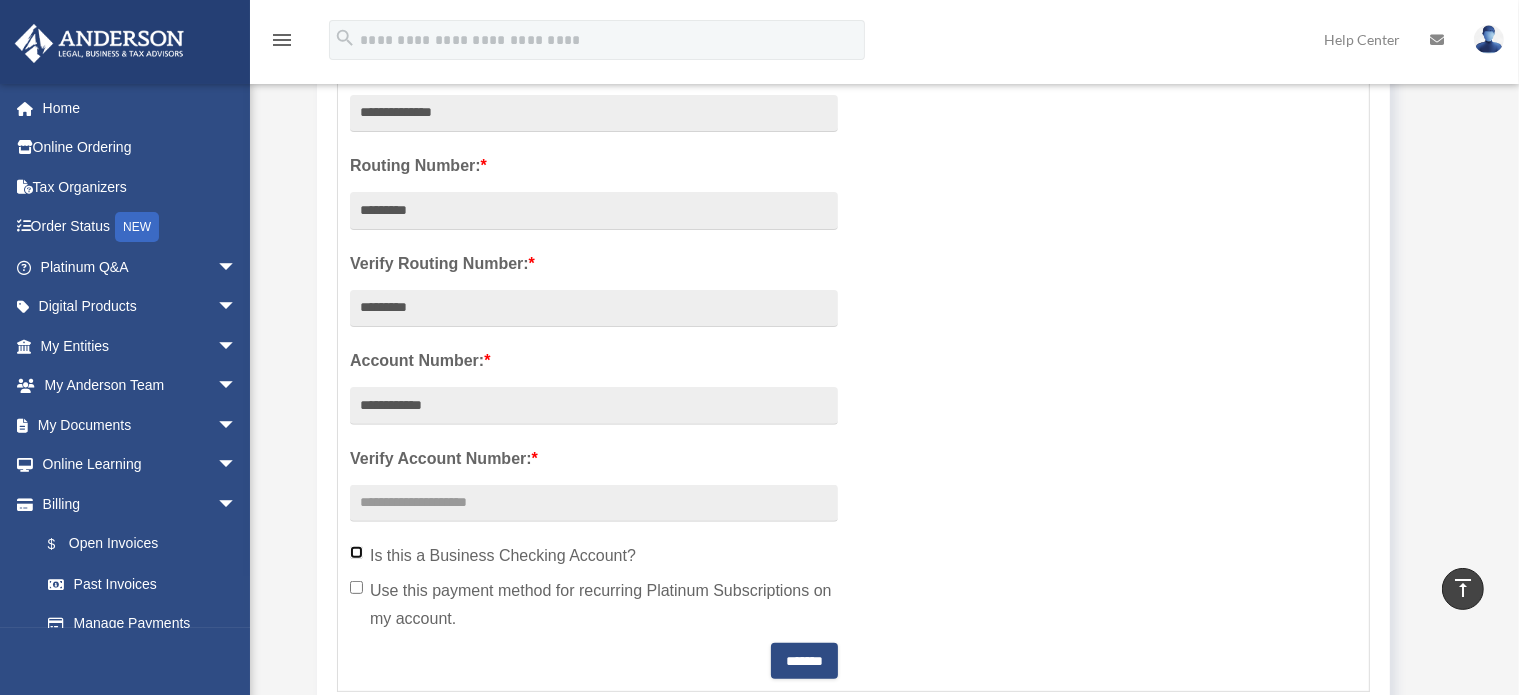 click on "**********" at bounding box center (594, 312) 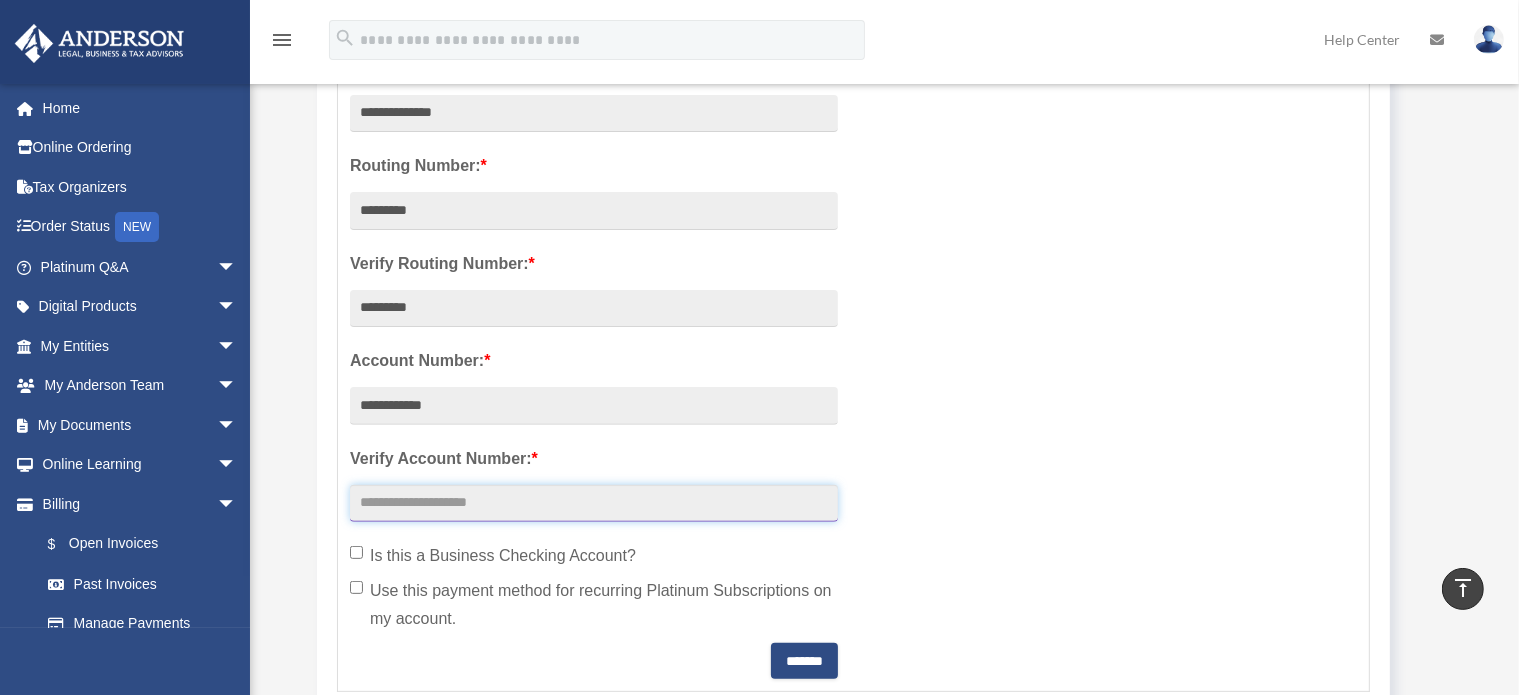 click at bounding box center (594, 504) 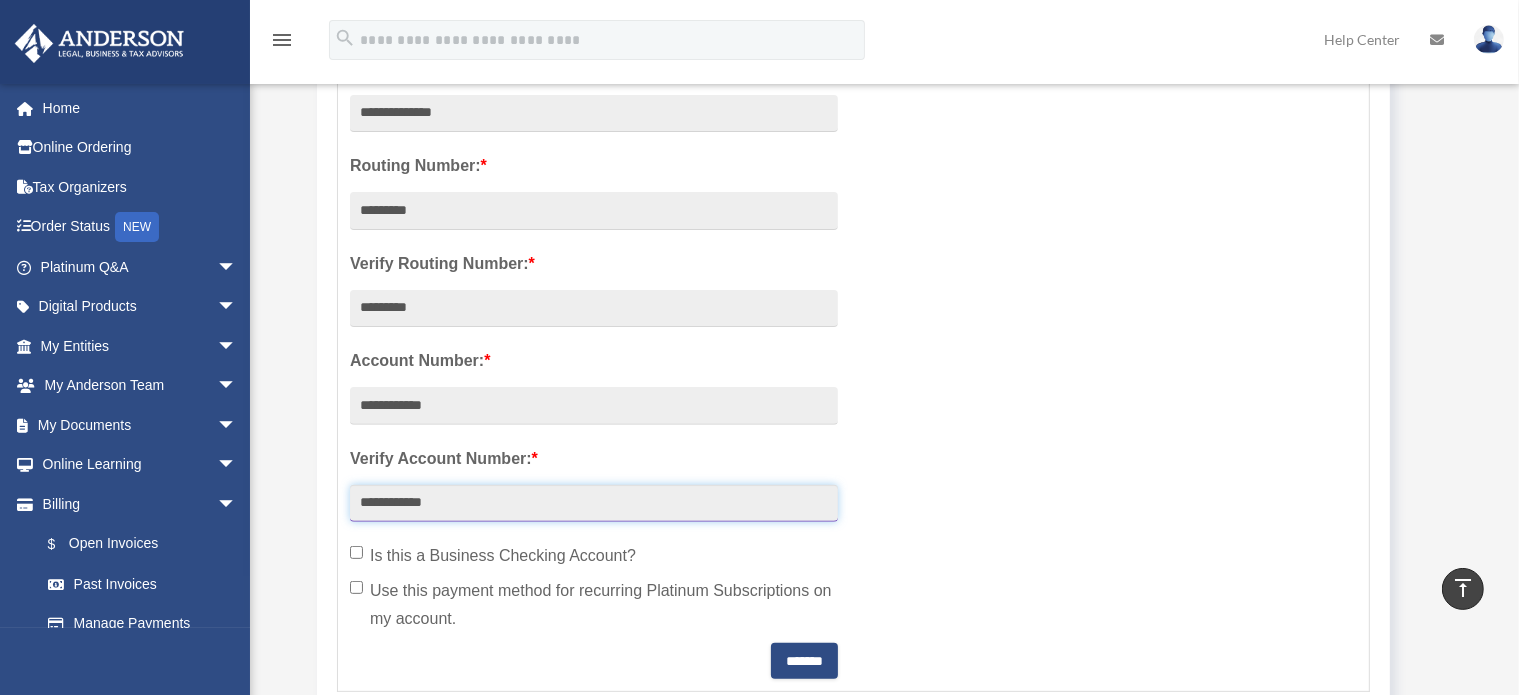 type on "**********" 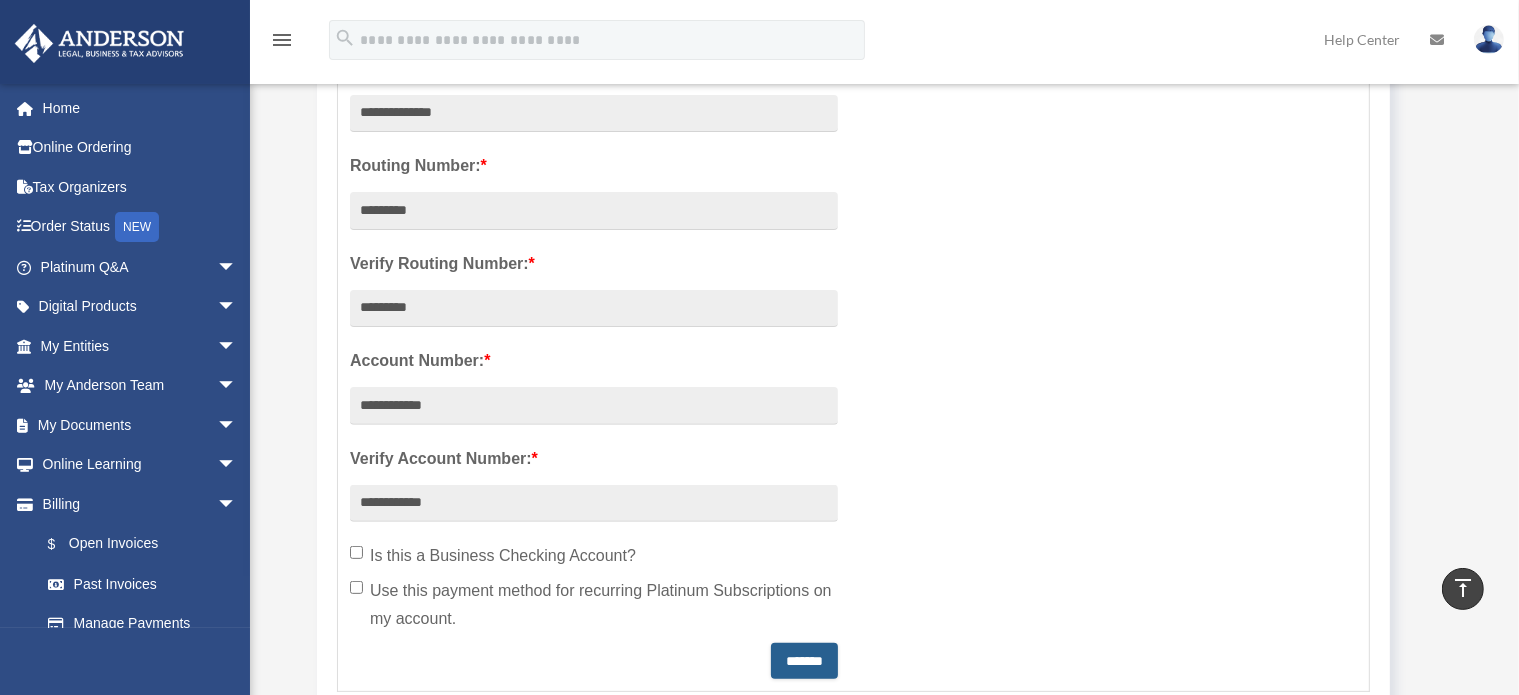 click on "*******" at bounding box center (804, 661) 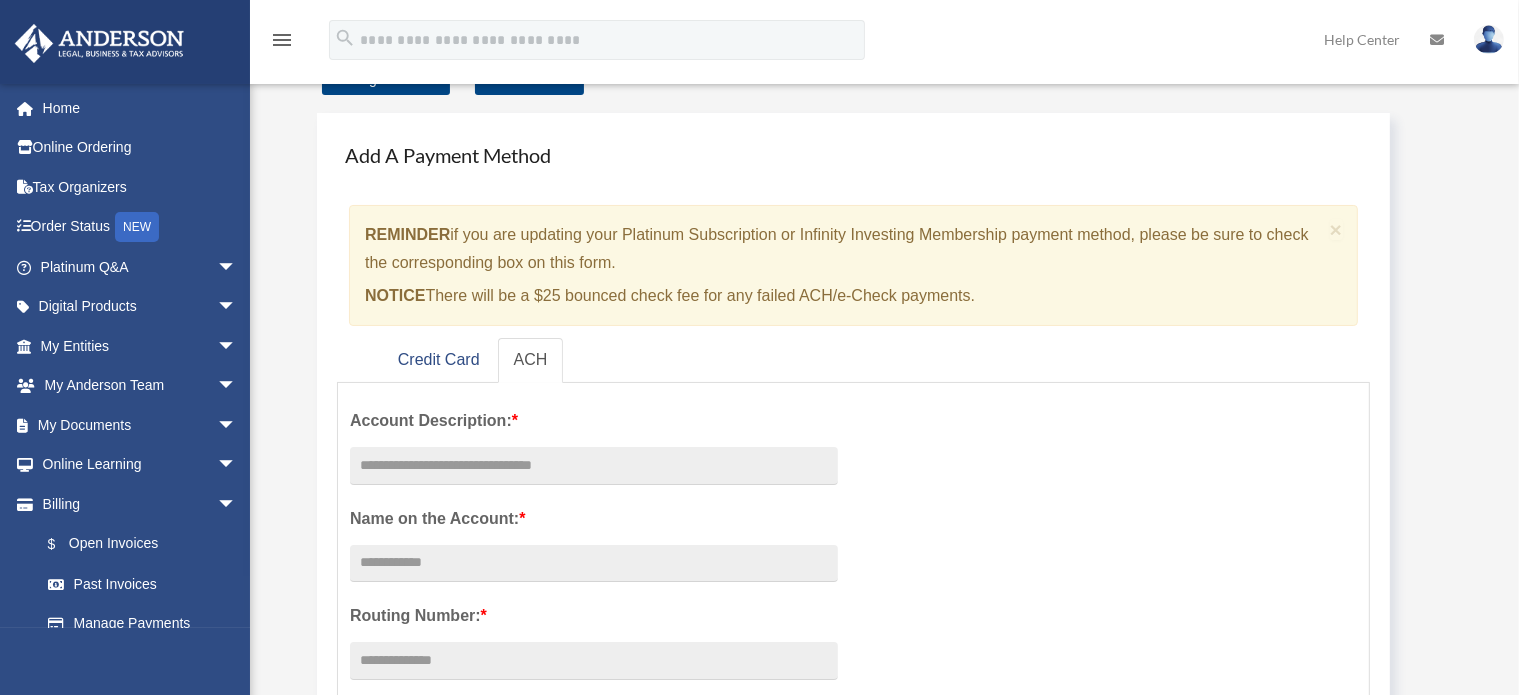 scroll, scrollTop: 0, scrollLeft: 0, axis: both 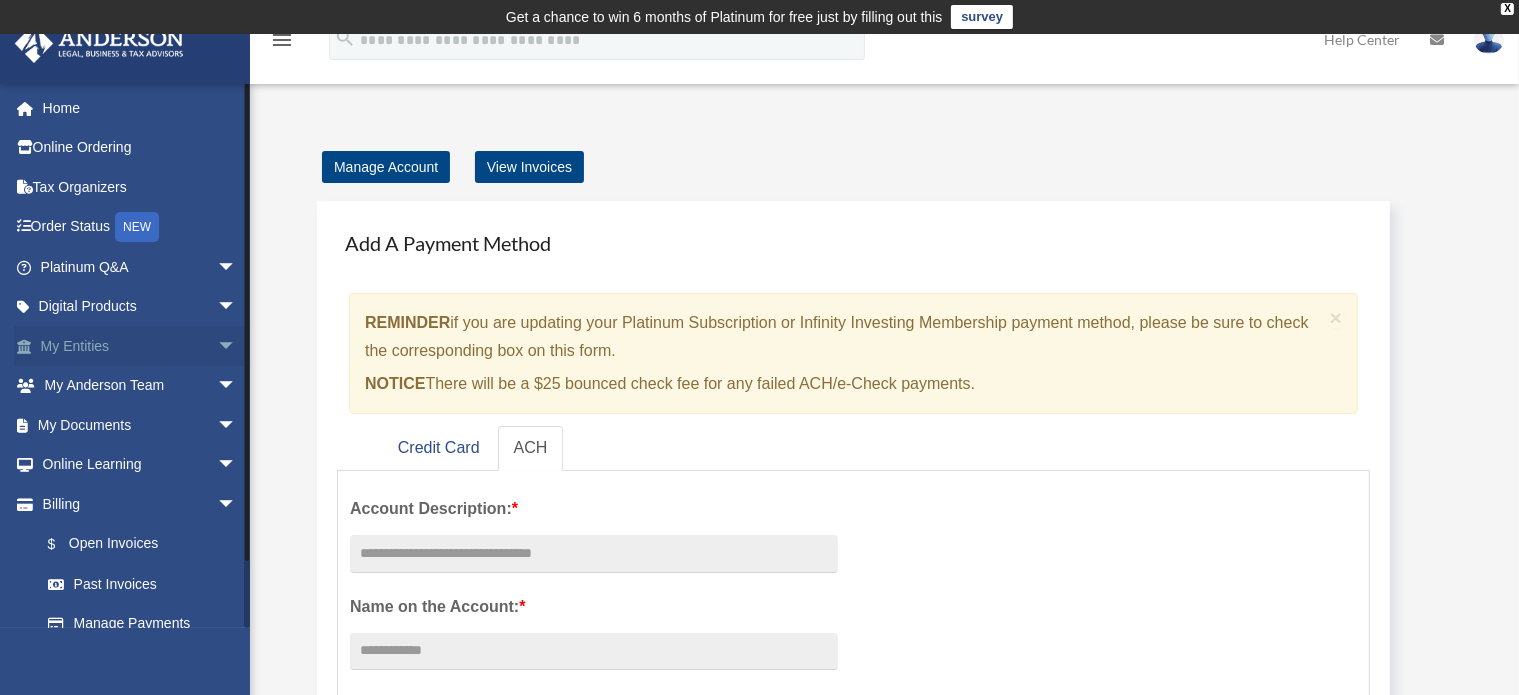 click on "My Entities arrow_drop_down" at bounding box center [140, 346] 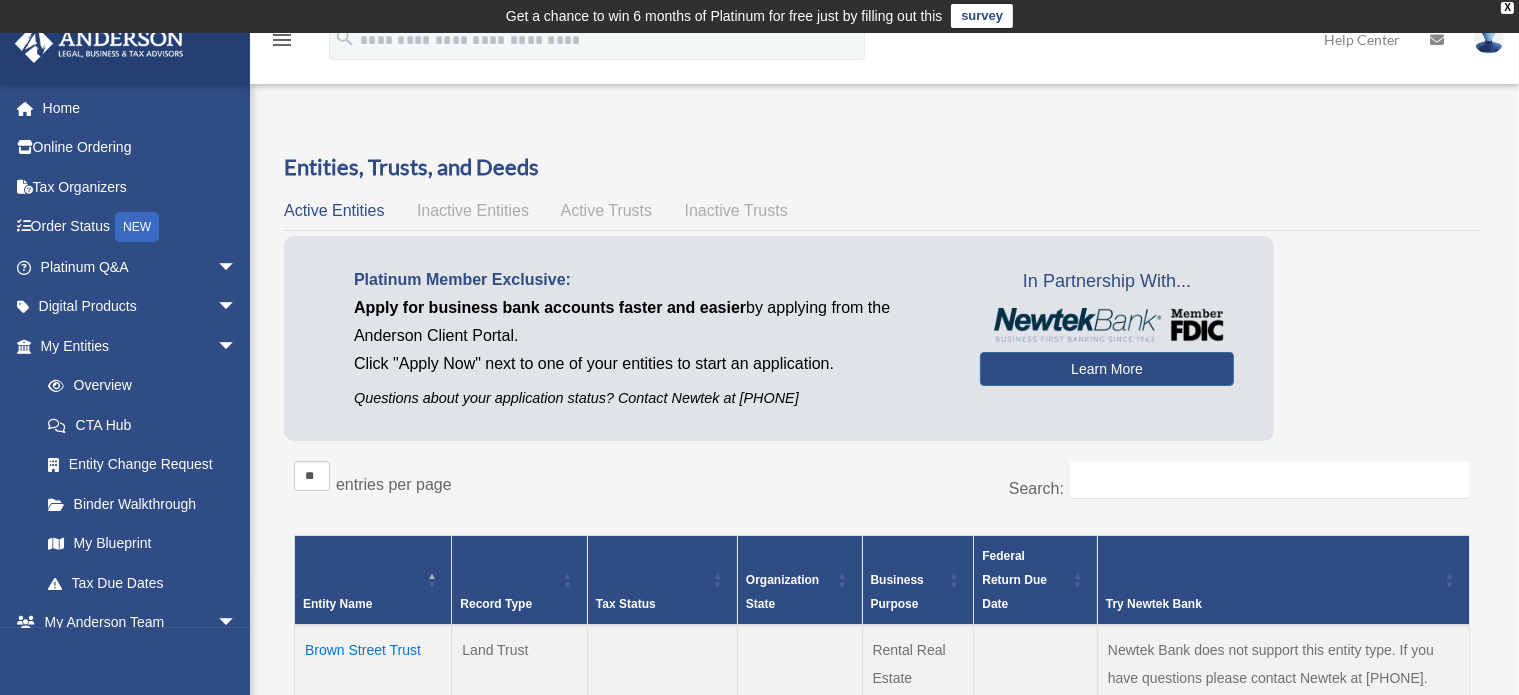scroll, scrollTop: 0, scrollLeft: 0, axis: both 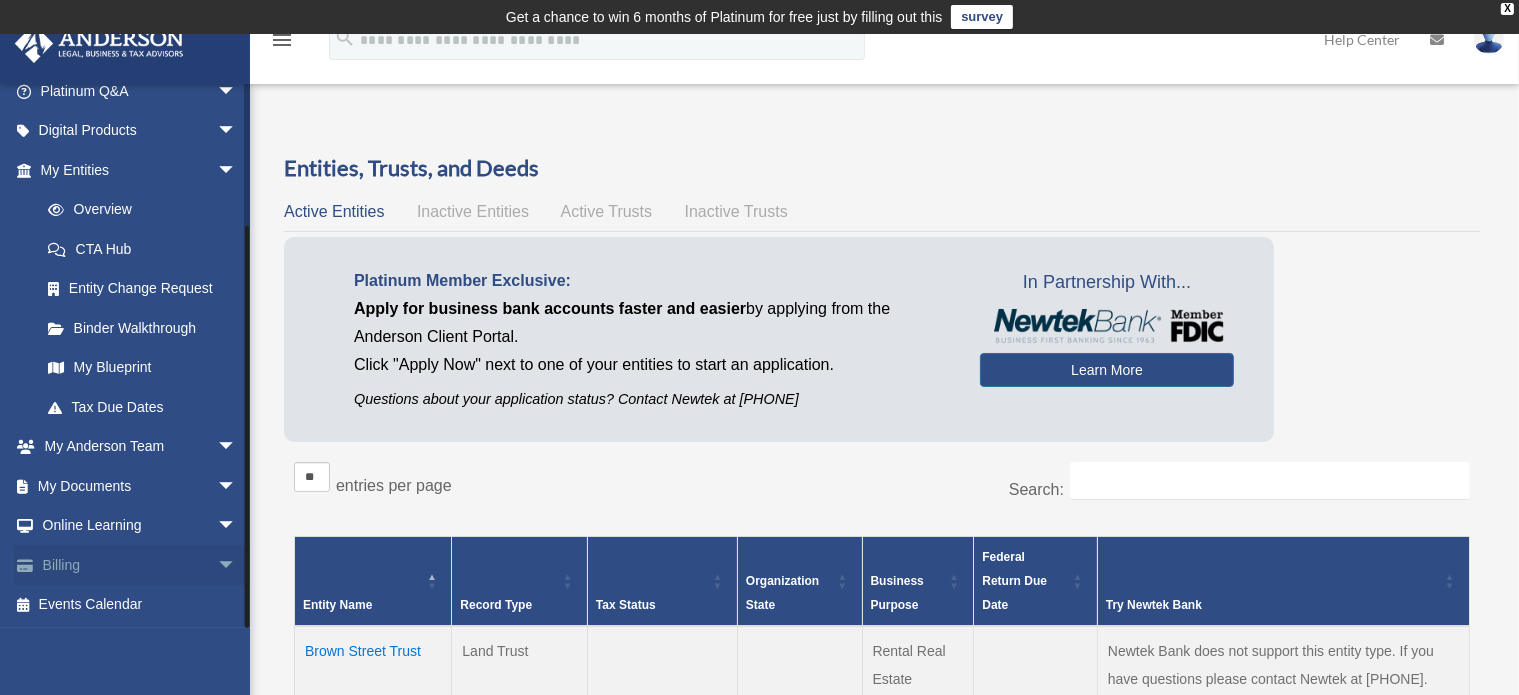 click on "Billing arrow_drop_down" at bounding box center (140, 565) 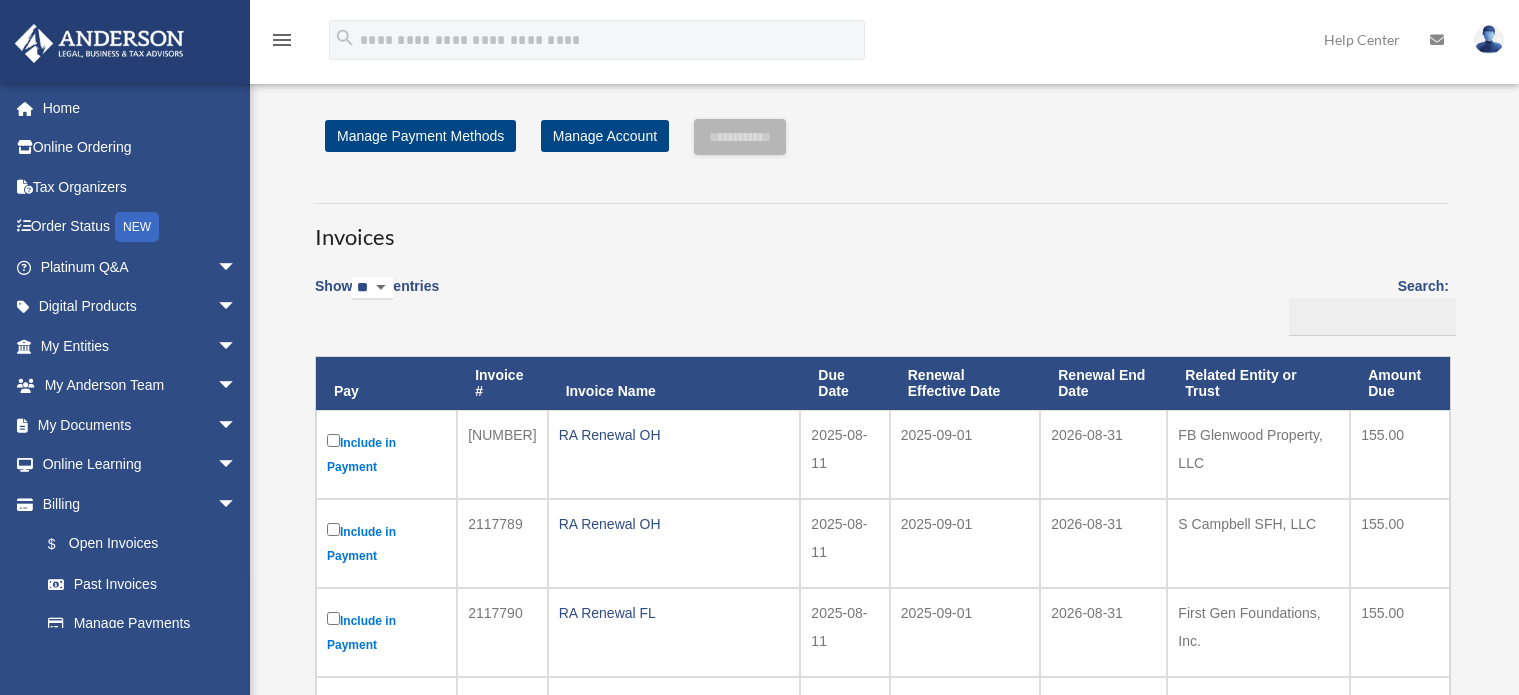 scroll, scrollTop: 0, scrollLeft: 0, axis: both 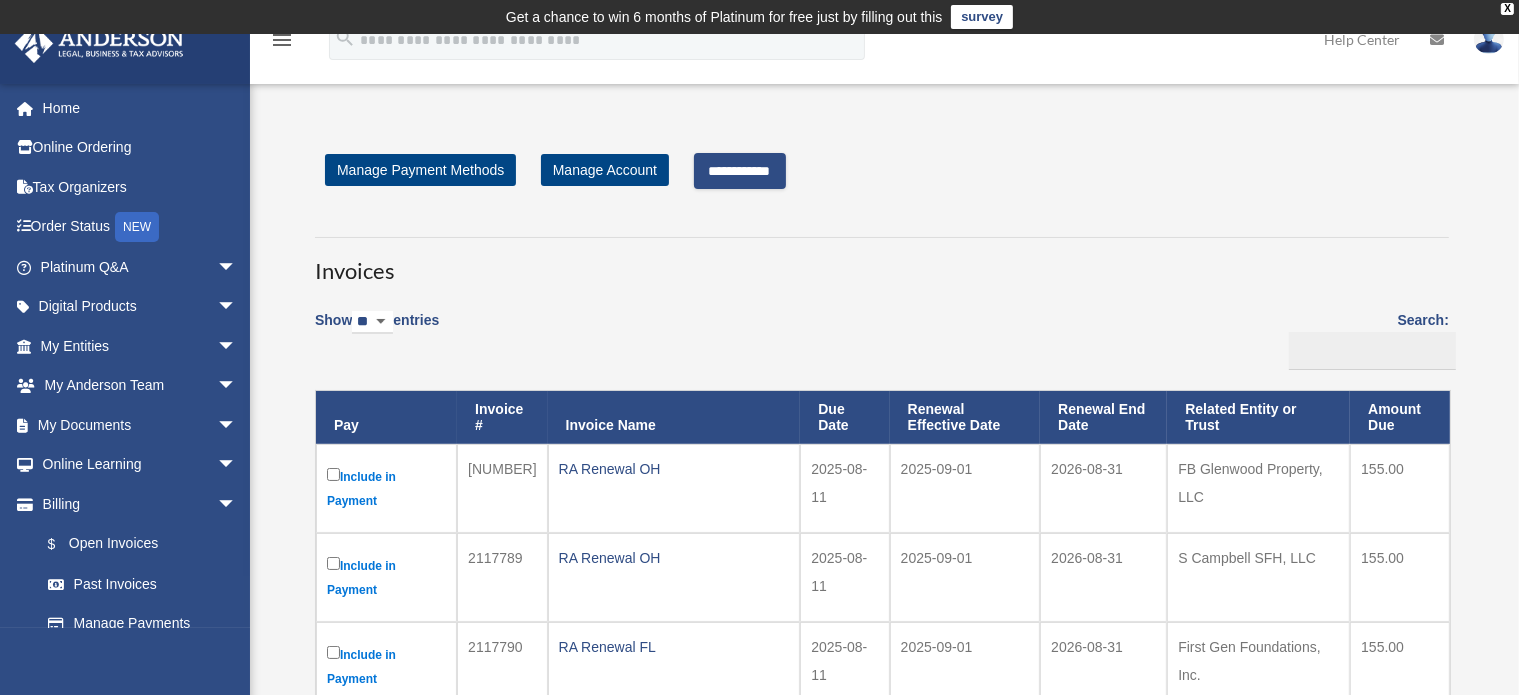 click on "**********" at bounding box center (740, 171) 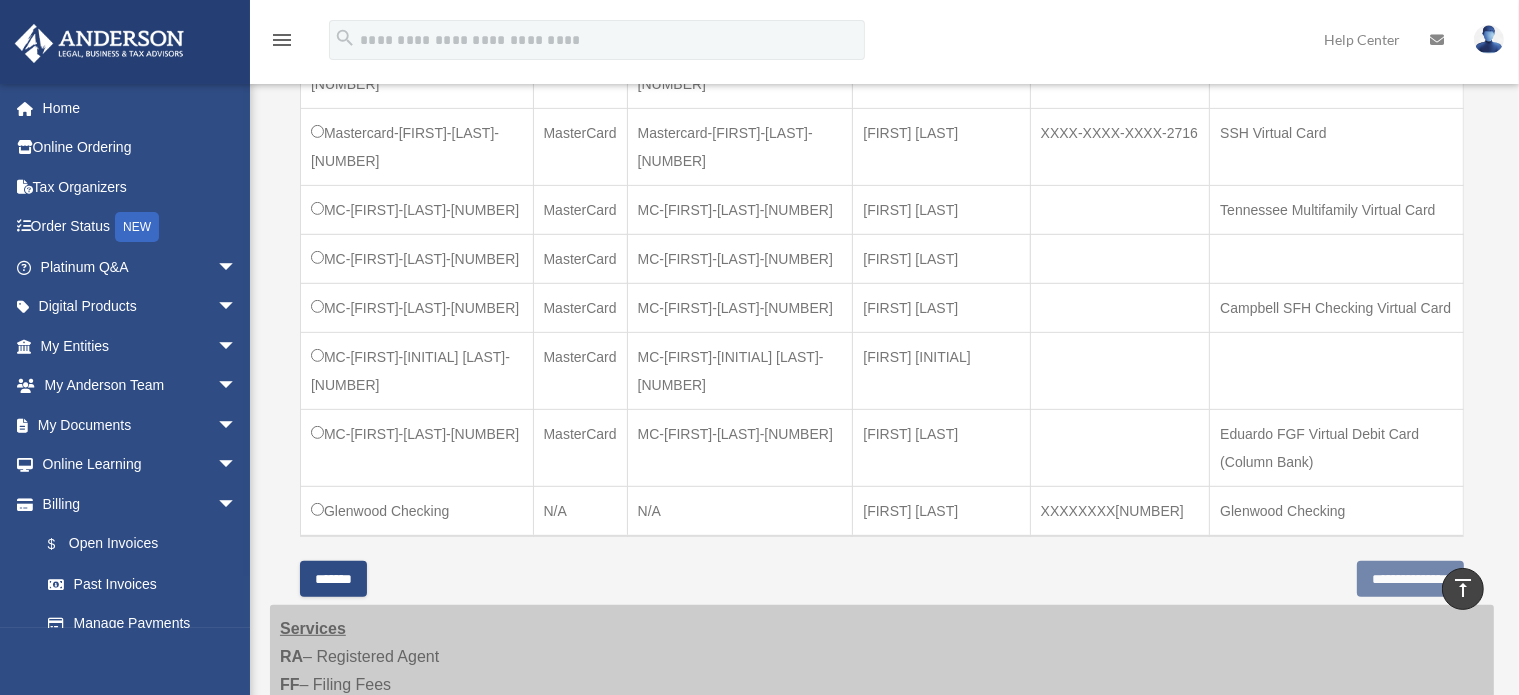 scroll, scrollTop: 831, scrollLeft: 0, axis: vertical 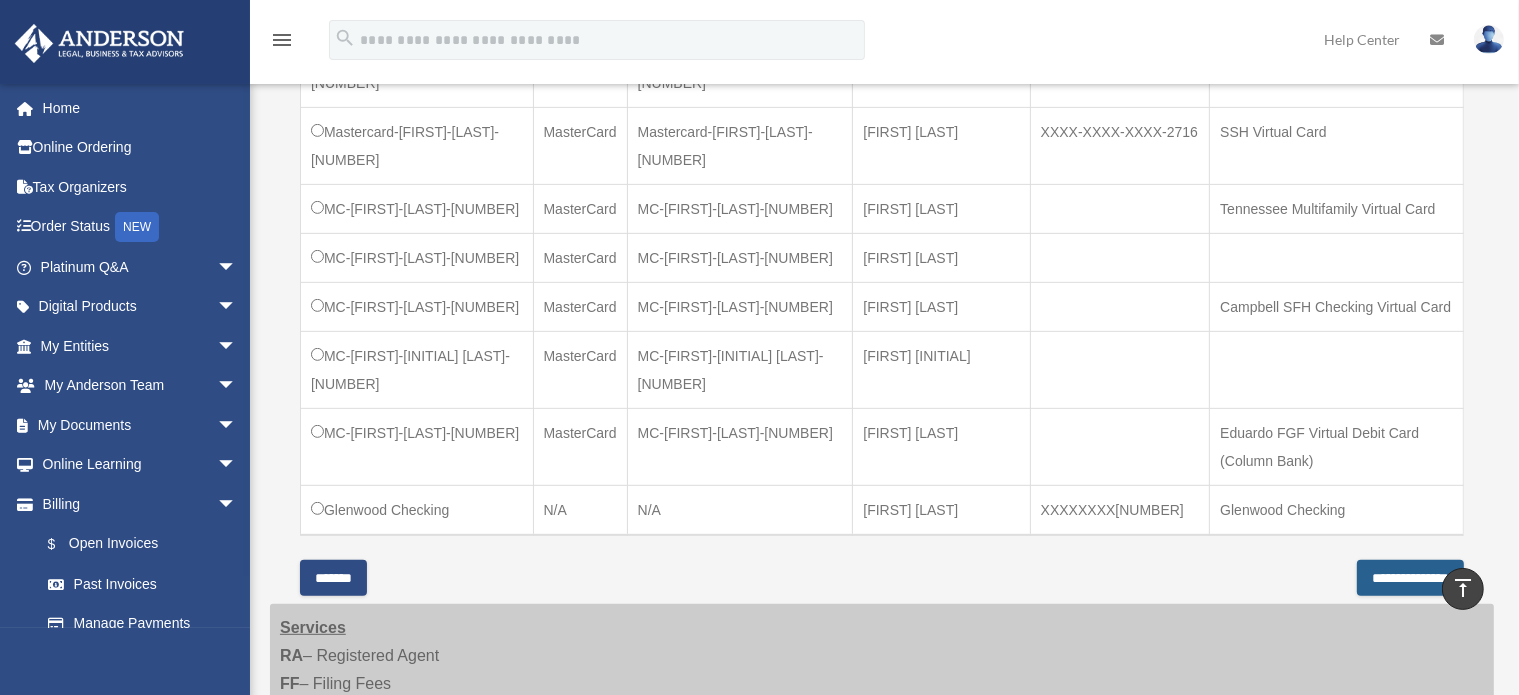 click on "**********" at bounding box center (1410, 578) 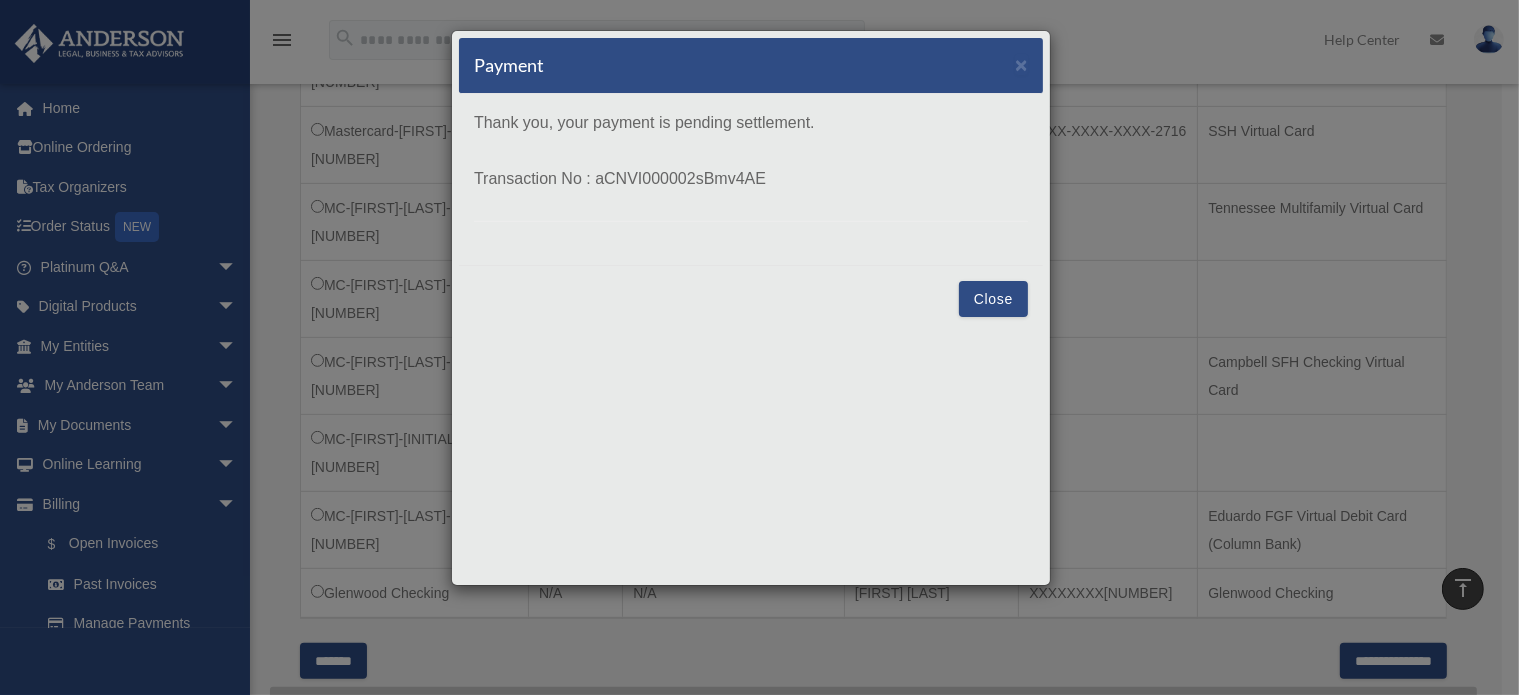 click on "Close" at bounding box center (993, 299) 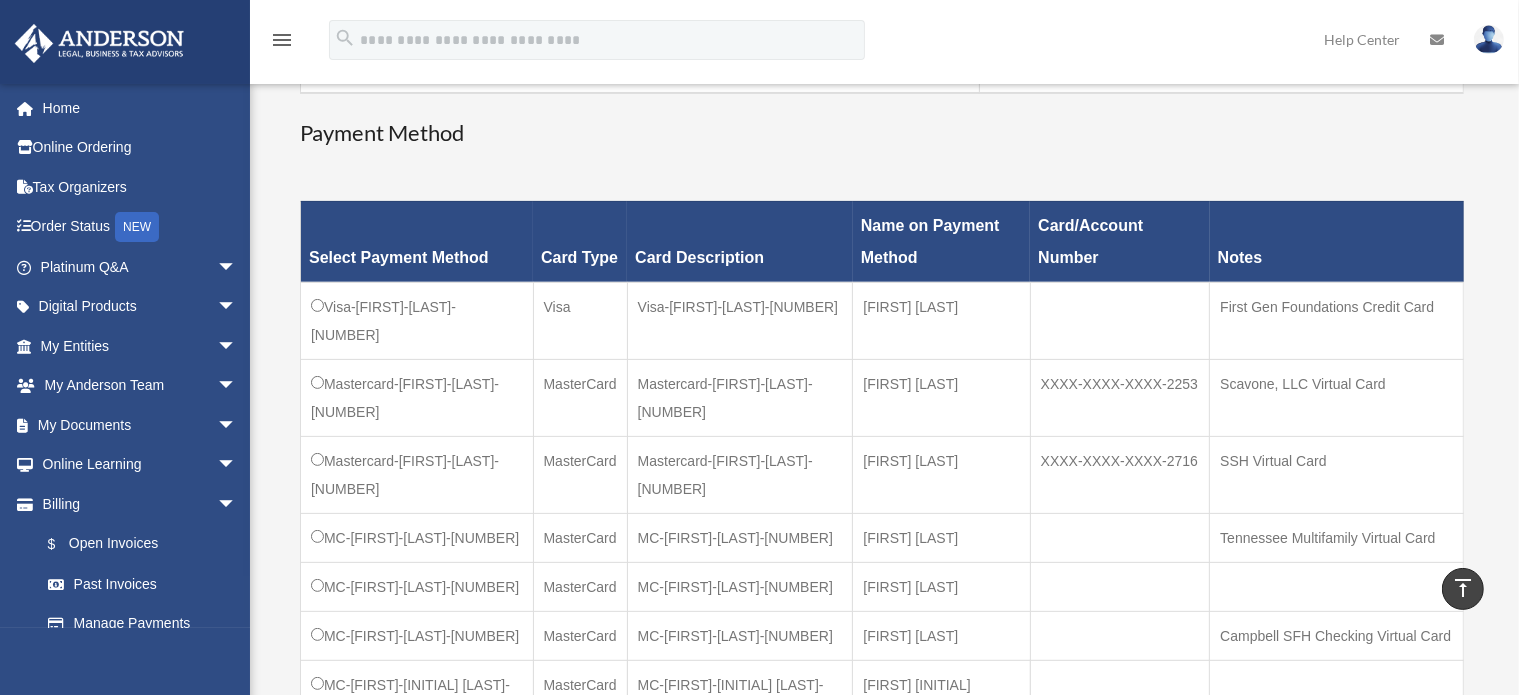 scroll, scrollTop: 492, scrollLeft: 0, axis: vertical 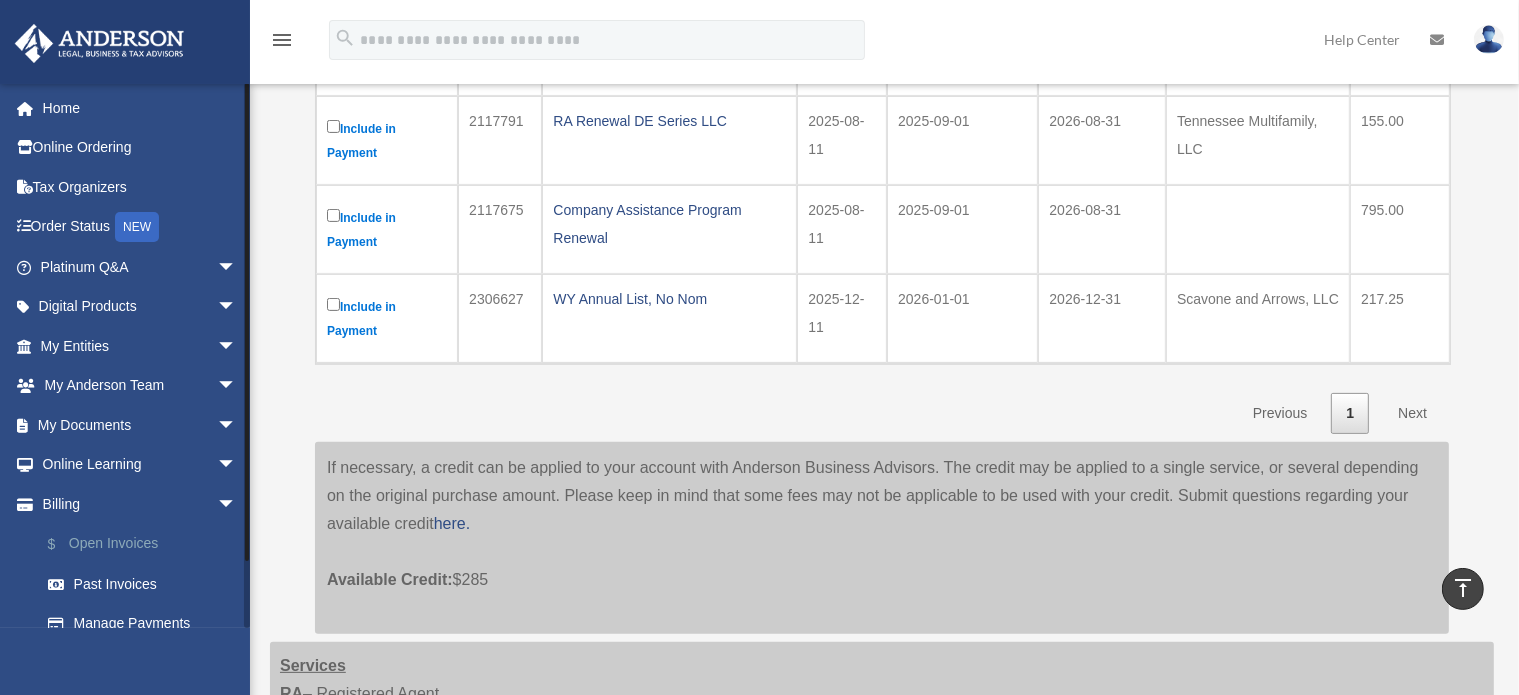 click on "$ Open Invoices" at bounding box center [147, 544] 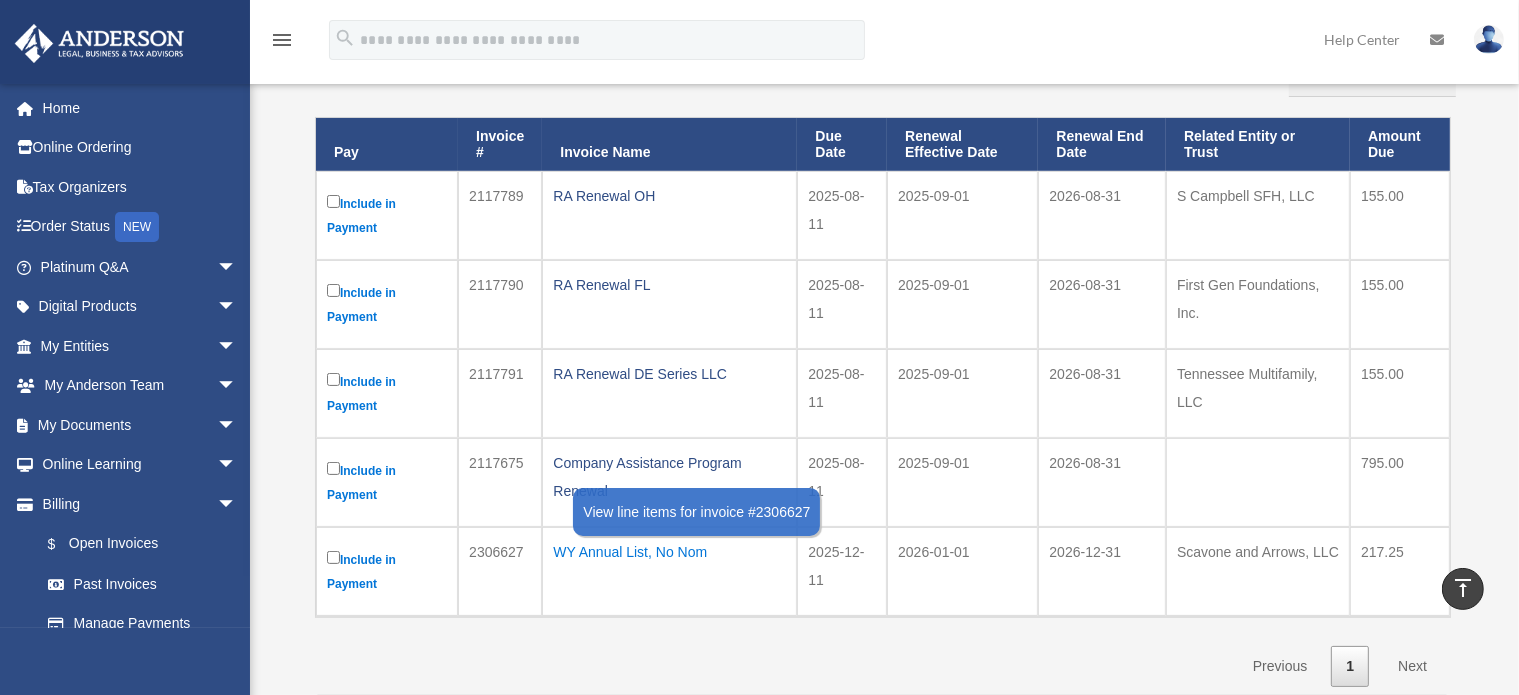 scroll, scrollTop: 253, scrollLeft: 0, axis: vertical 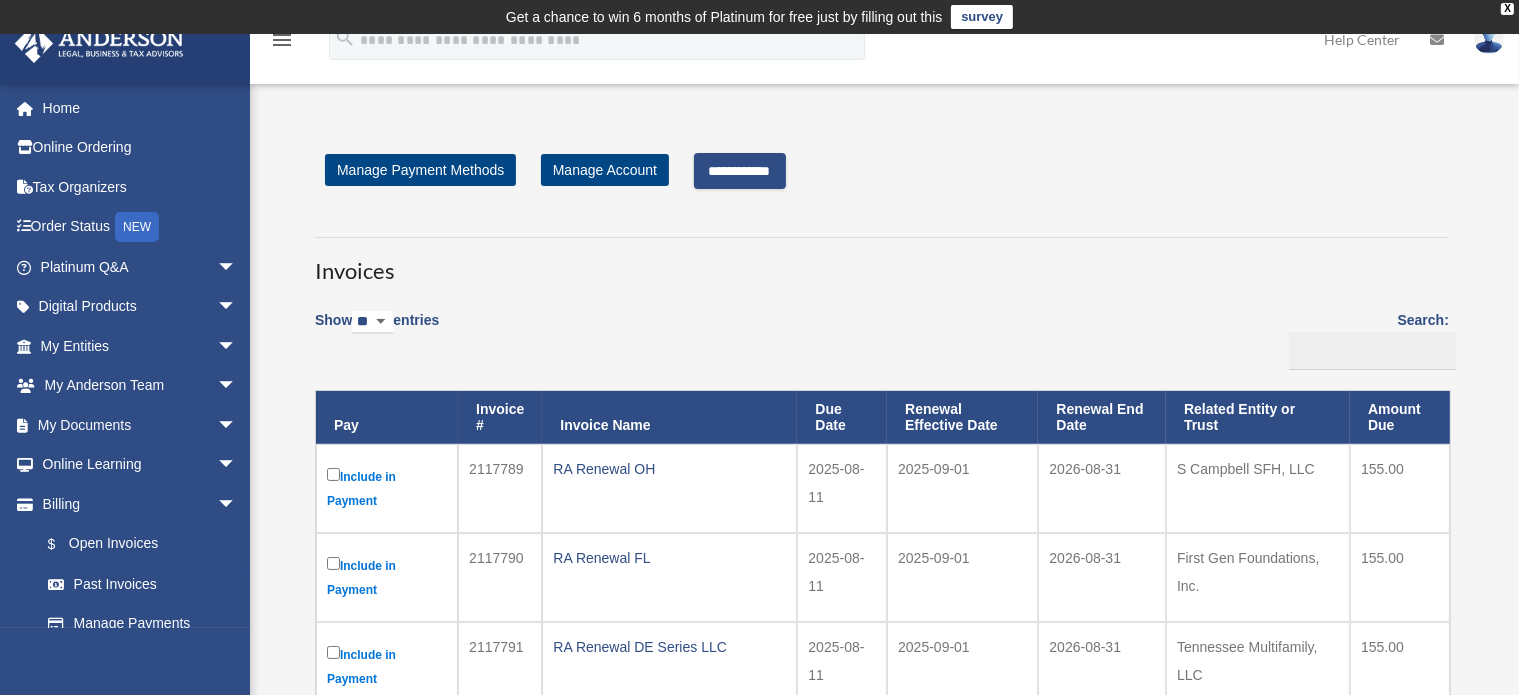 click on "**********" at bounding box center [740, 171] 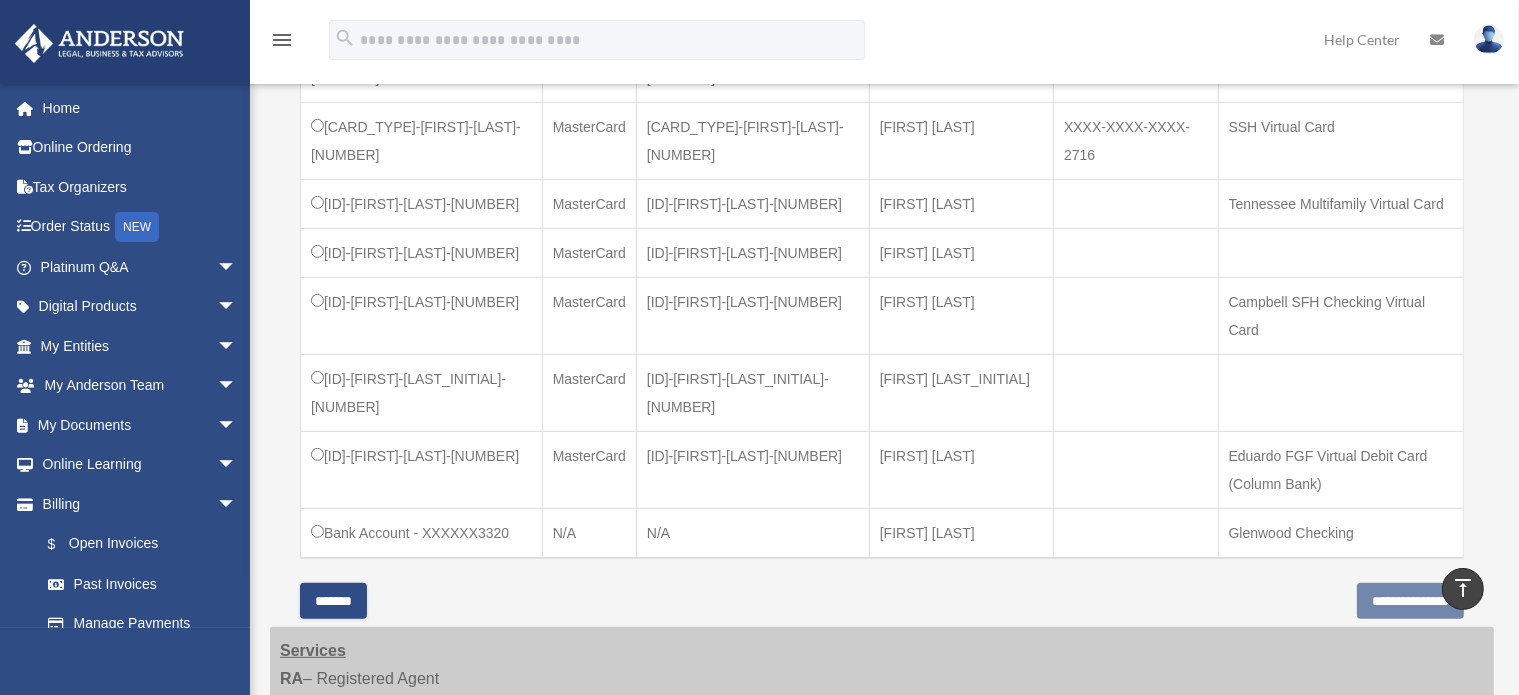 scroll, scrollTop: 834, scrollLeft: 0, axis: vertical 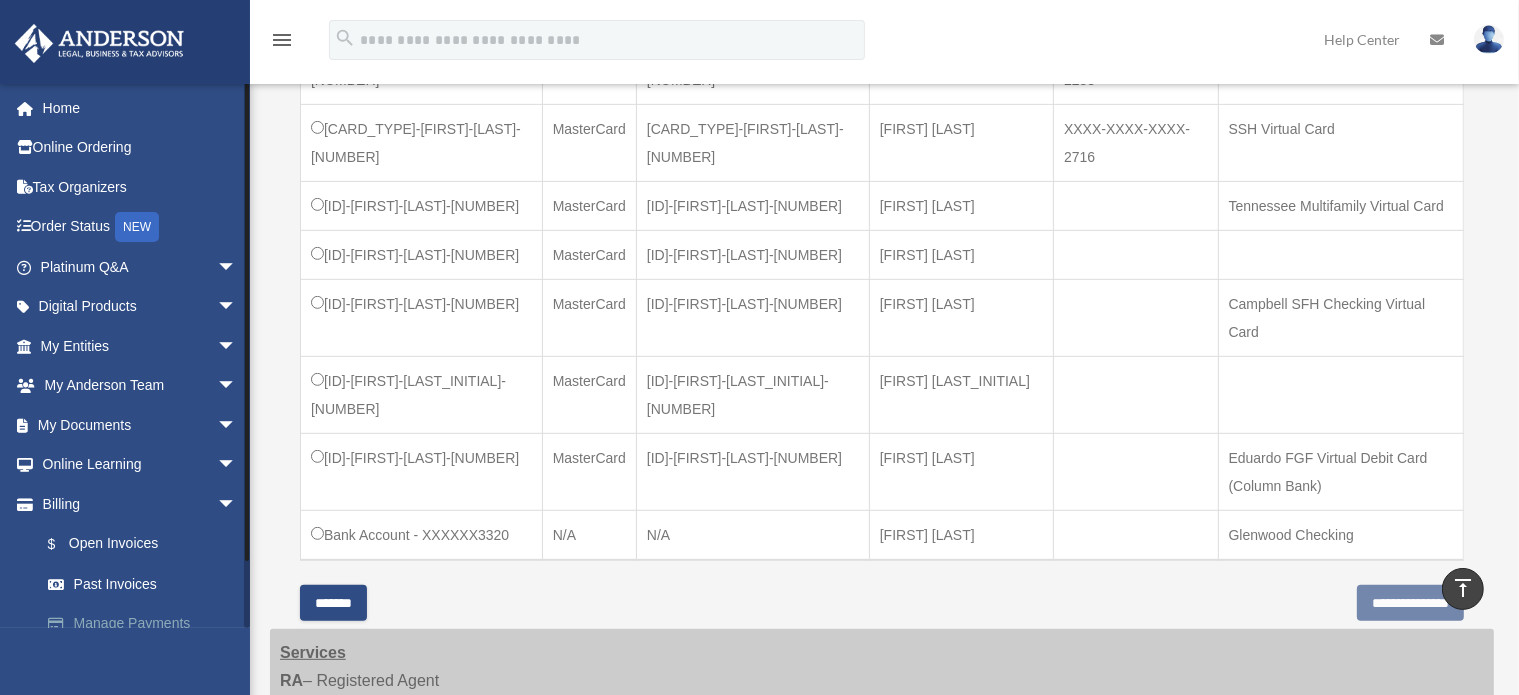 click on "Manage Payments" at bounding box center (147, 624) 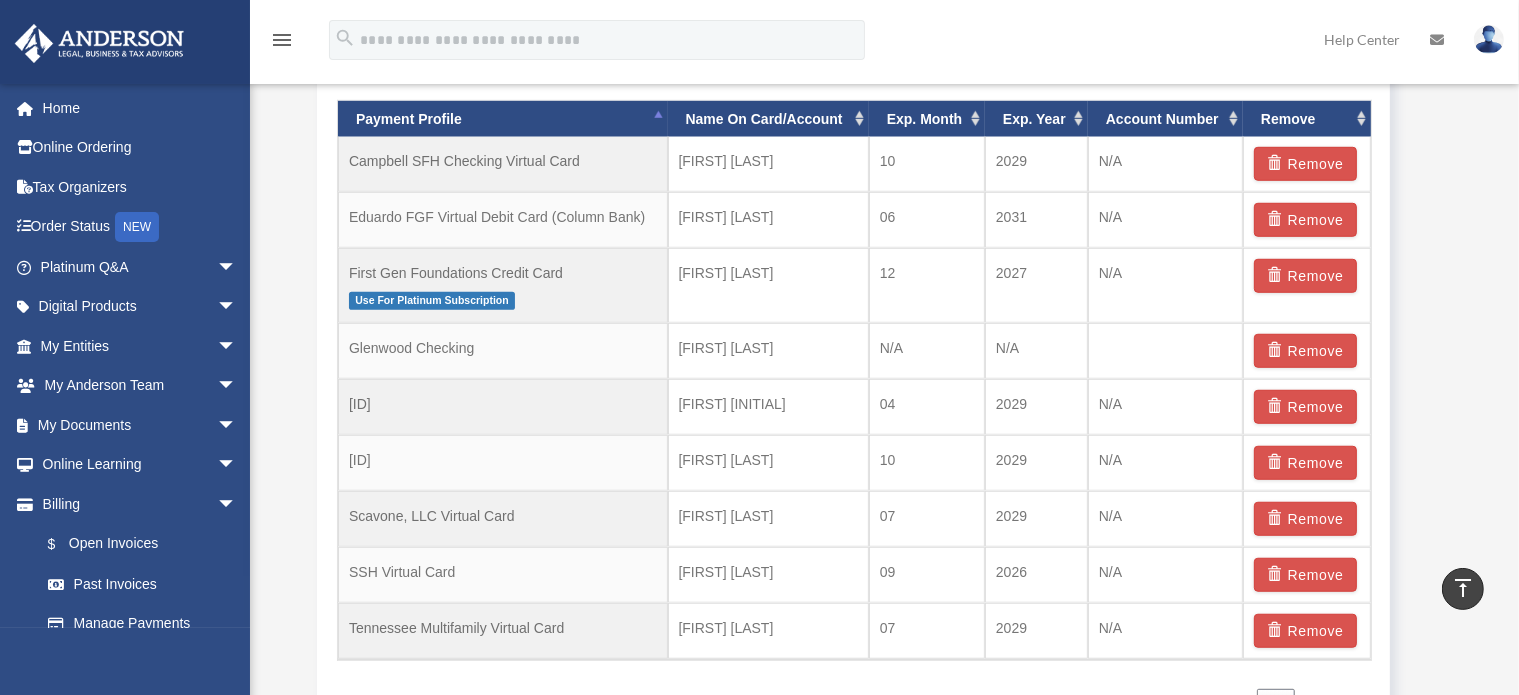 scroll, scrollTop: 1364, scrollLeft: 0, axis: vertical 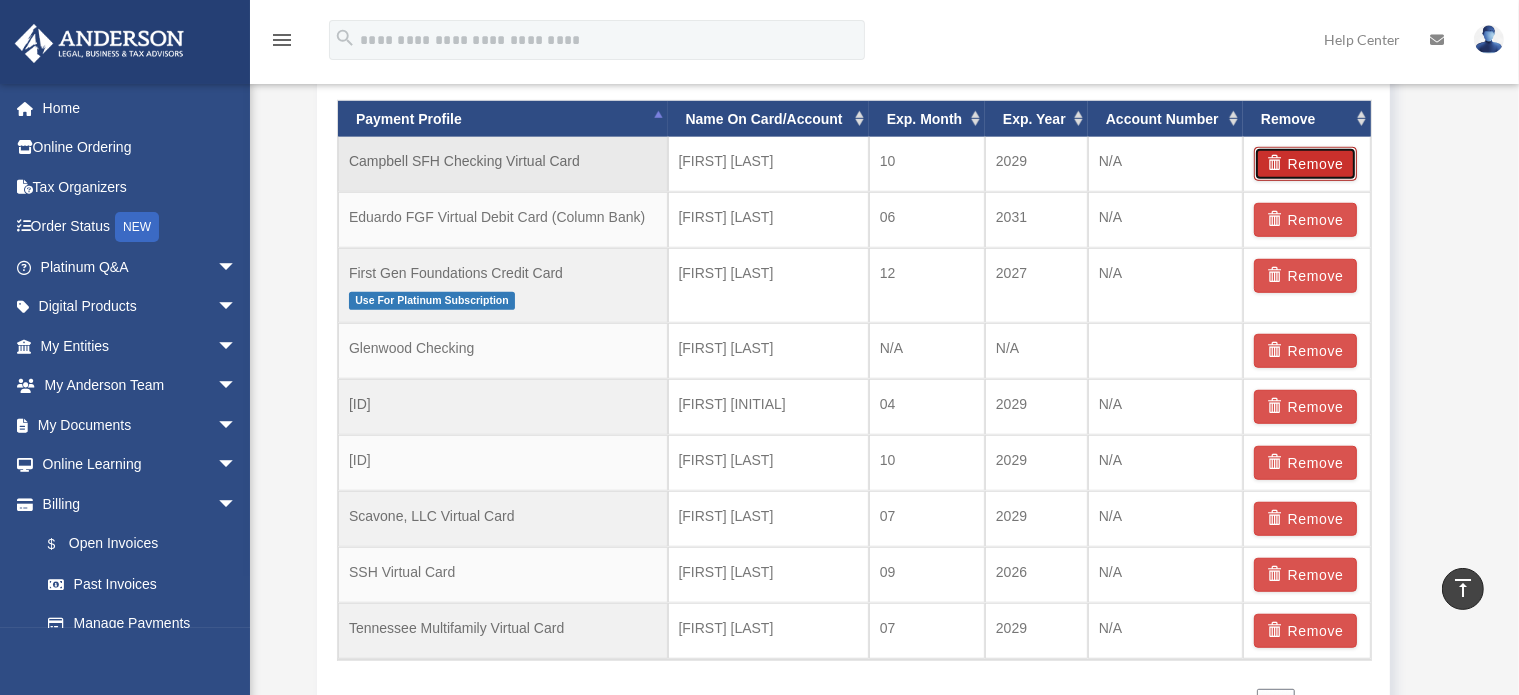 click on "Remove" at bounding box center (1305, 164) 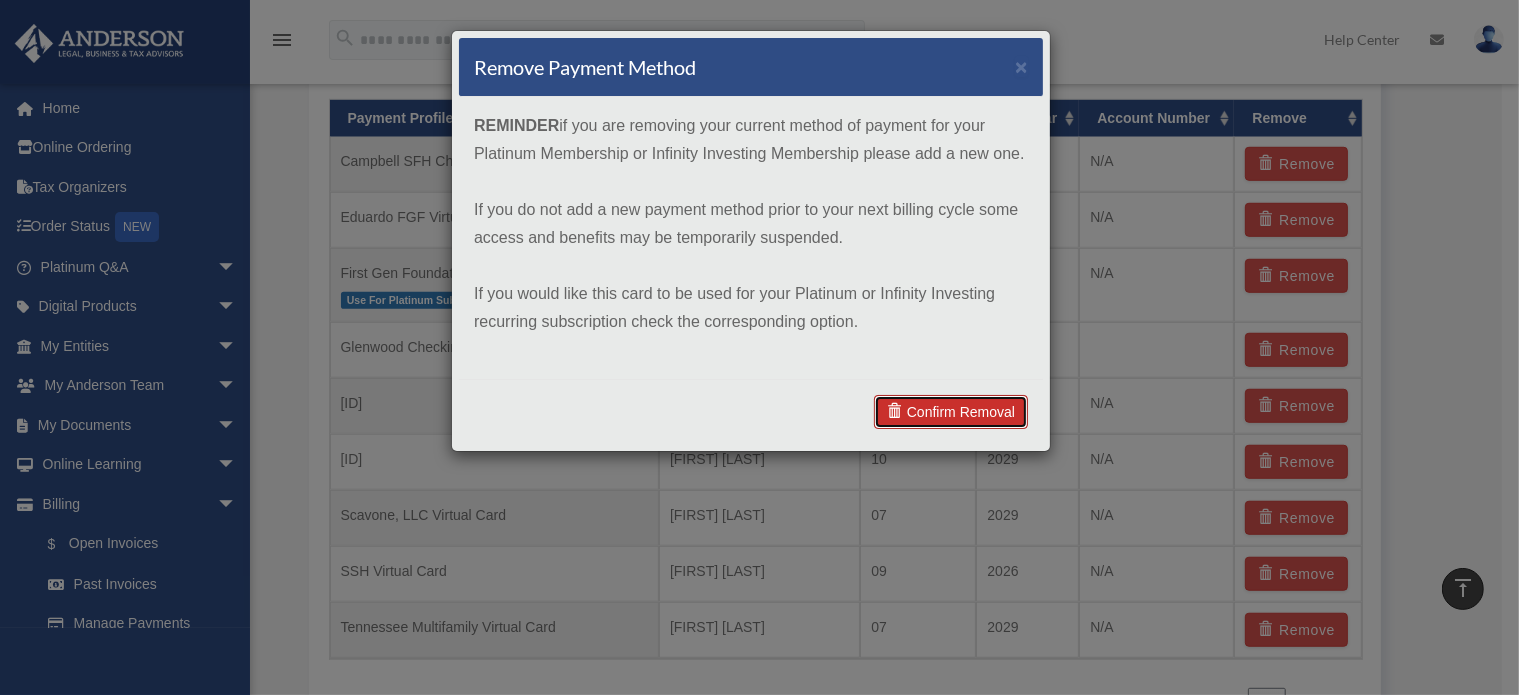click on "Confirm Removal" at bounding box center (951, 412) 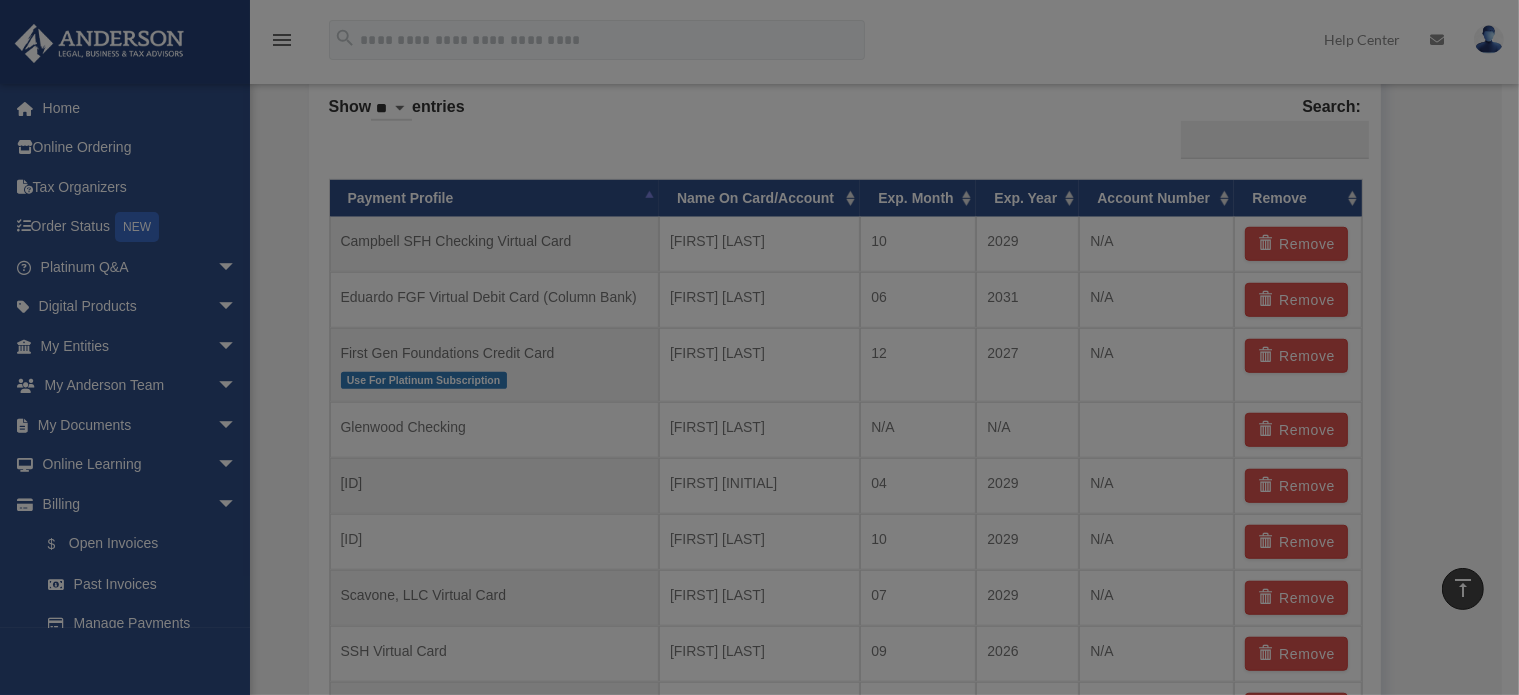 scroll, scrollTop: 1444, scrollLeft: 0, axis: vertical 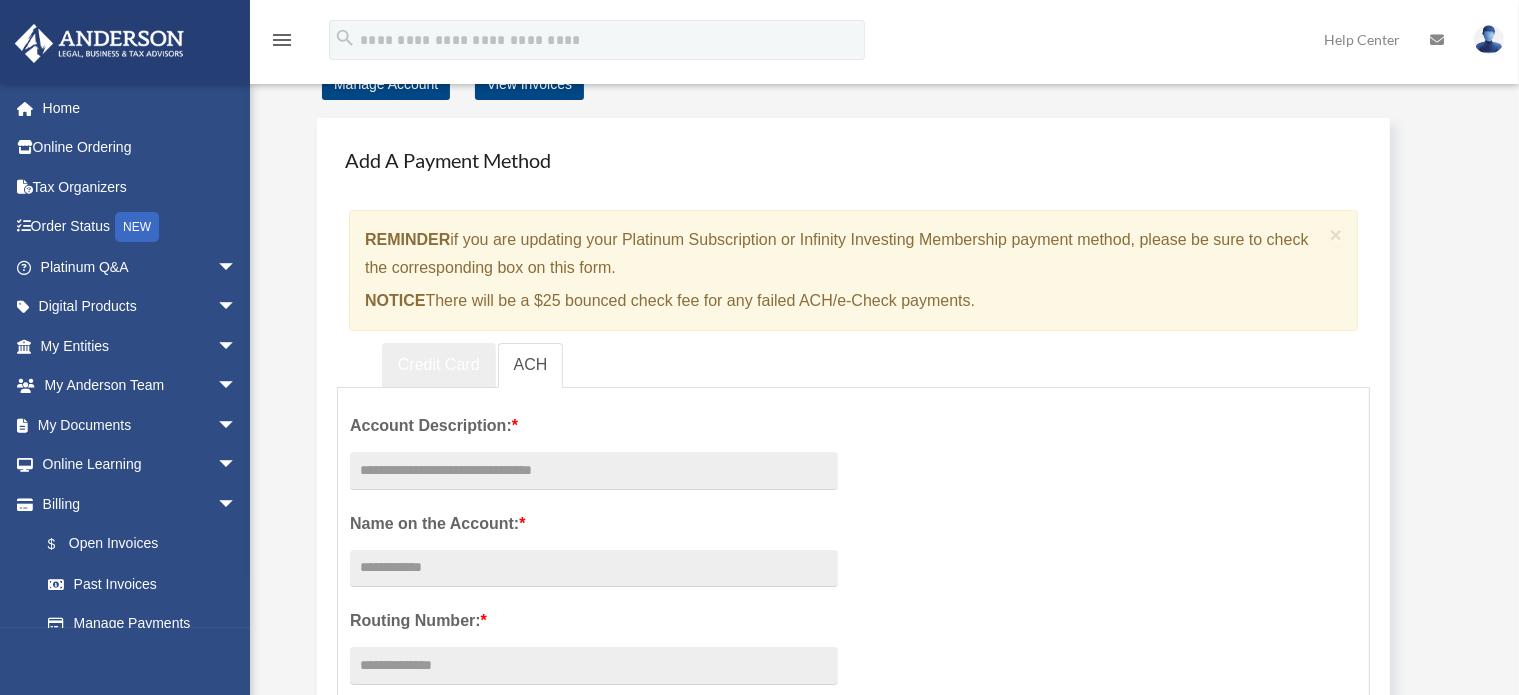 click on "Credit Card" at bounding box center (439, 365) 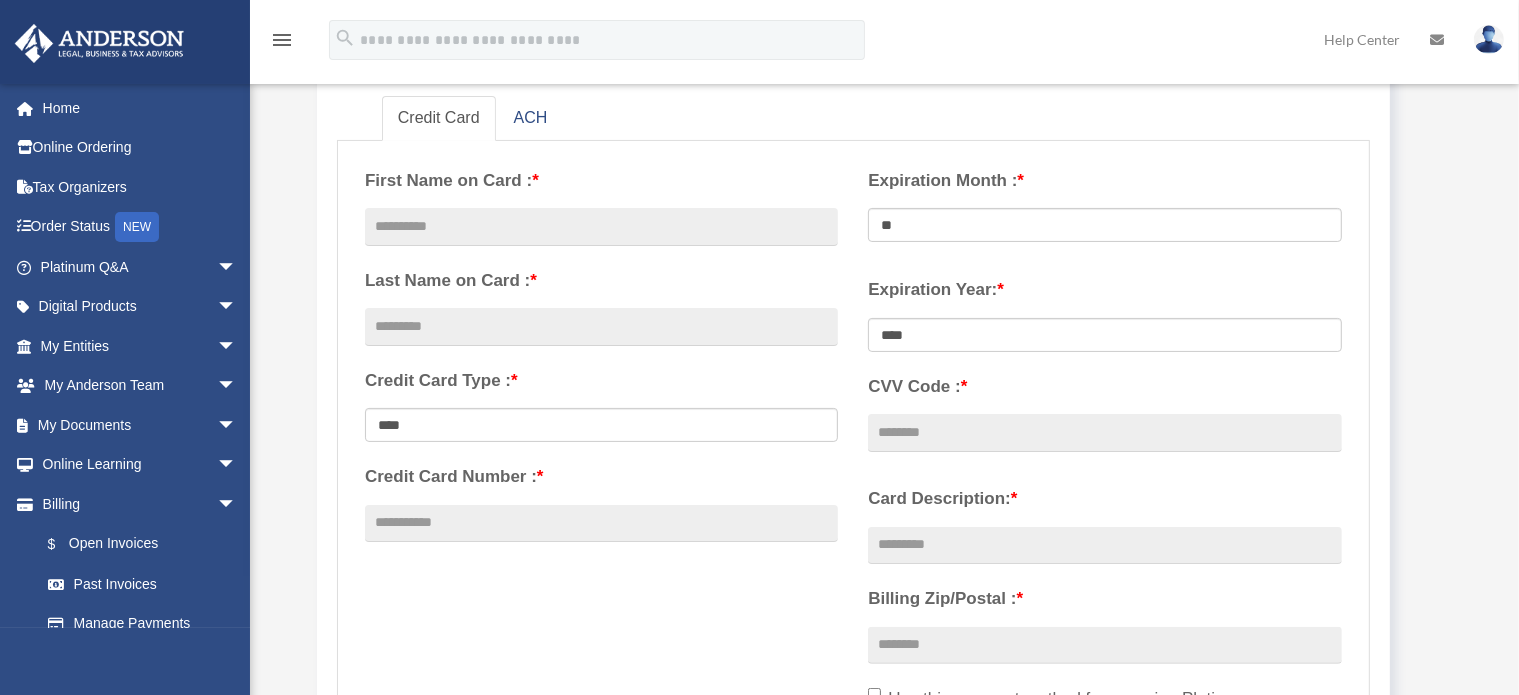 scroll, scrollTop: 328, scrollLeft: 0, axis: vertical 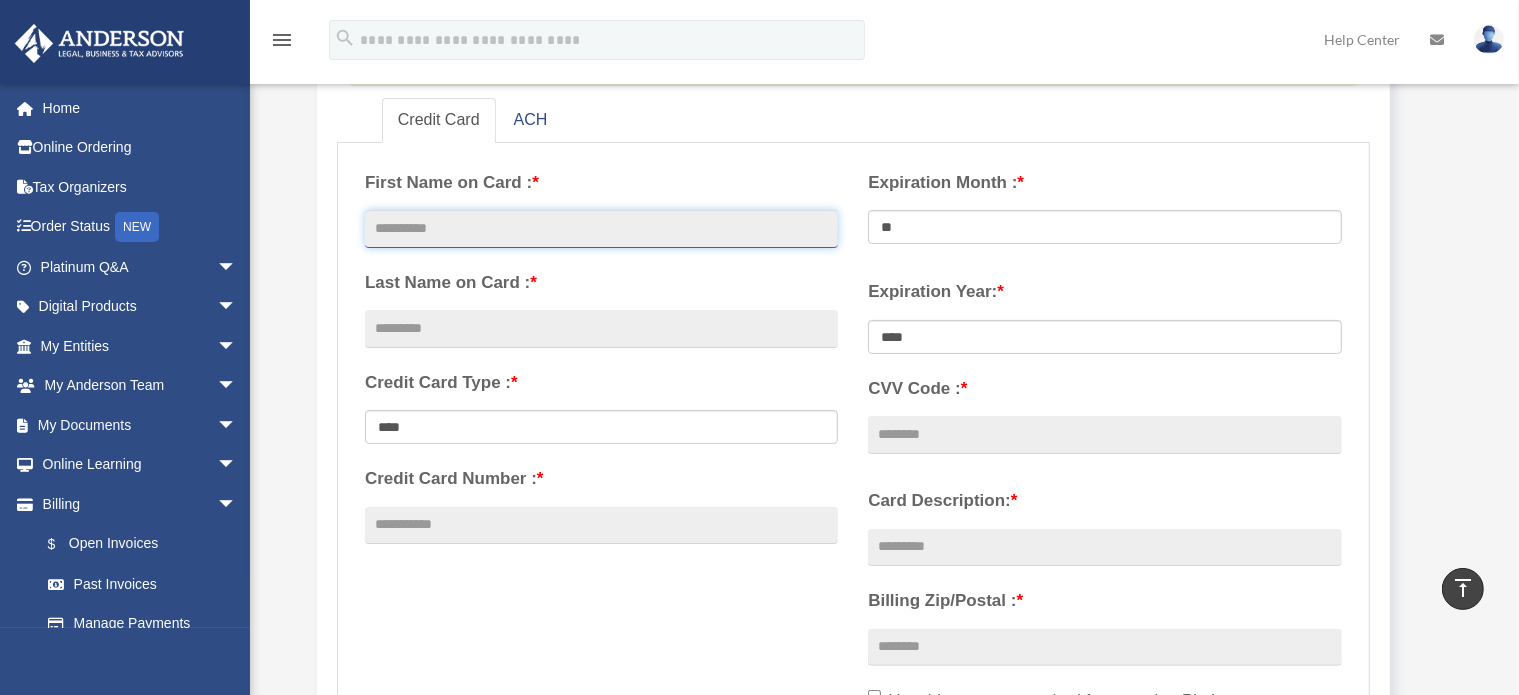click at bounding box center [601, 229] 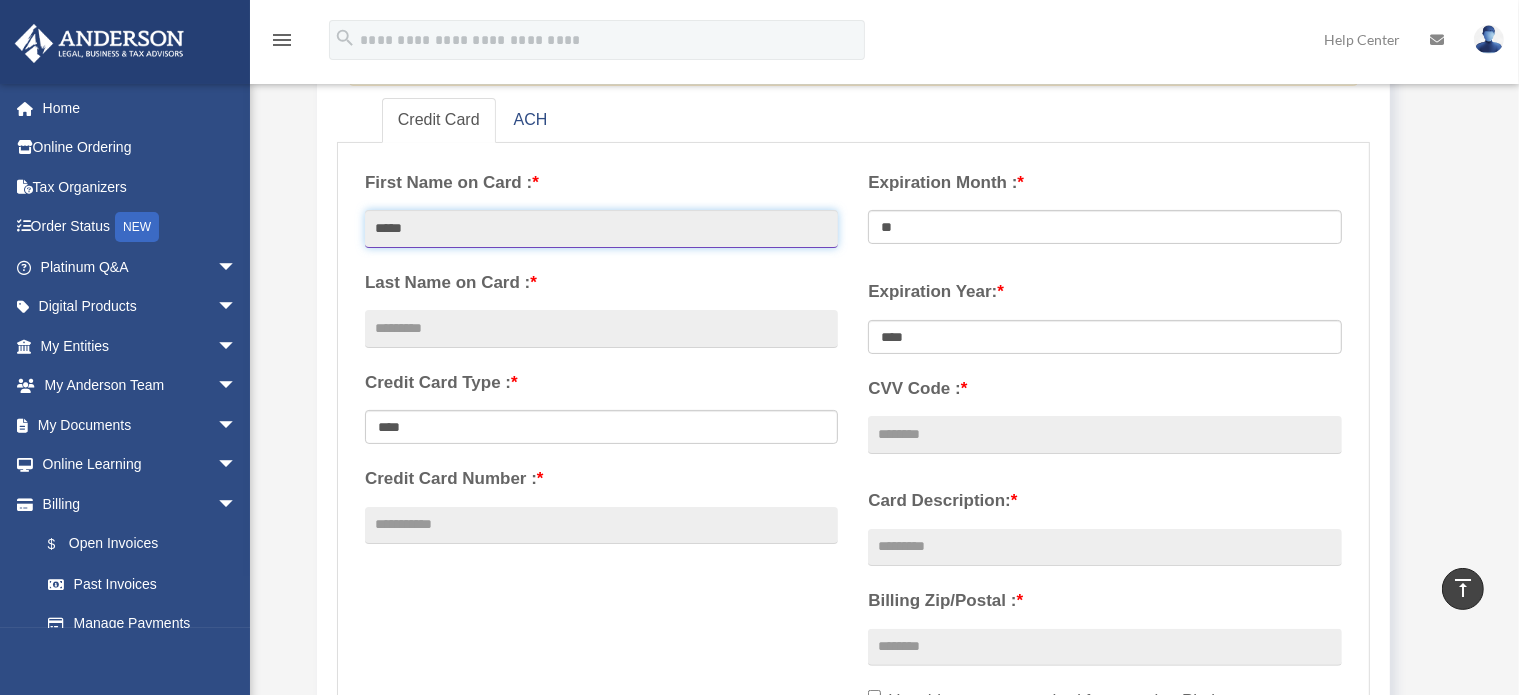 type on "*****" 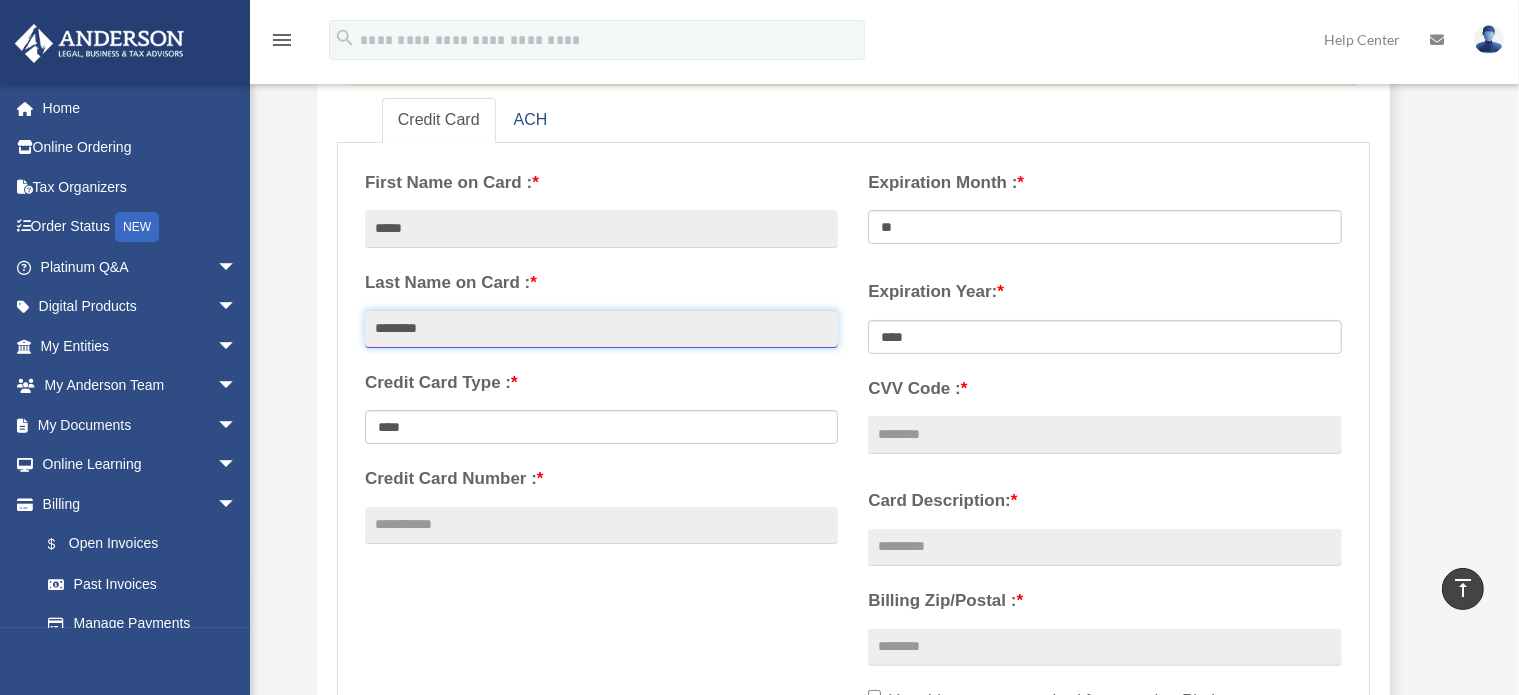 type on "********" 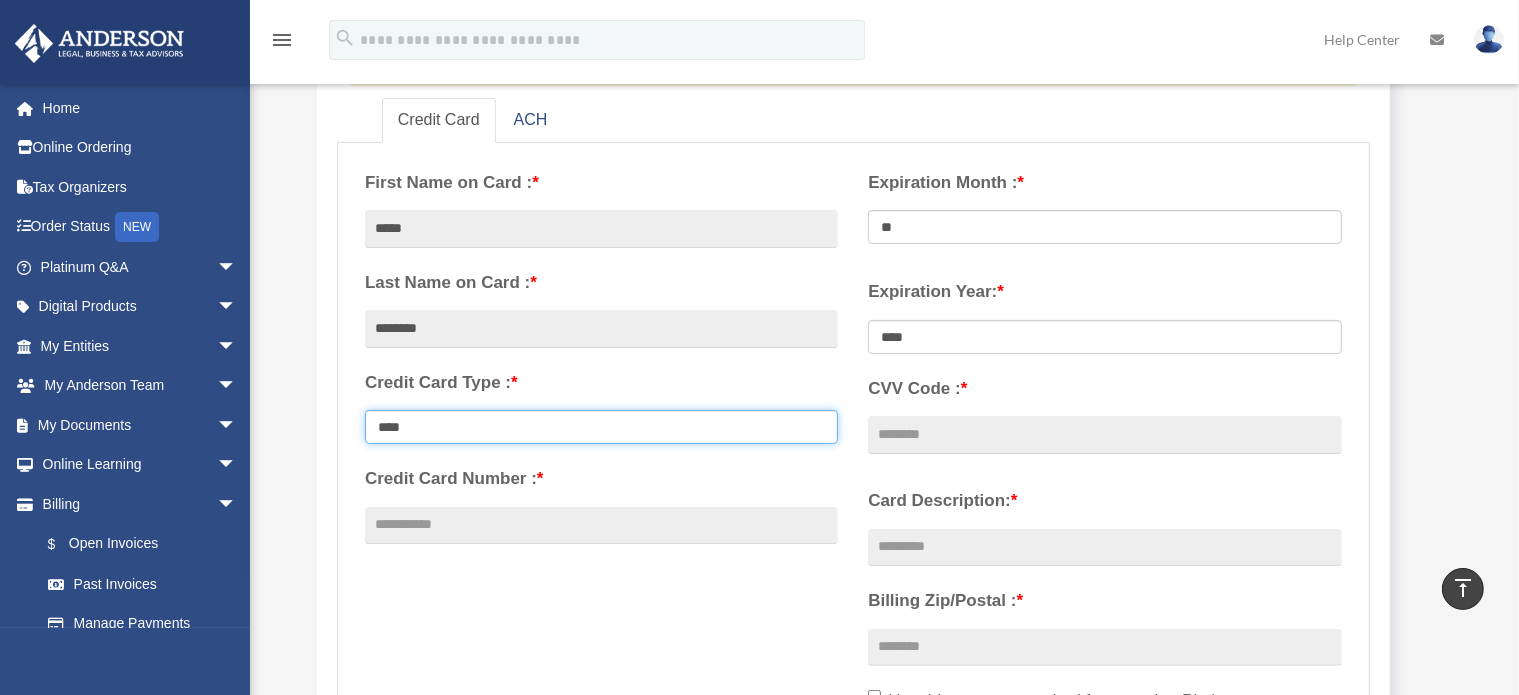 select on "**********" 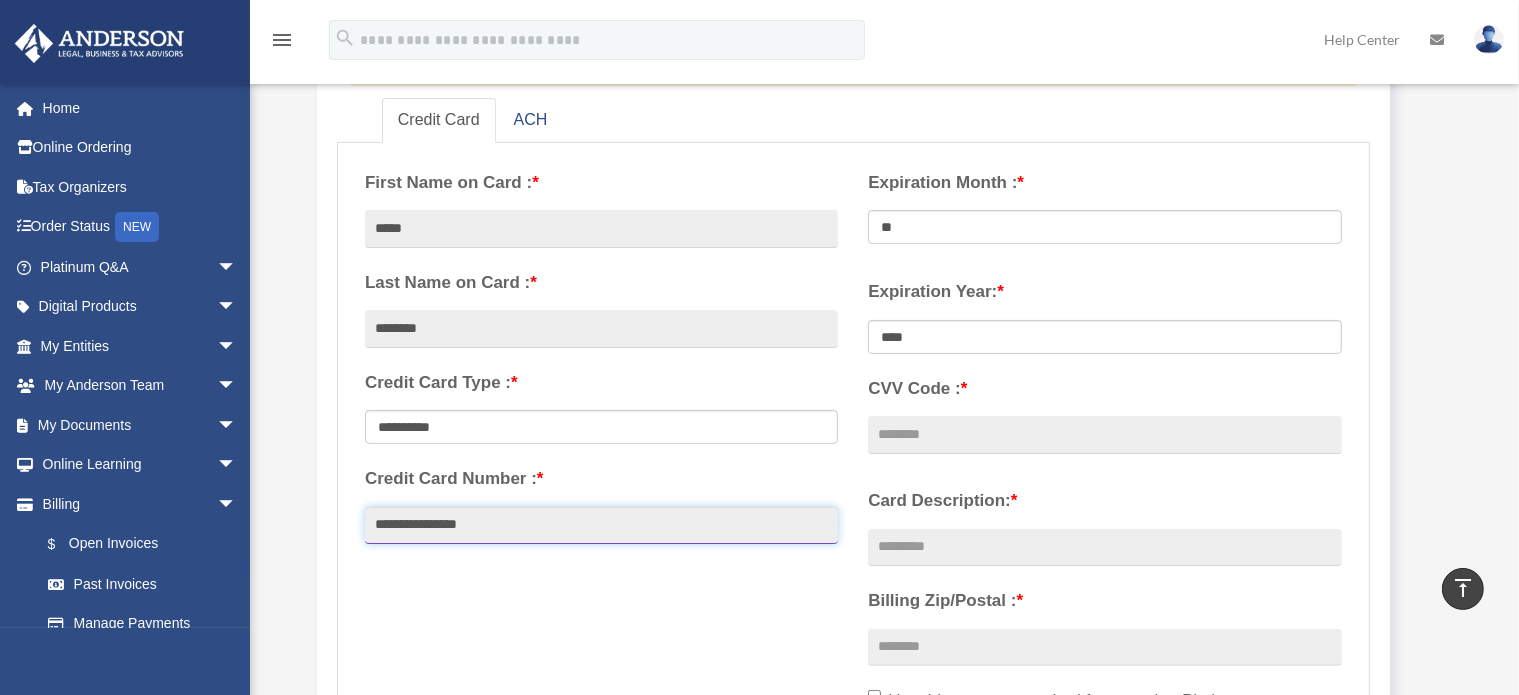 type on "**********" 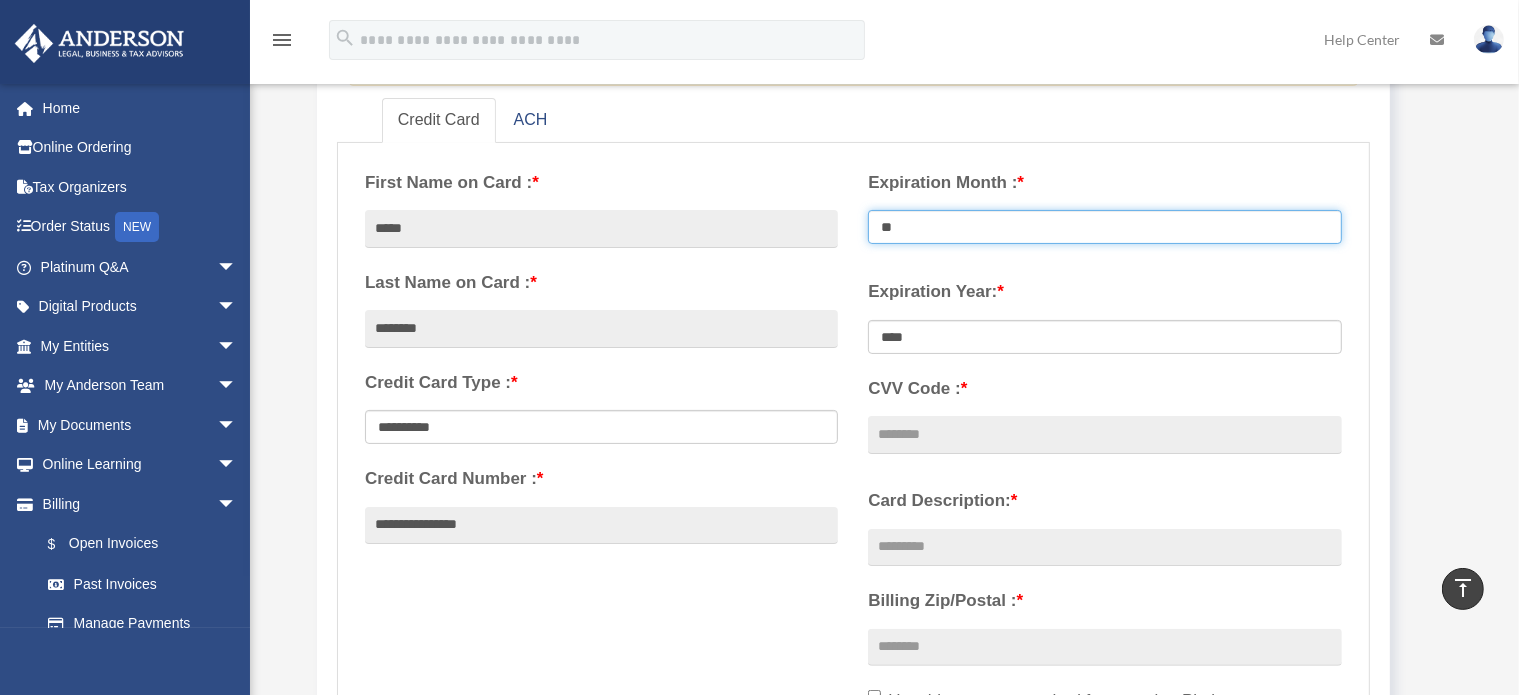 select on "**" 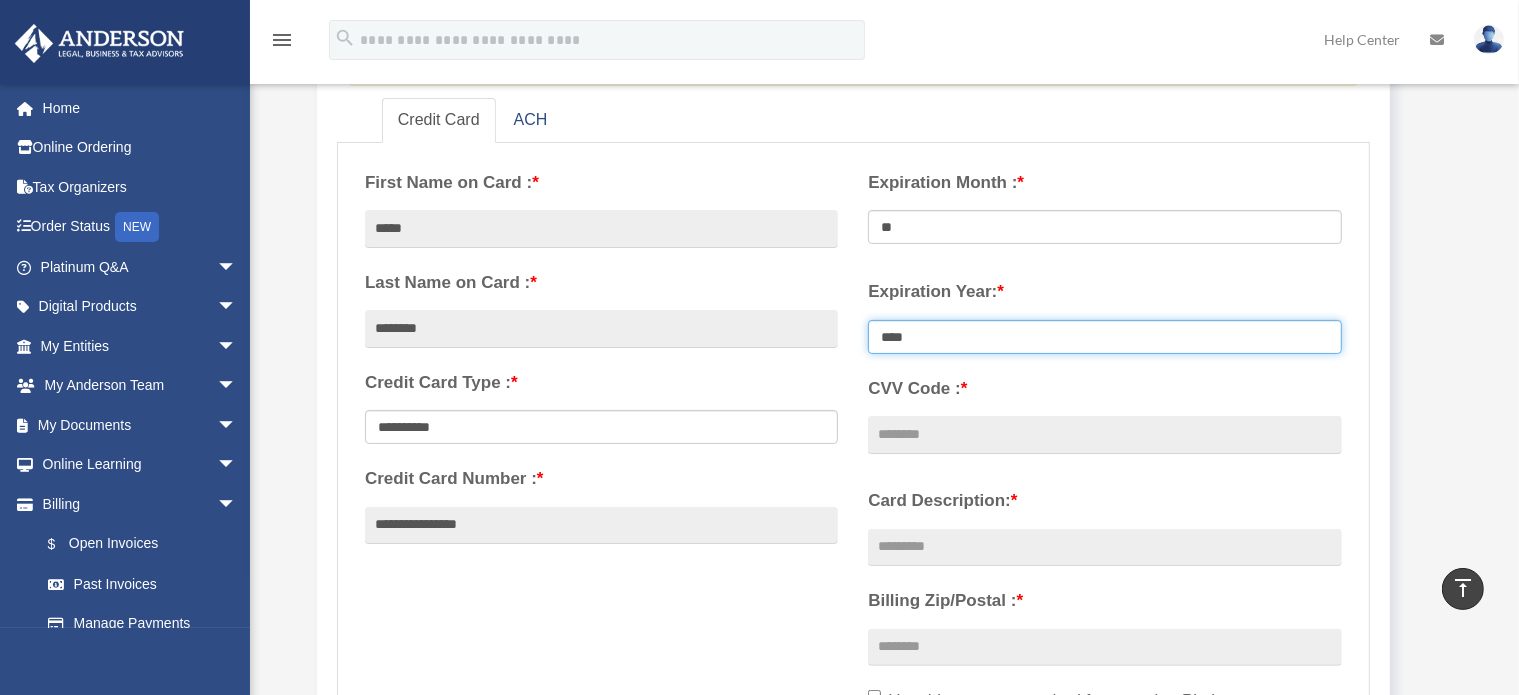 select on "****" 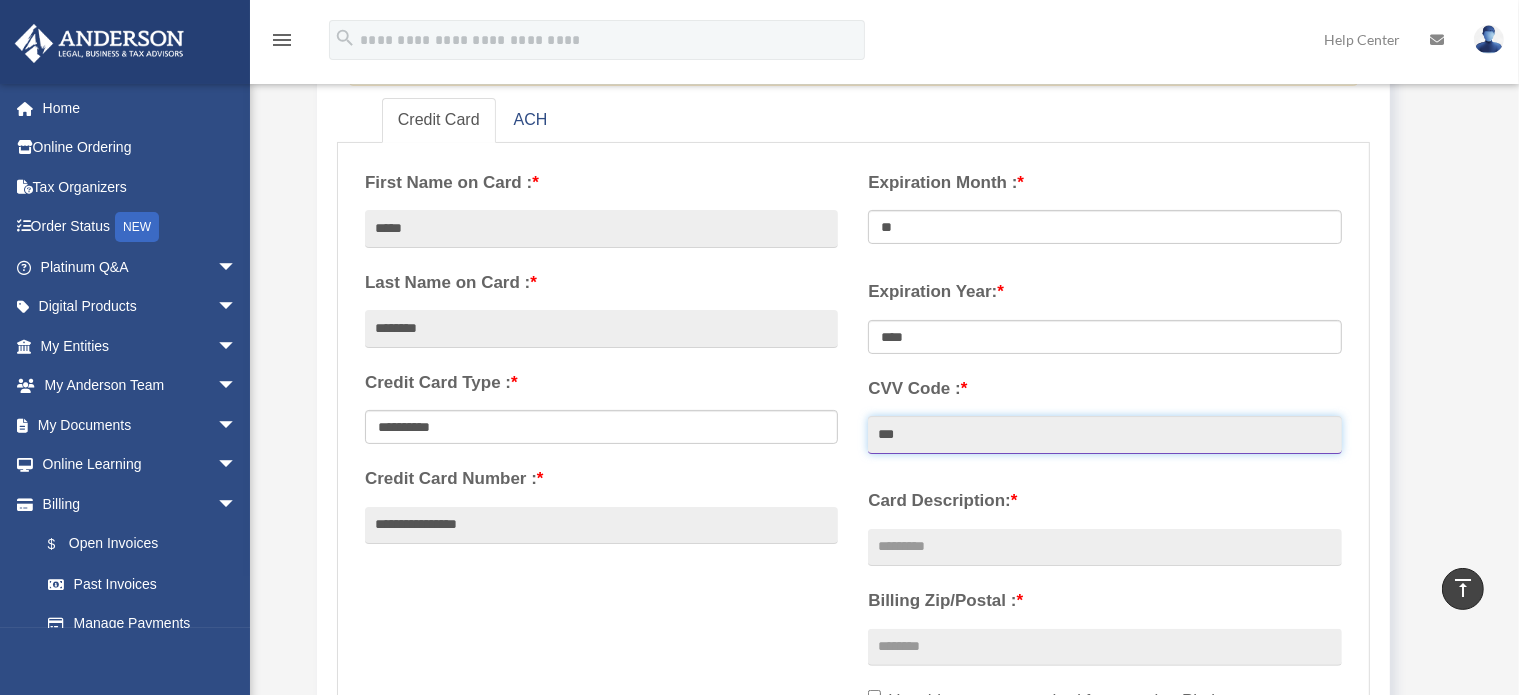 type on "***" 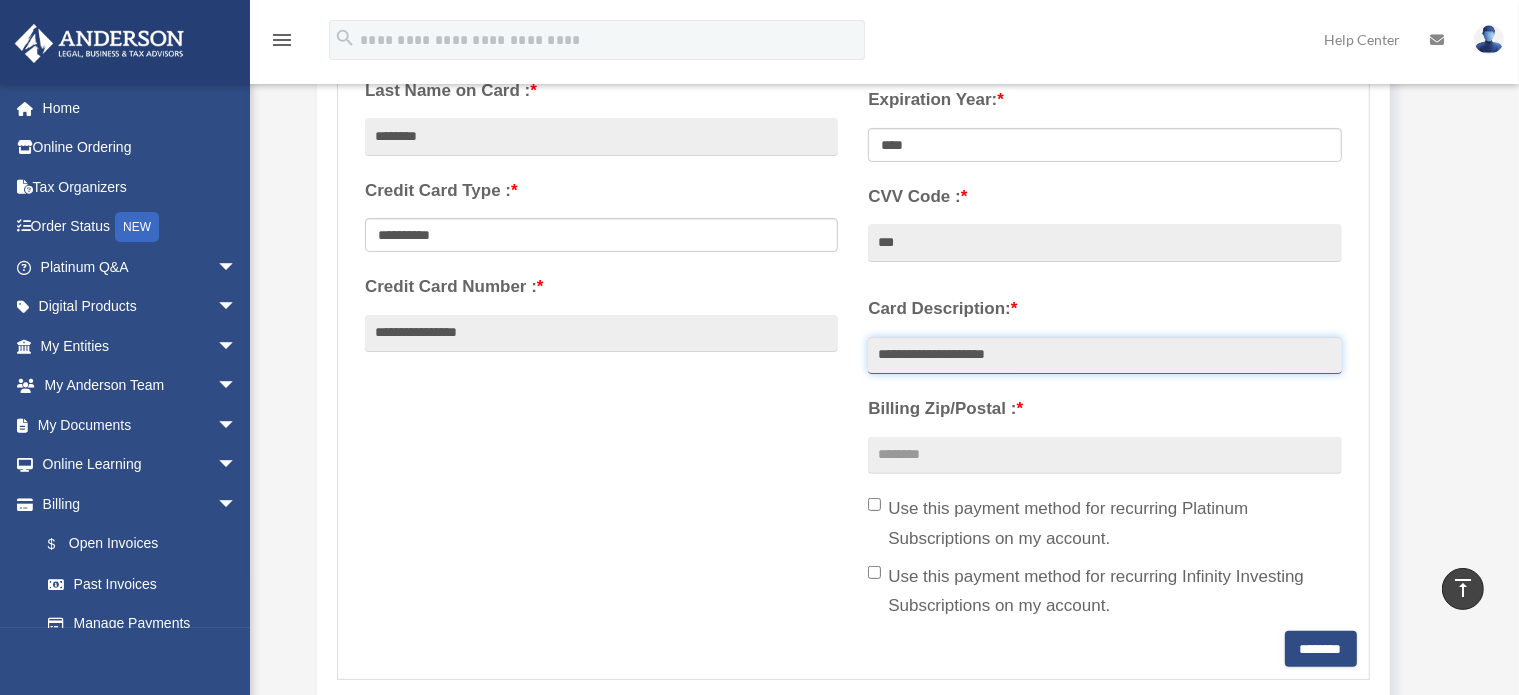 scroll, scrollTop: 547, scrollLeft: 0, axis: vertical 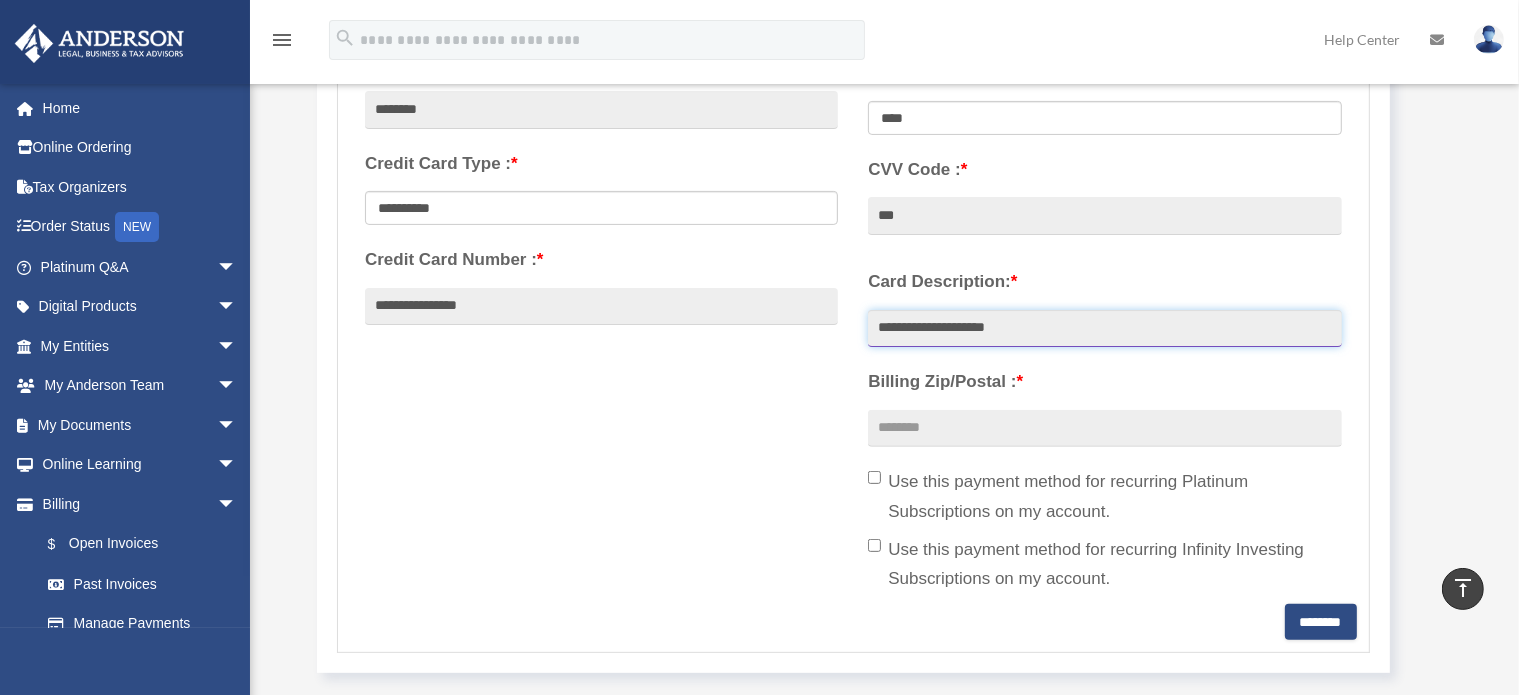 type on "**********" 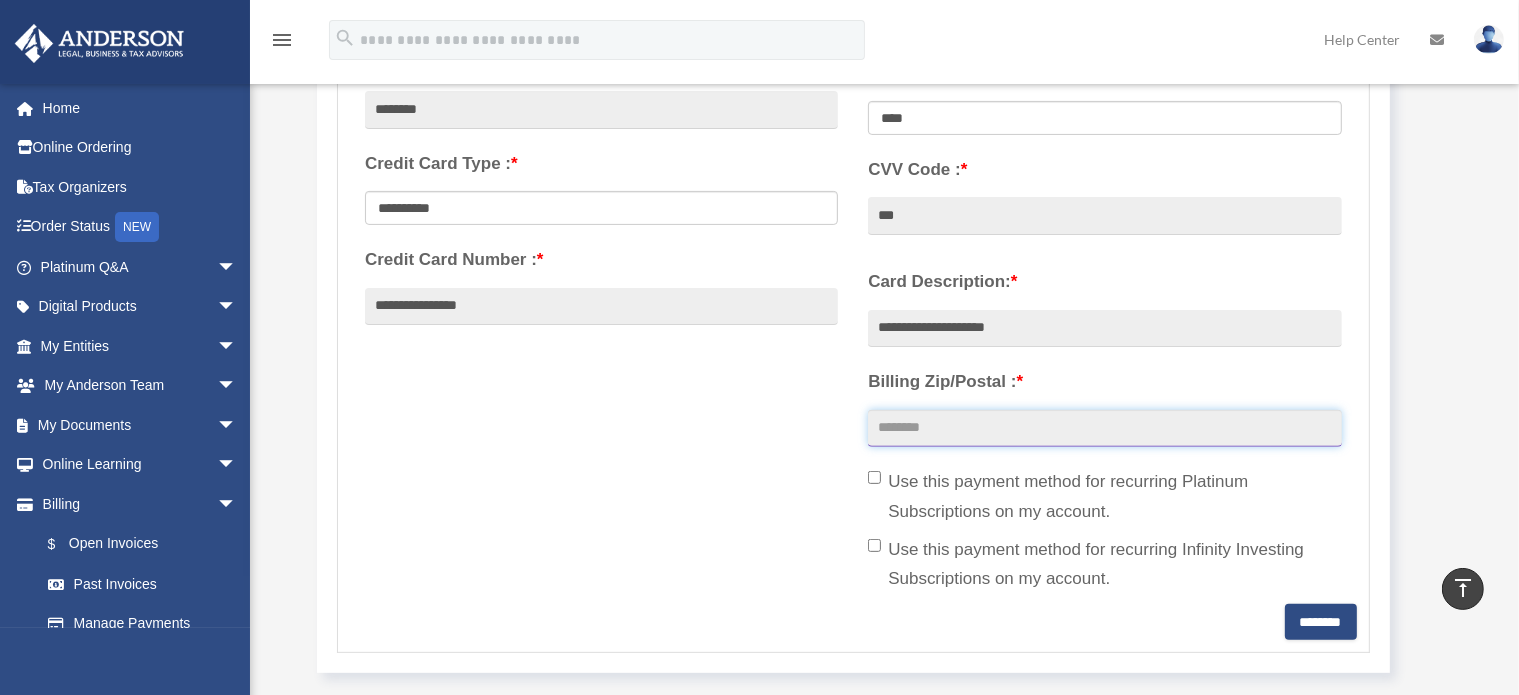 click on "Billing Zip/Postal : *" at bounding box center [1104, 429] 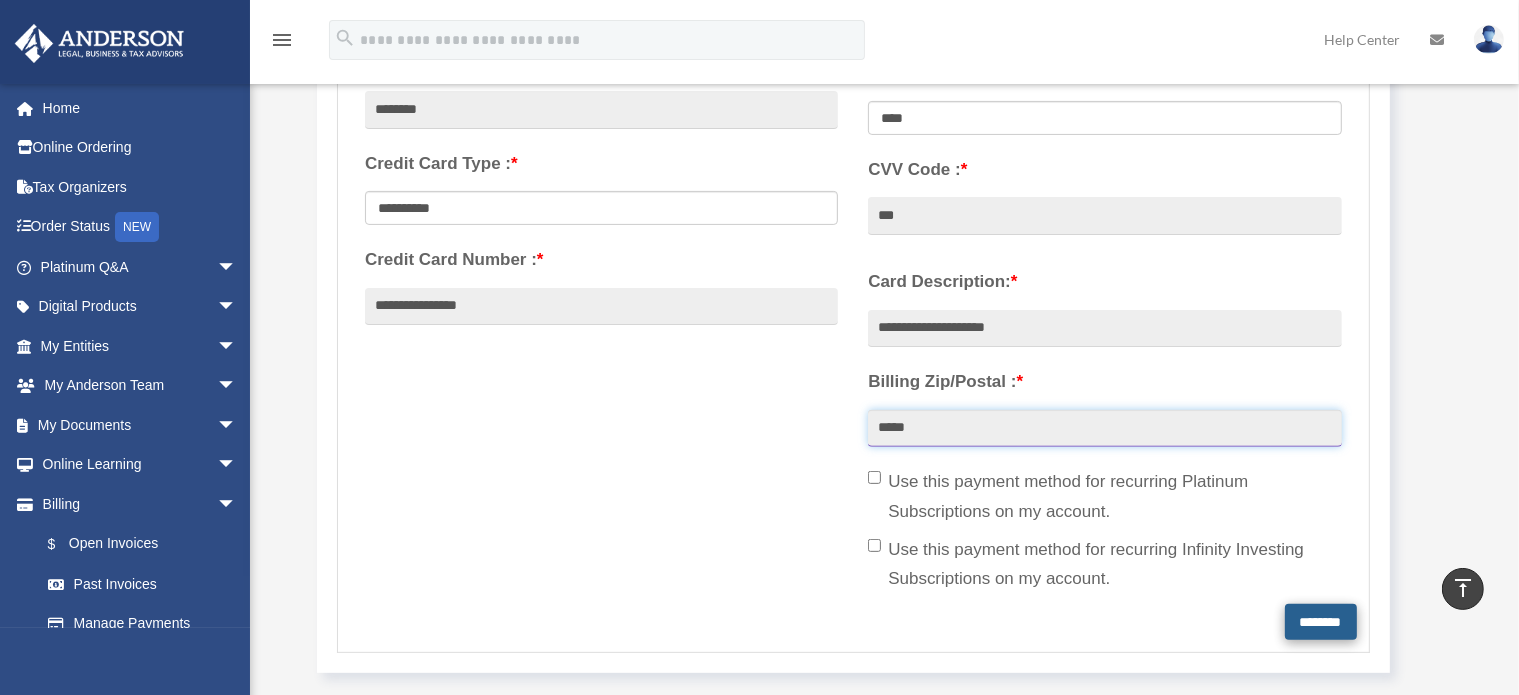 type on "*****" 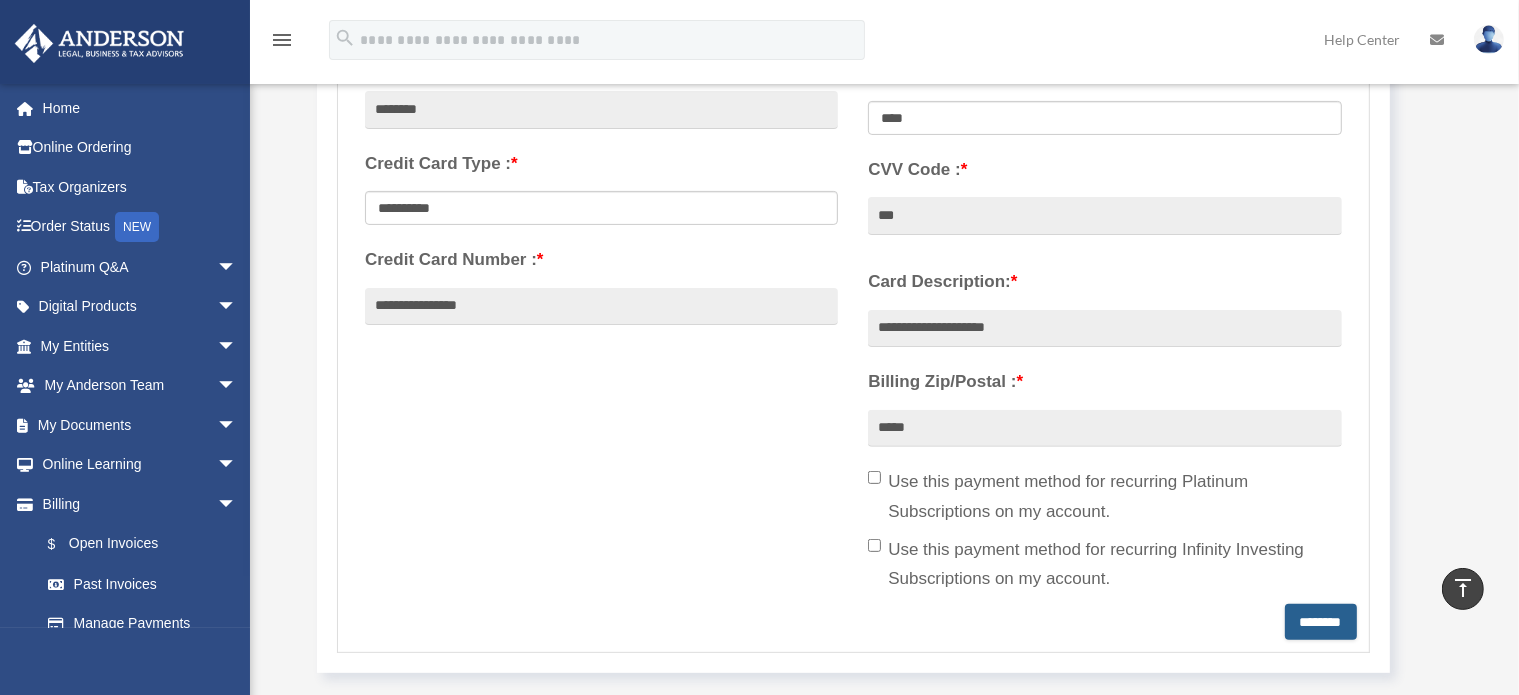 click on "********" at bounding box center [1321, 622] 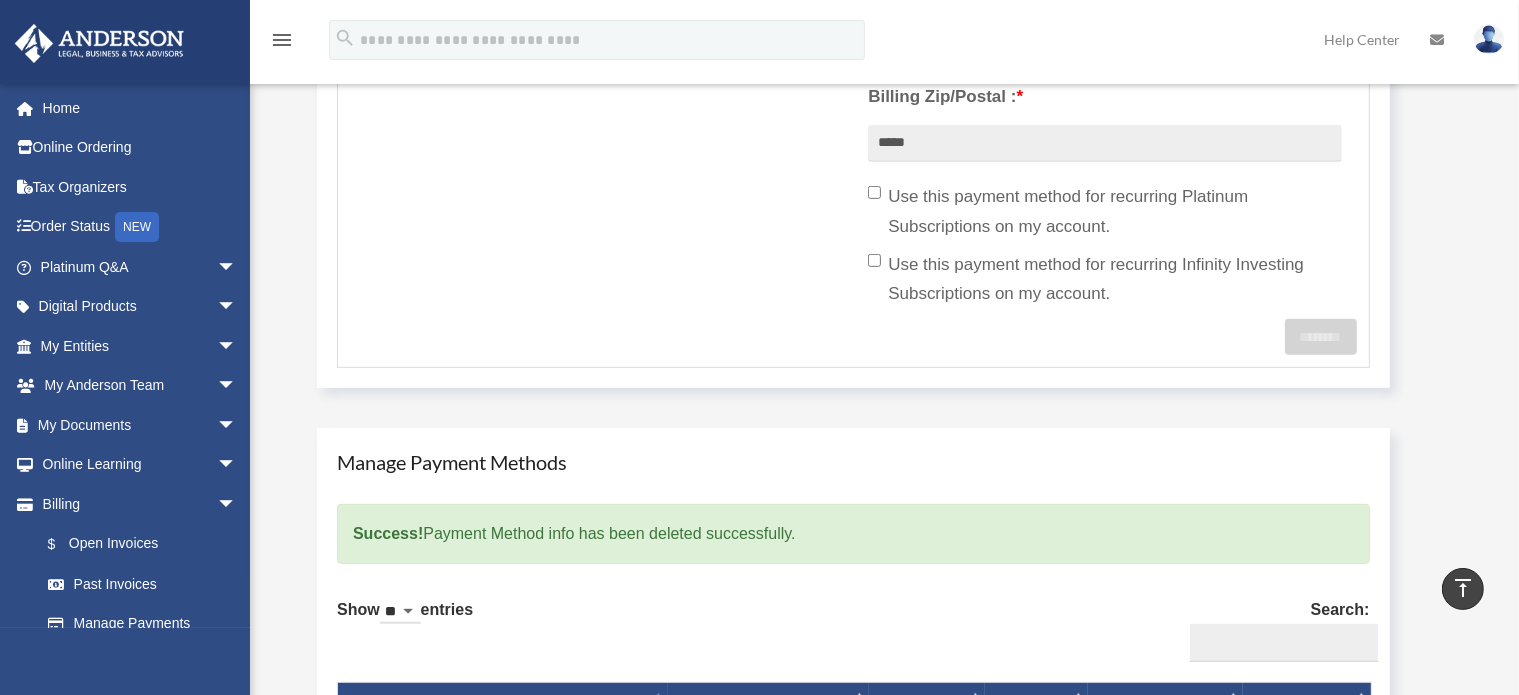 scroll, scrollTop: 854, scrollLeft: 0, axis: vertical 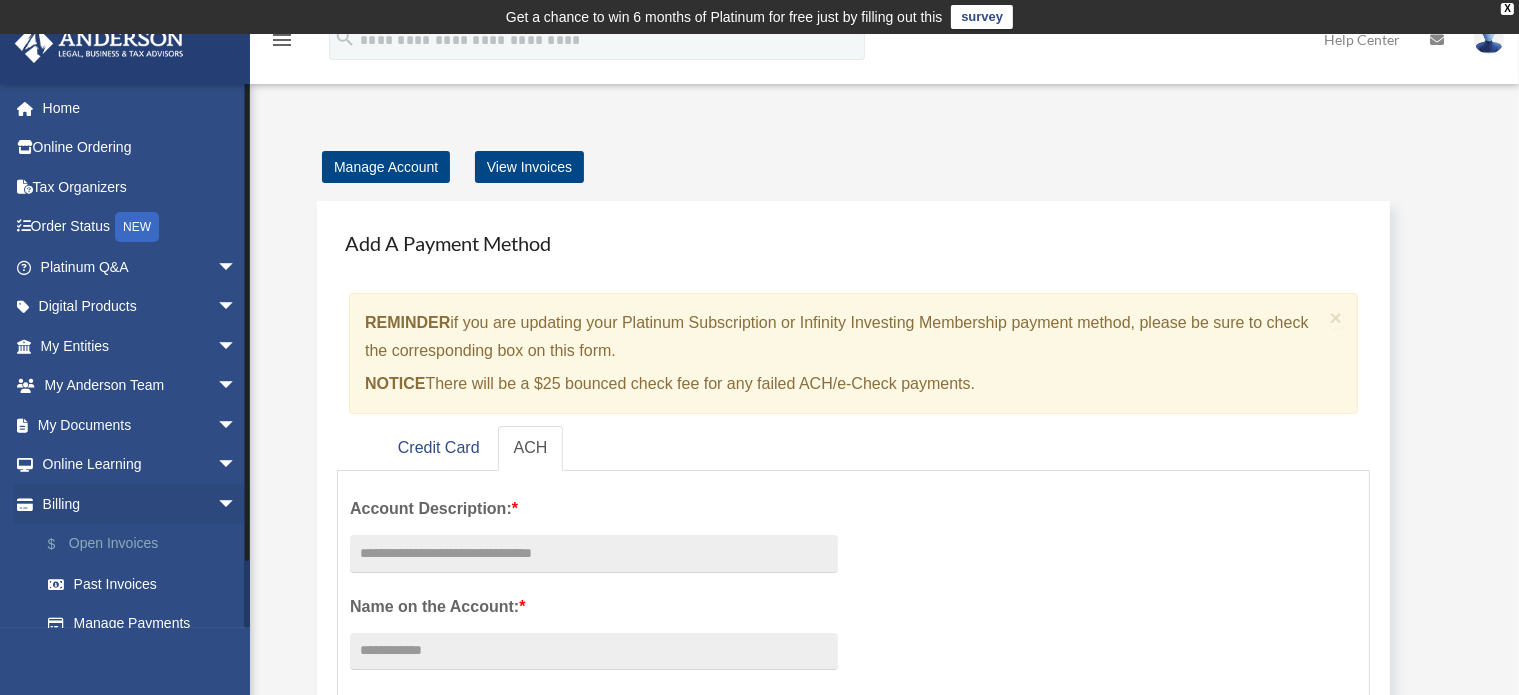 click on "$ Open Invoices" at bounding box center (147, 544) 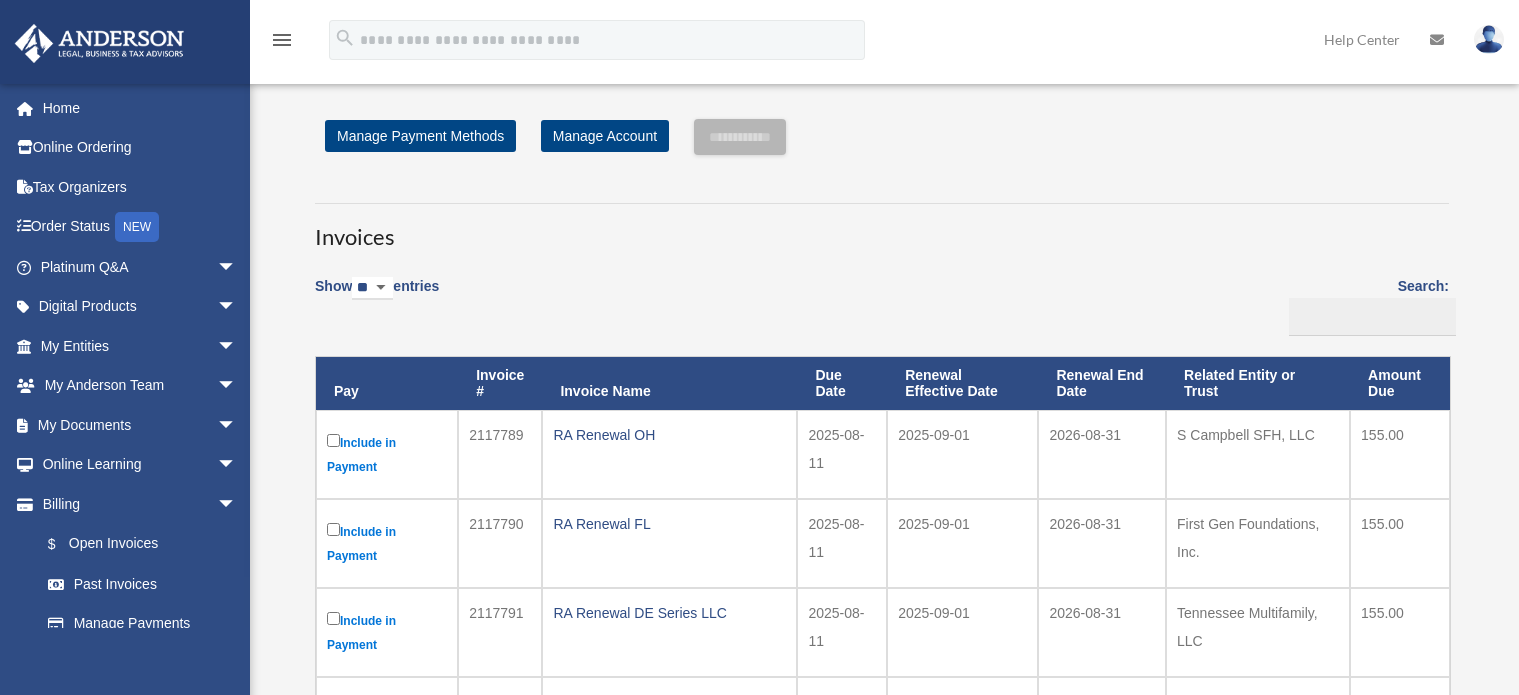 scroll, scrollTop: 0, scrollLeft: 0, axis: both 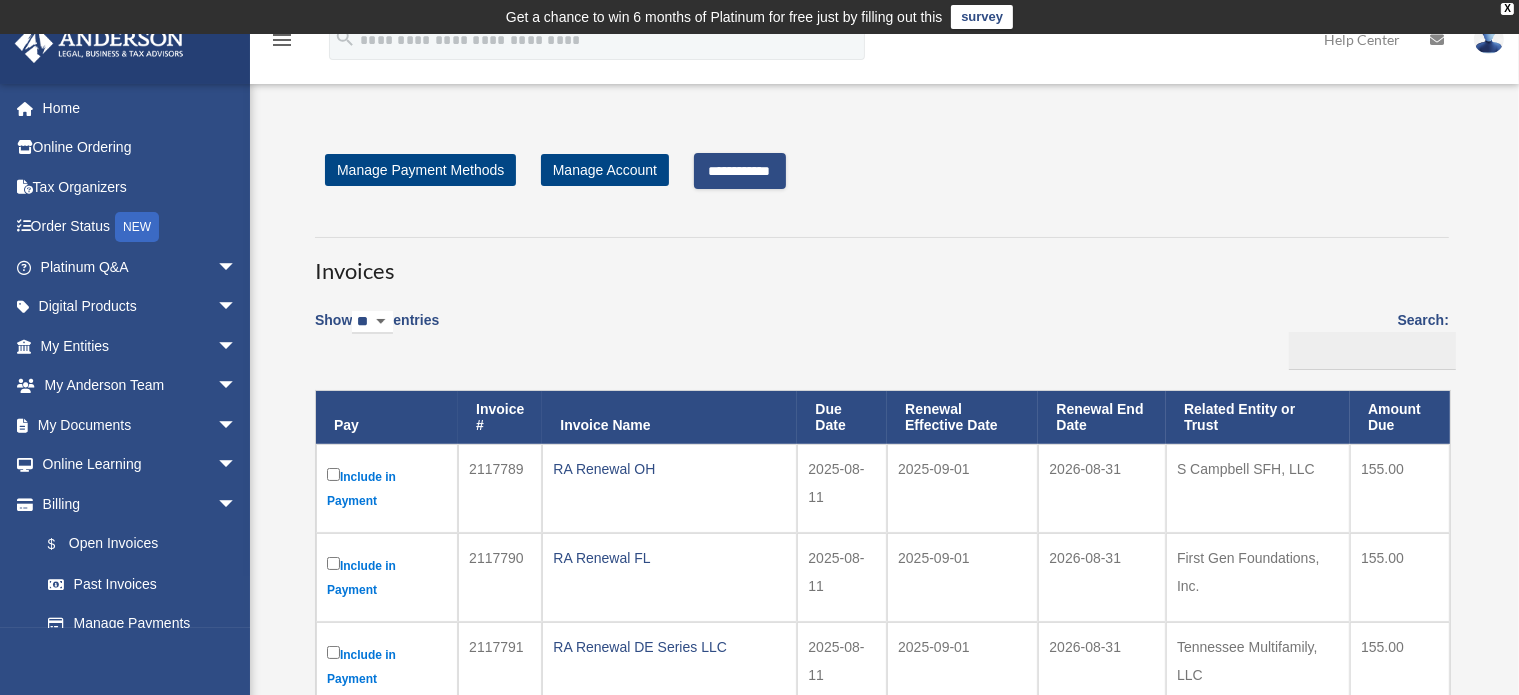 click on "**********" at bounding box center [740, 171] 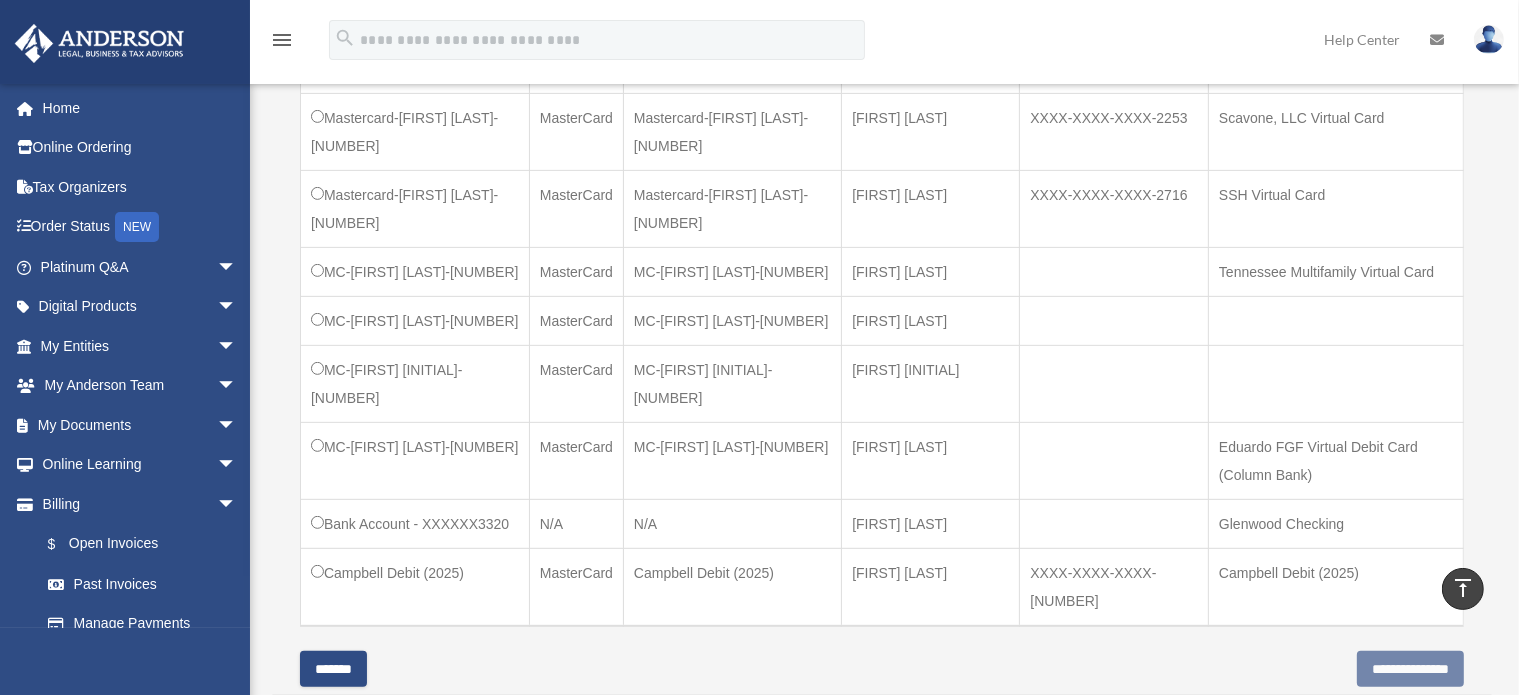 scroll, scrollTop: 776, scrollLeft: 0, axis: vertical 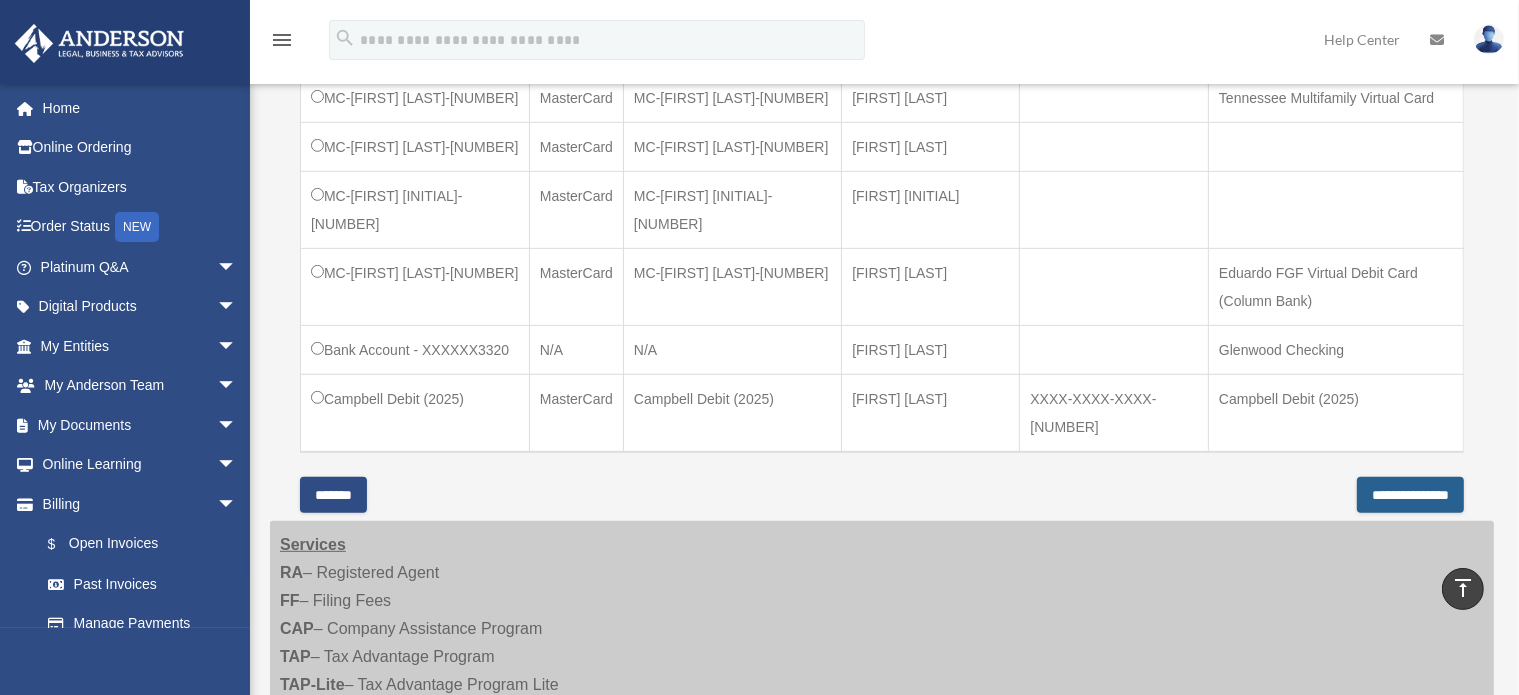 click on "**********" at bounding box center [1410, 495] 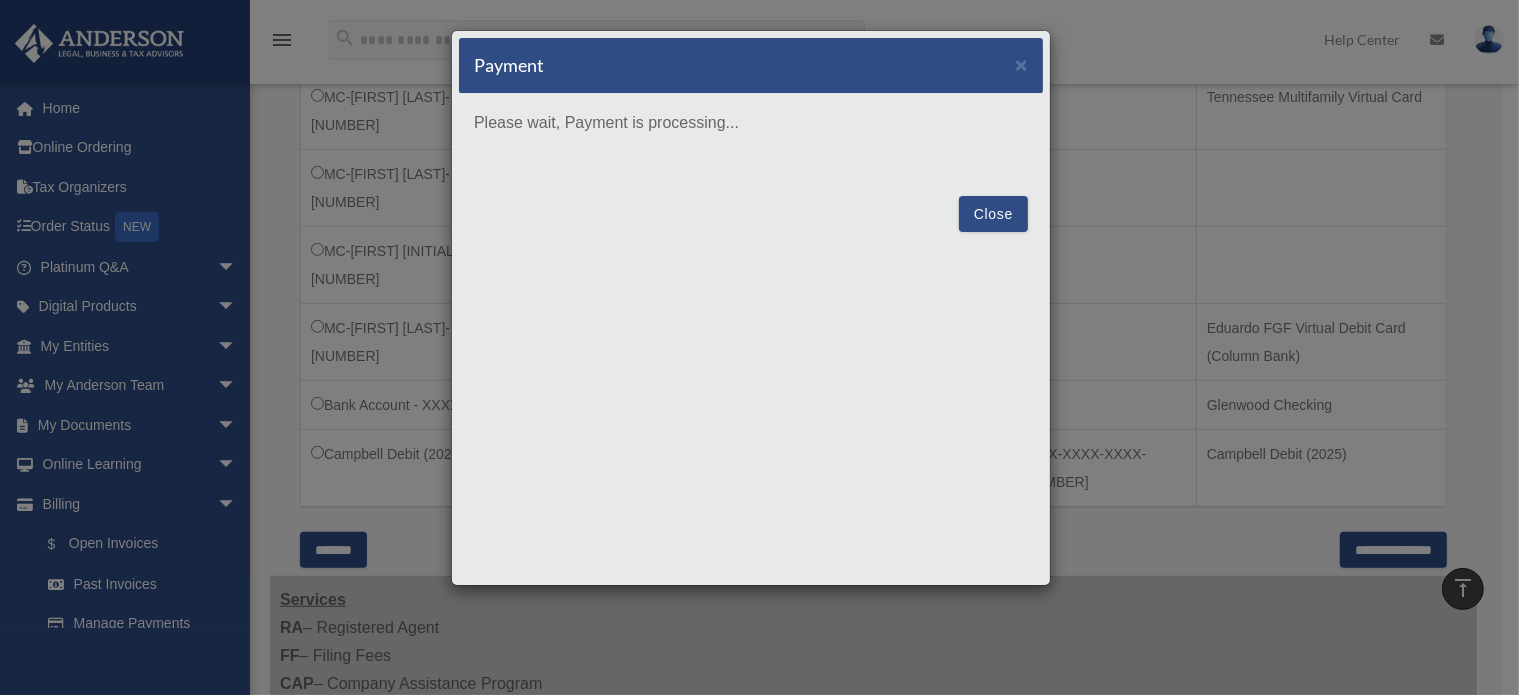 click on "Close" at bounding box center [993, 214] 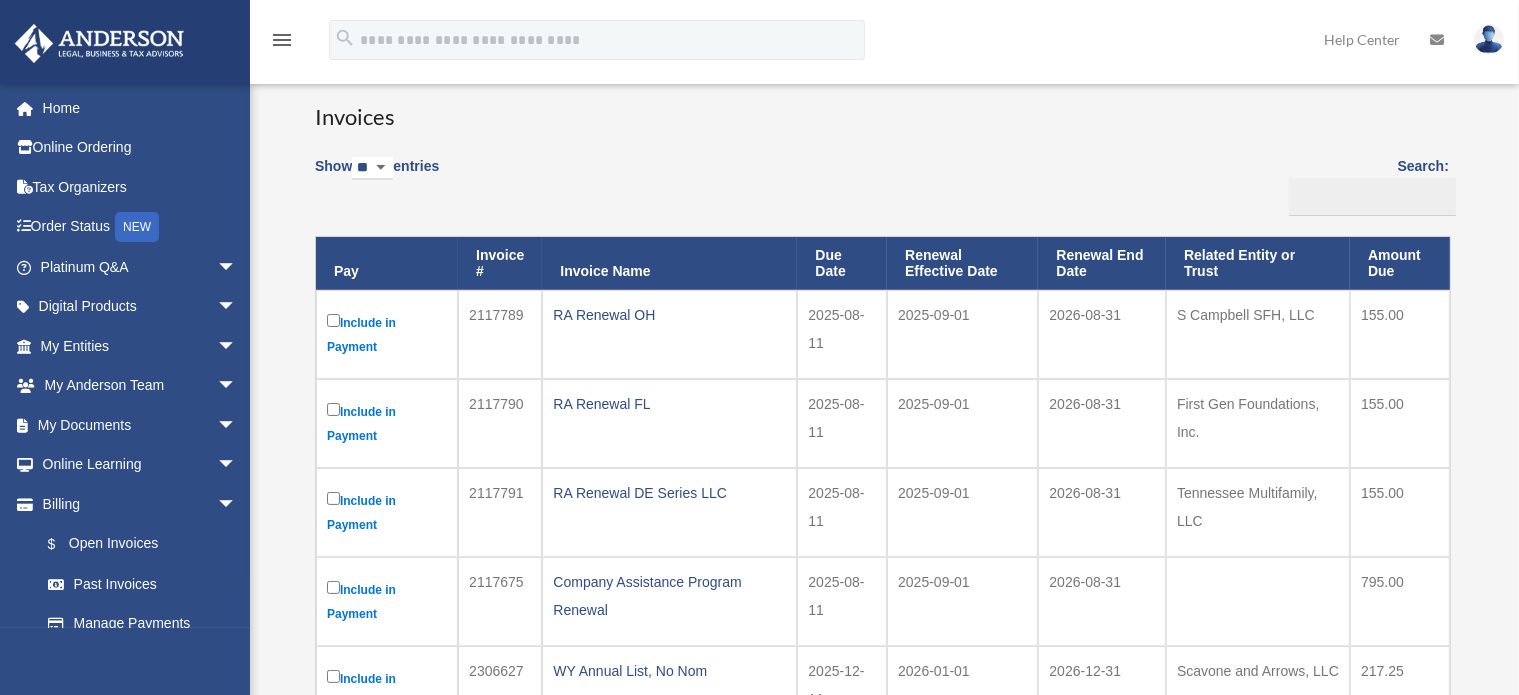 scroll, scrollTop: 156, scrollLeft: 0, axis: vertical 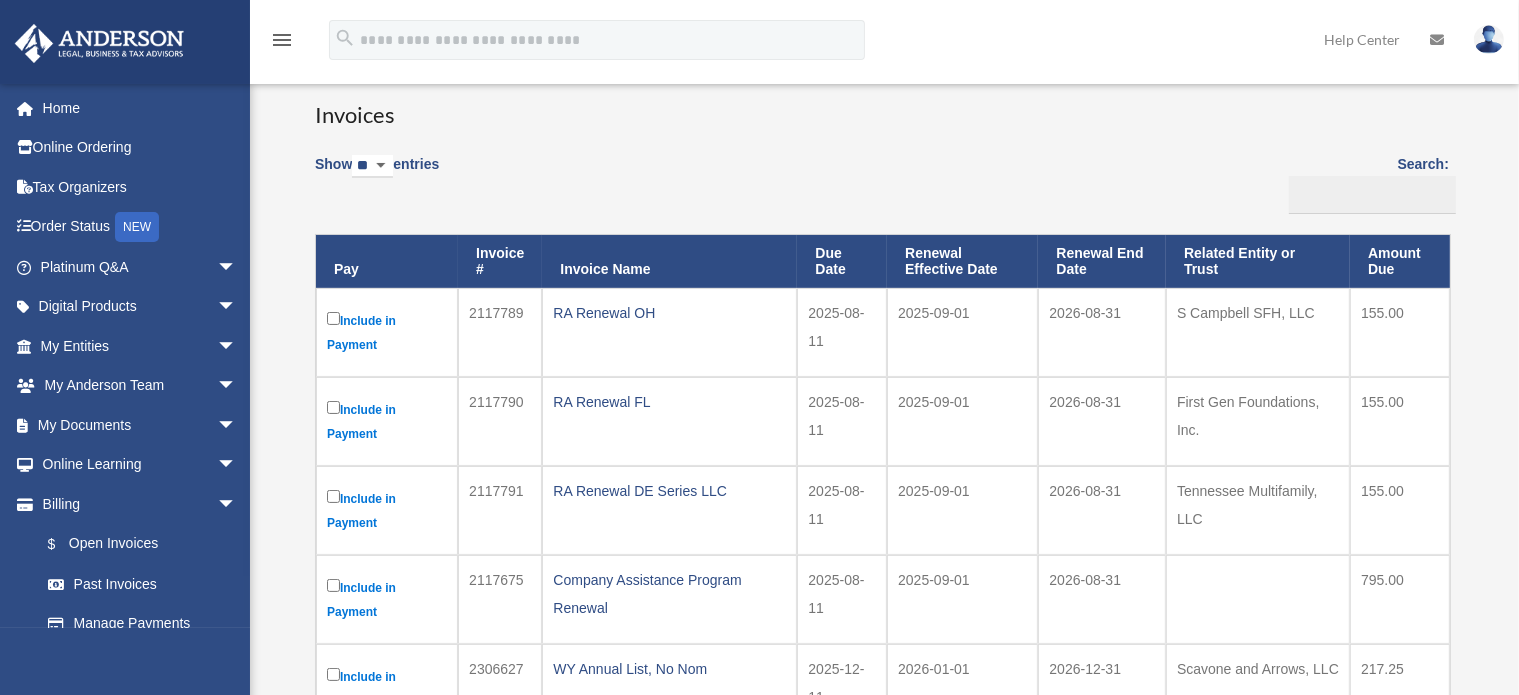 click on "Include in Payment" at bounding box center (387, 332) 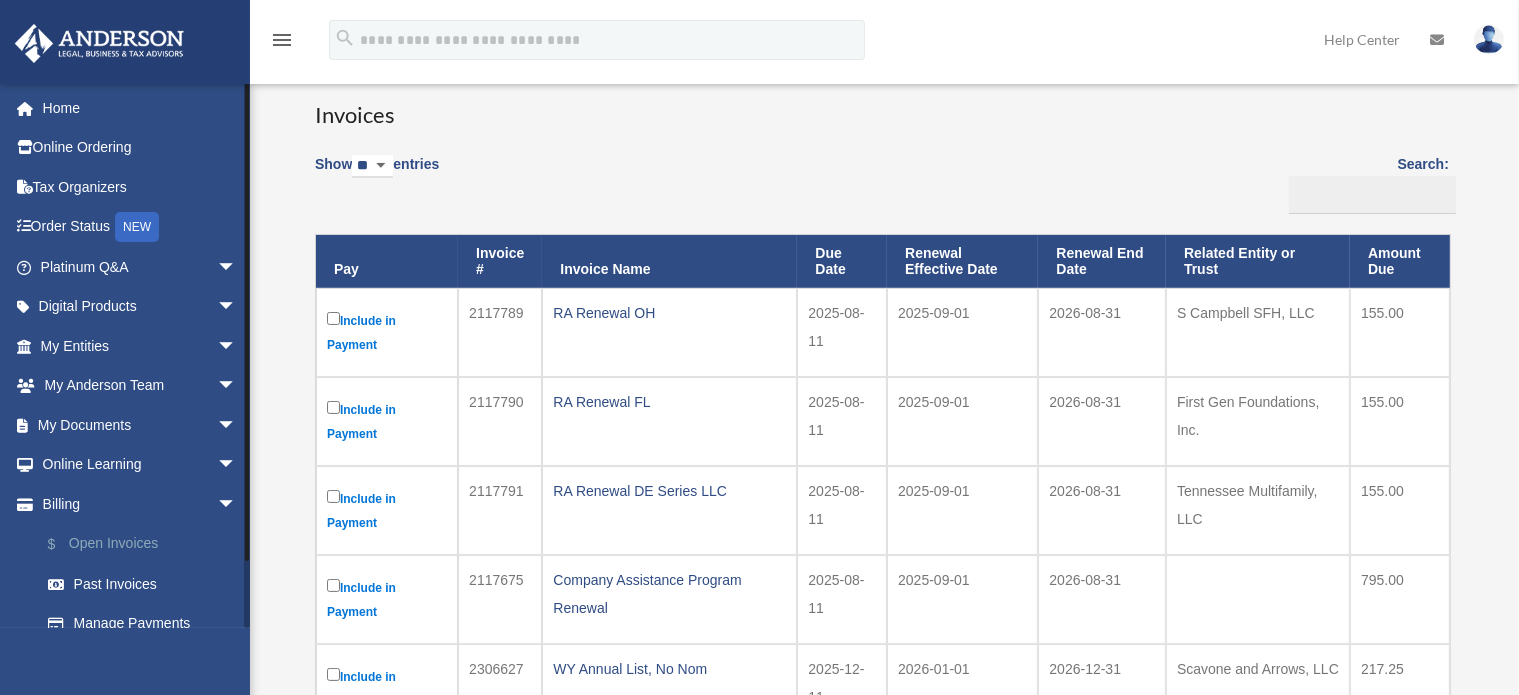 click on "$ Open Invoices" at bounding box center [147, 544] 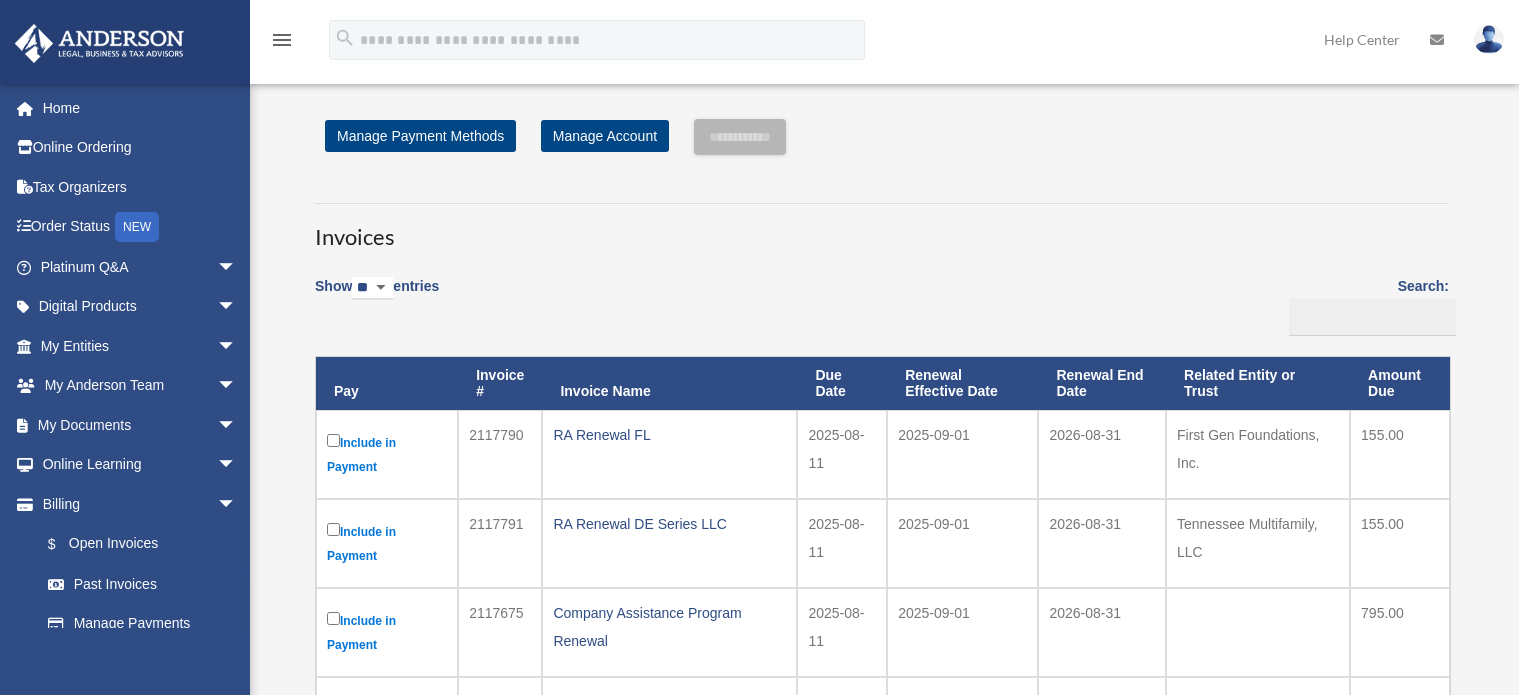 scroll, scrollTop: 0, scrollLeft: 0, axis: both 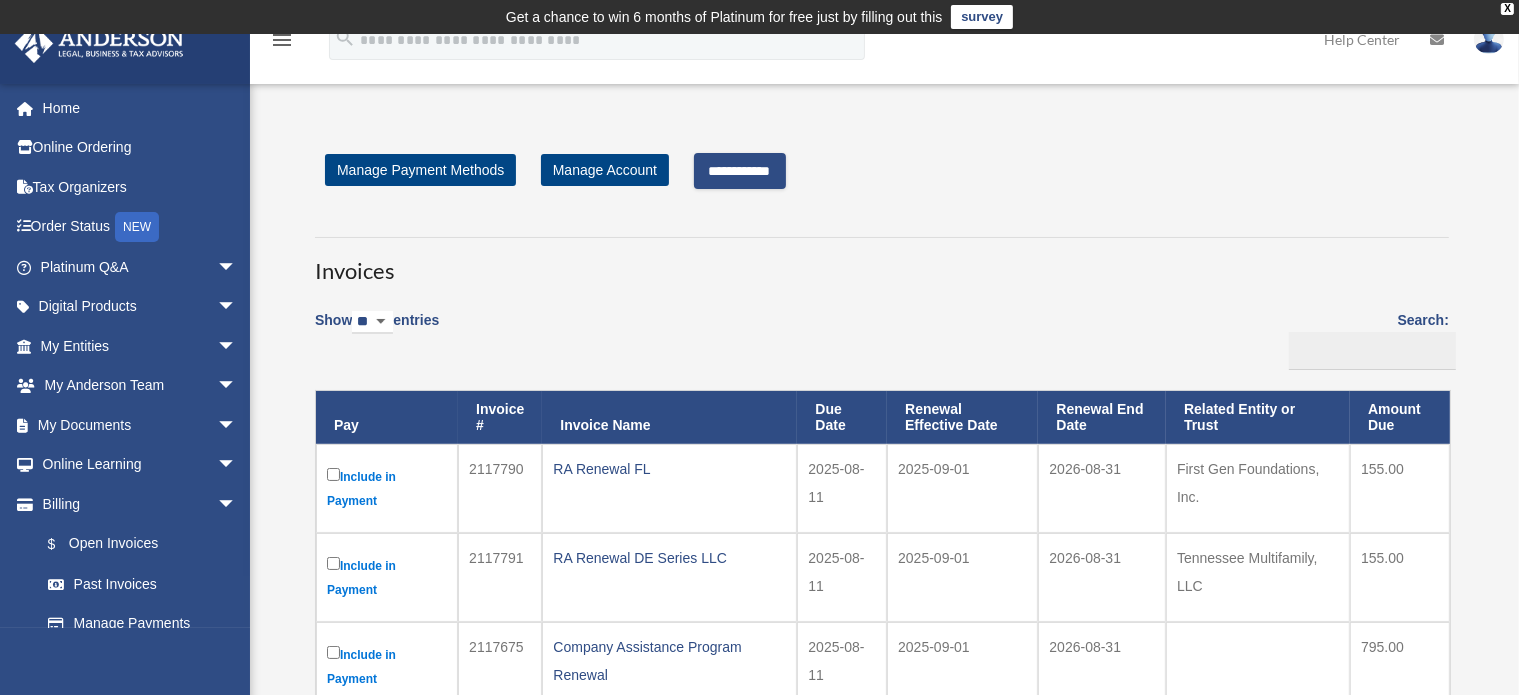 click on "**********" at bounding box center (740, 171) 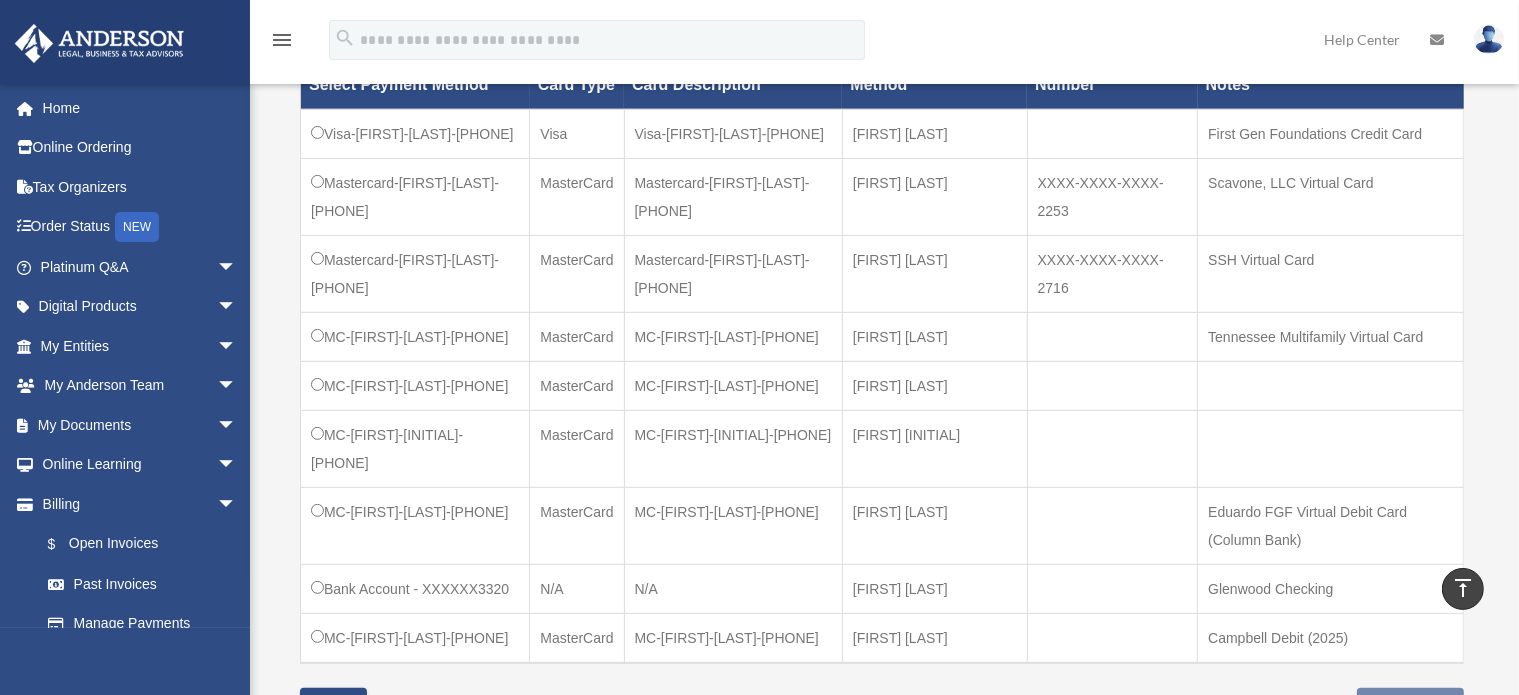 scroll, scrollTop: 676, scrollLeft: 0, axis: vertical 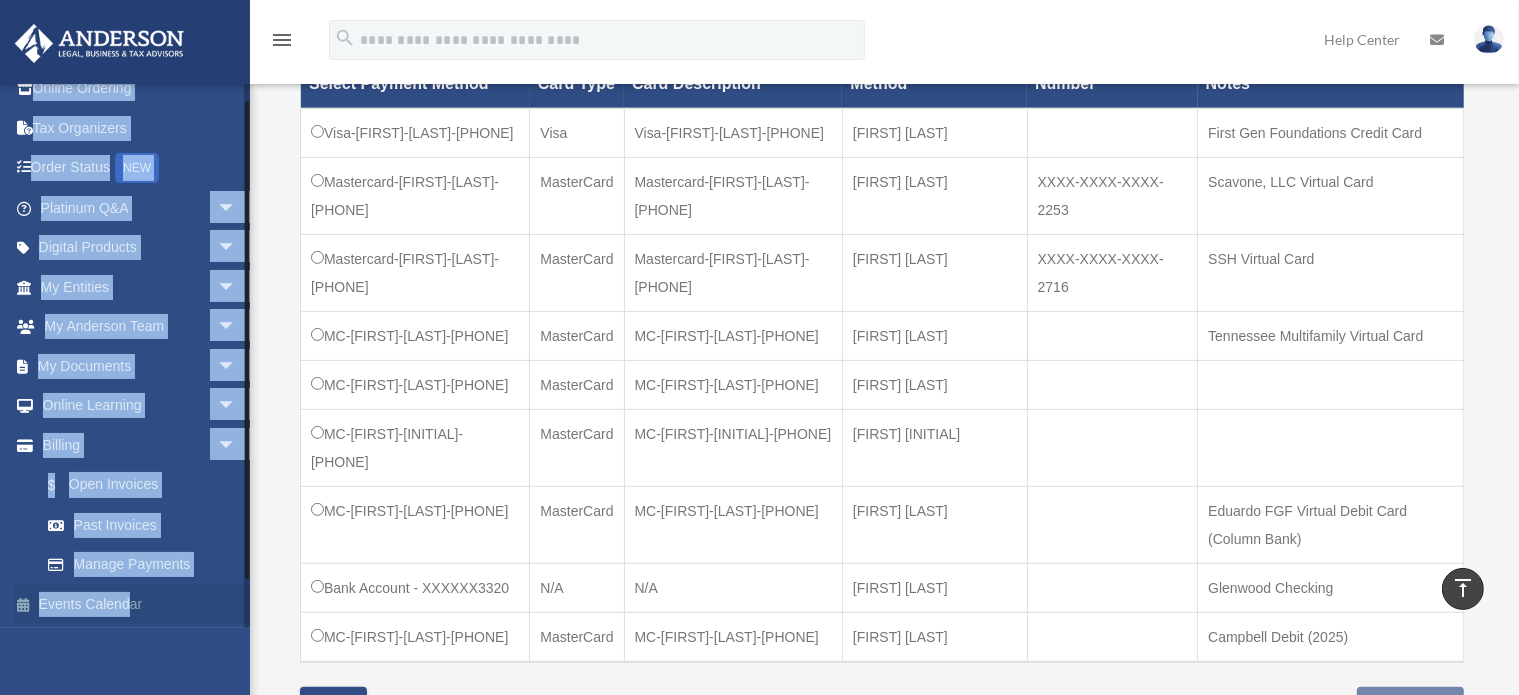 drag, startPoint x: 140, startPoint y: 633, endPoint x: 130, endPoint y: 619, distance: 17.20465 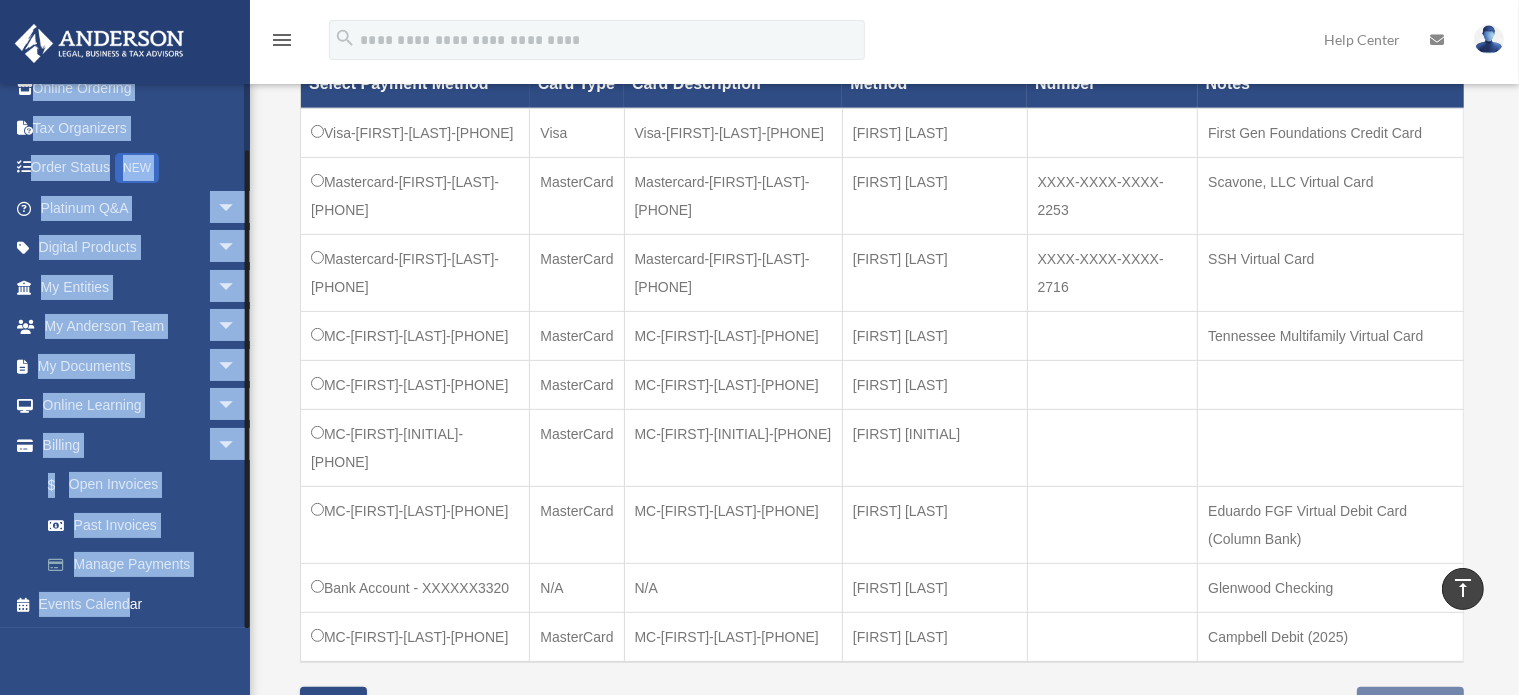 click on "Manage Payments" at bounding box center (147, 565) 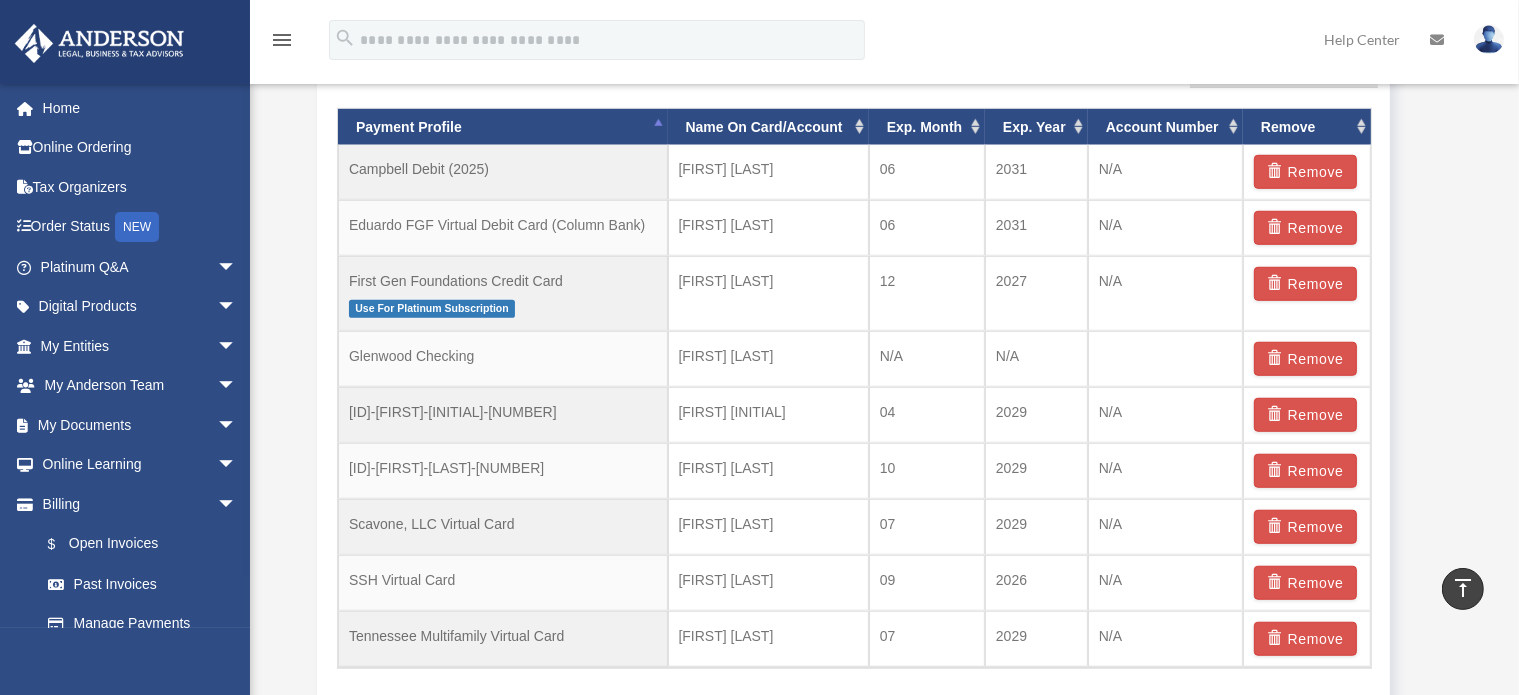 scroll, scrollTop: 1359, scrollLeft: 0, axis: vertical 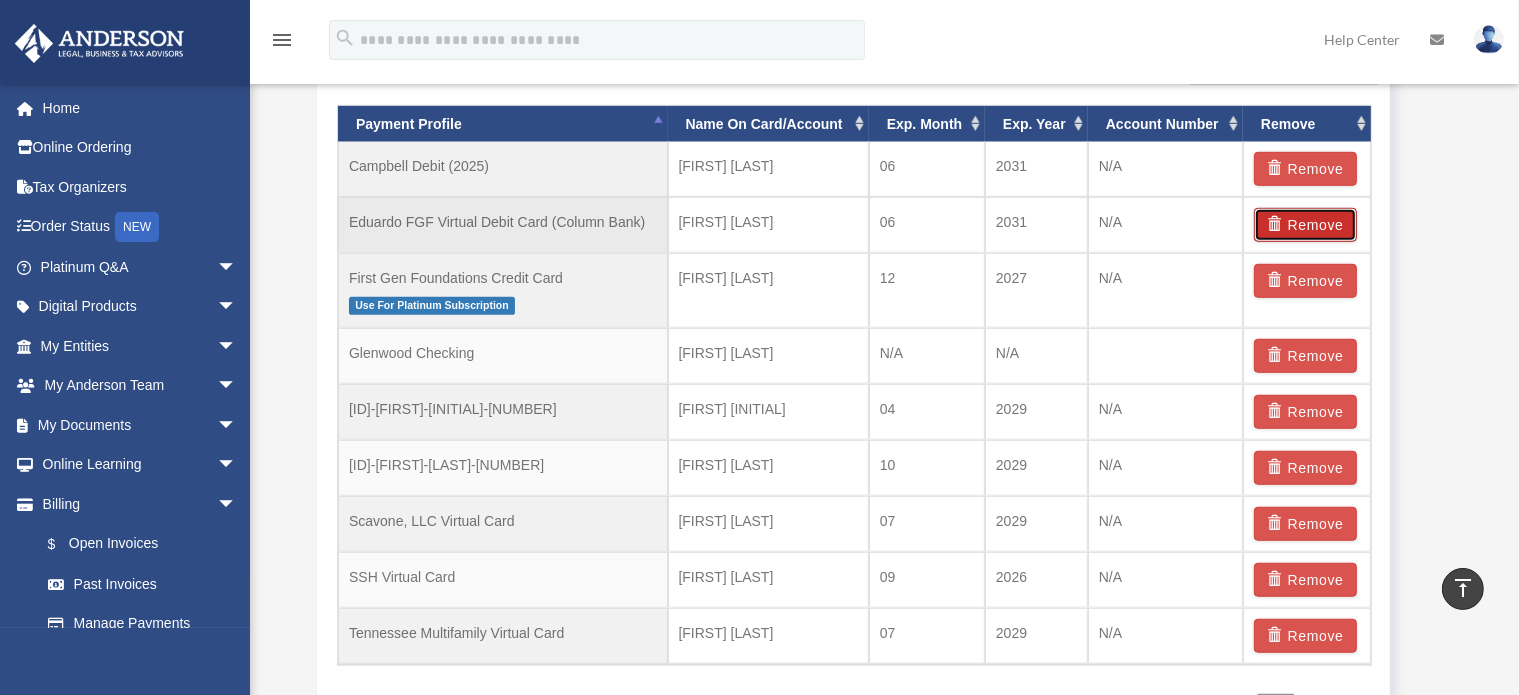 click on "Remove" at bounding box center (1305, 225) 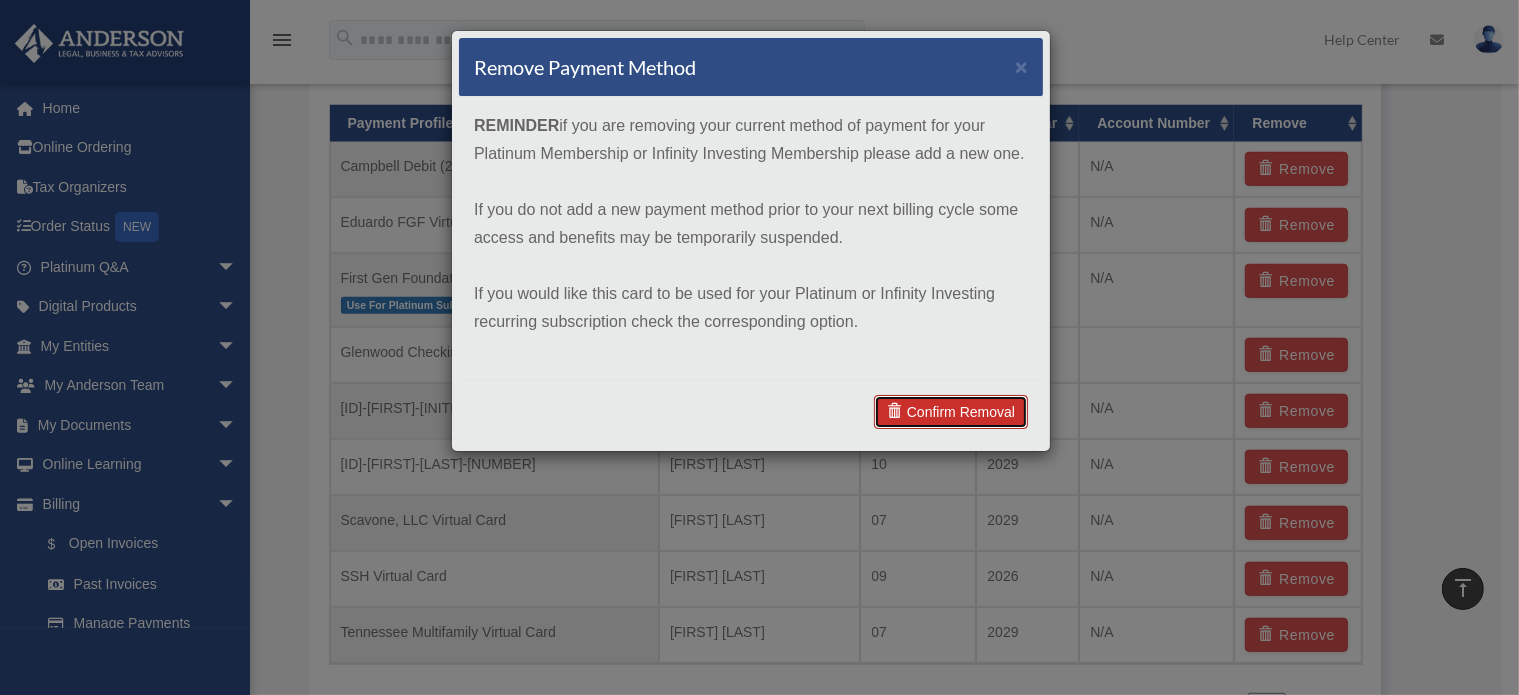click on "Confirm Removal" at bounding box center [951, 412] 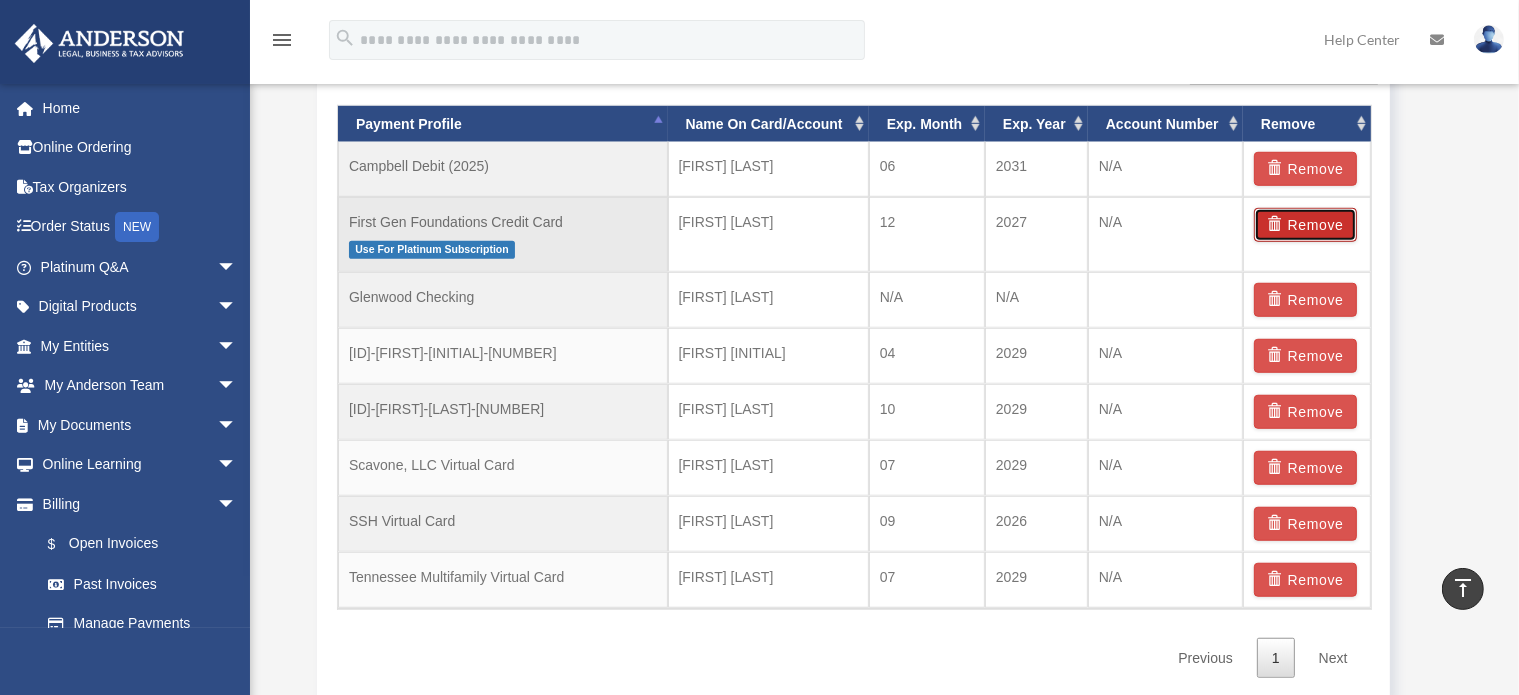 click on "Remove" at bounding box center [1305, 225] 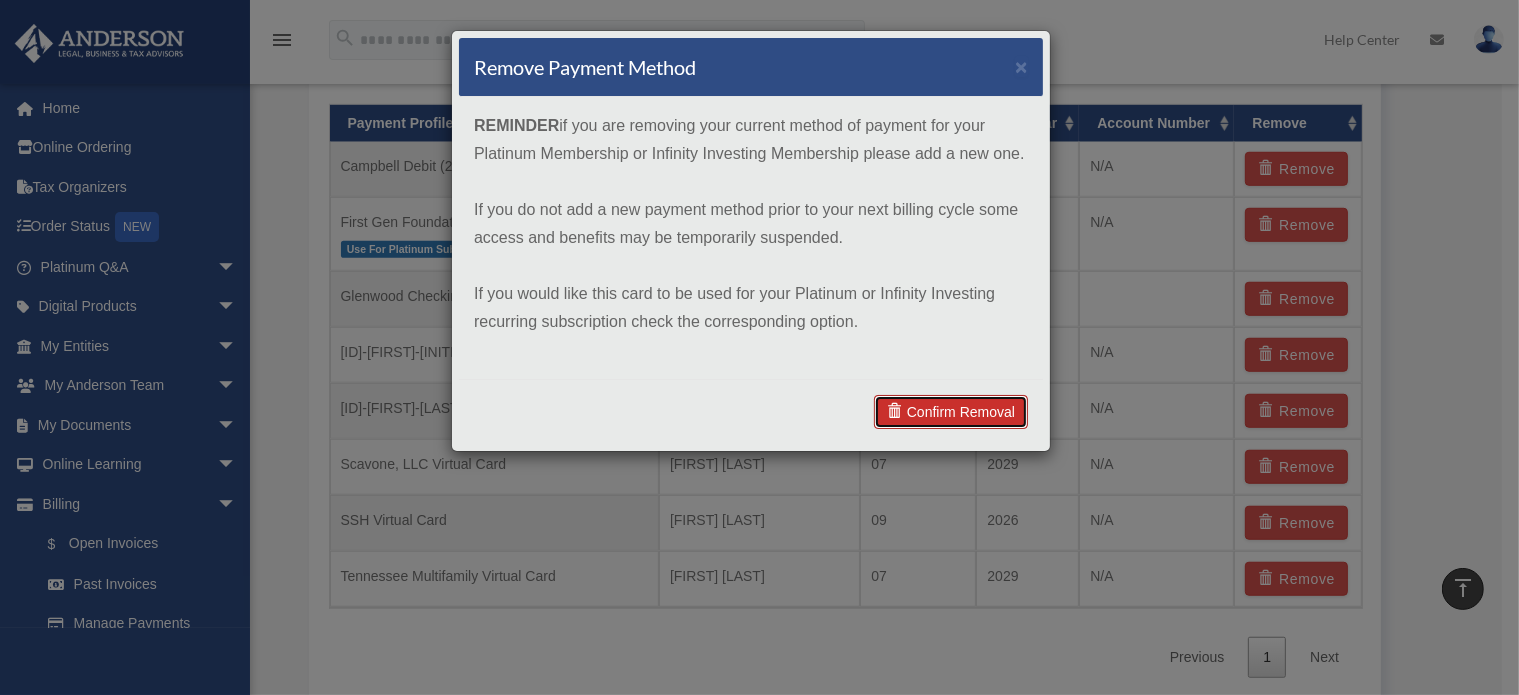 click on "Confirm Removal" at bounding box center (951, 412) 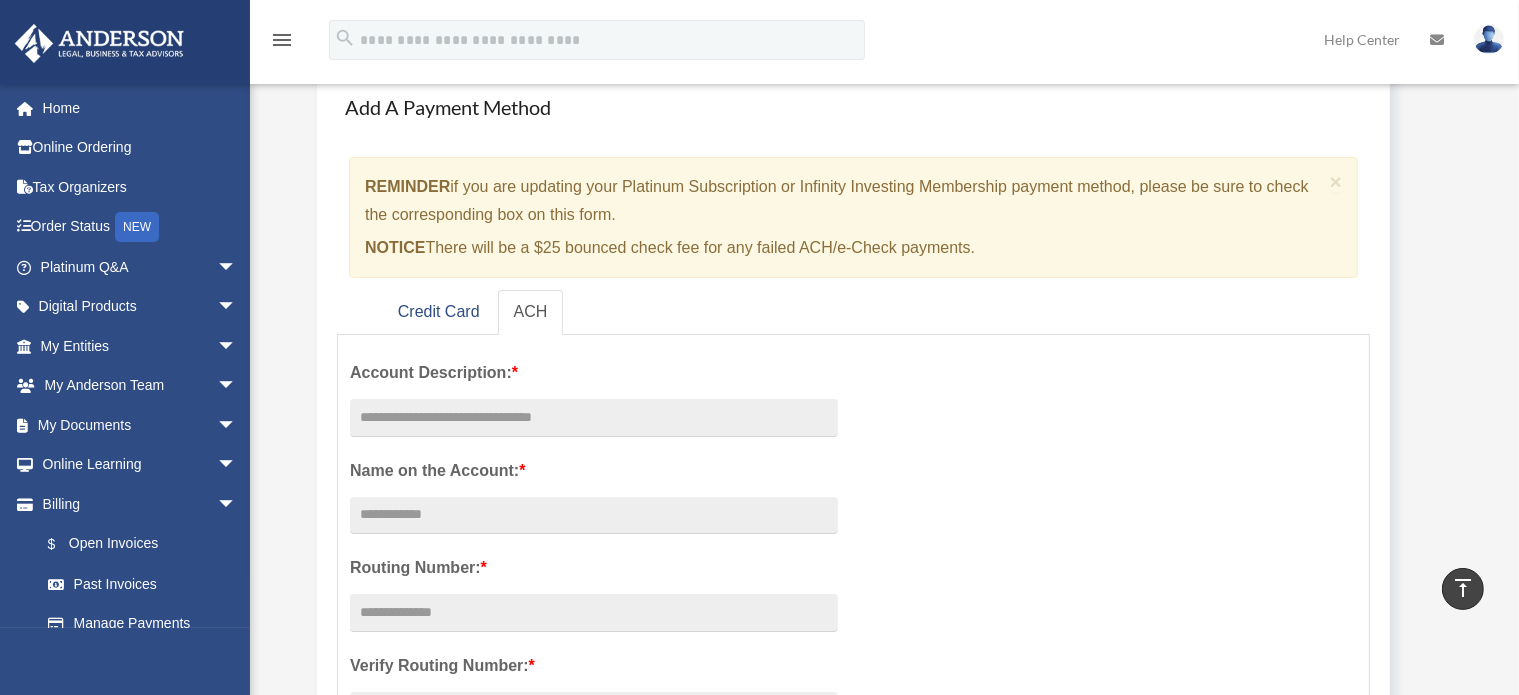 scroll, scrollTop: 0, scrollLeft: 0, axis: both 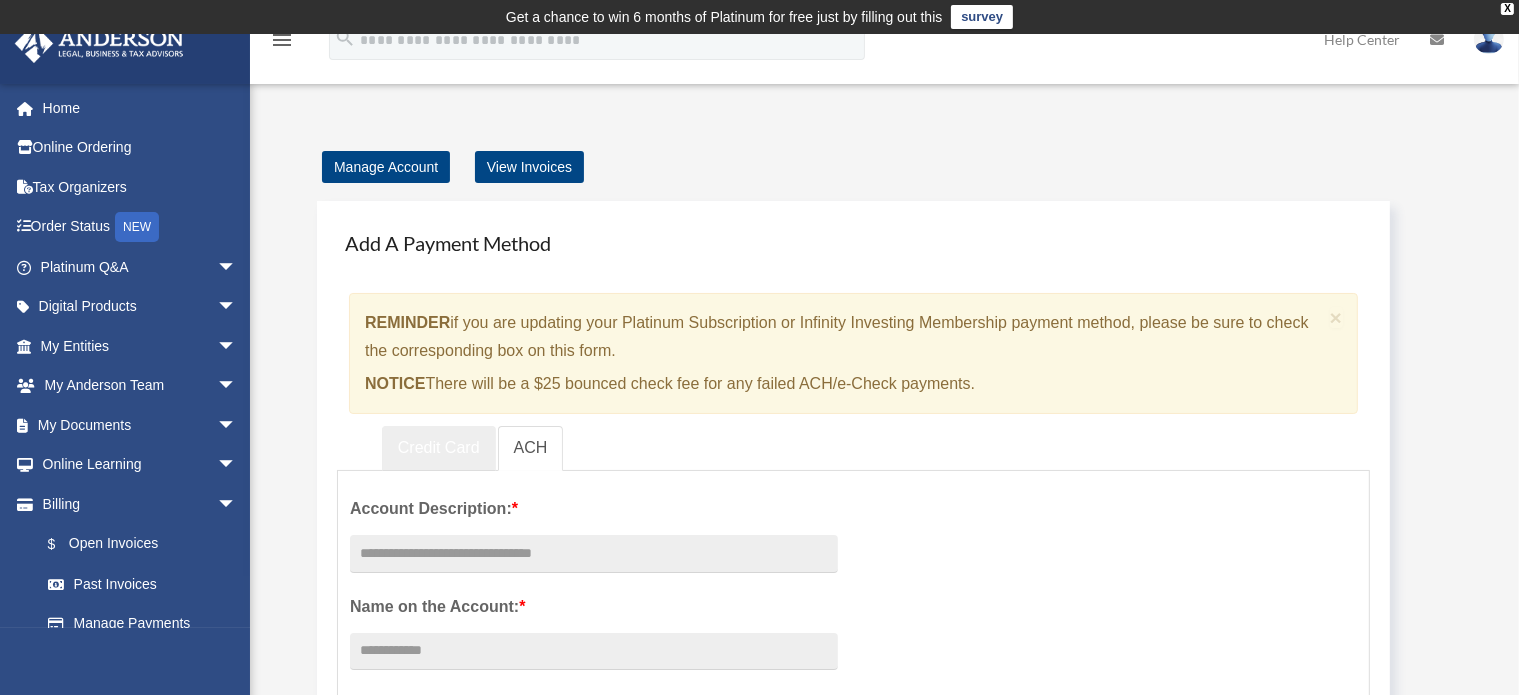 click on "Credit Card" at bounding box center (439, 448) 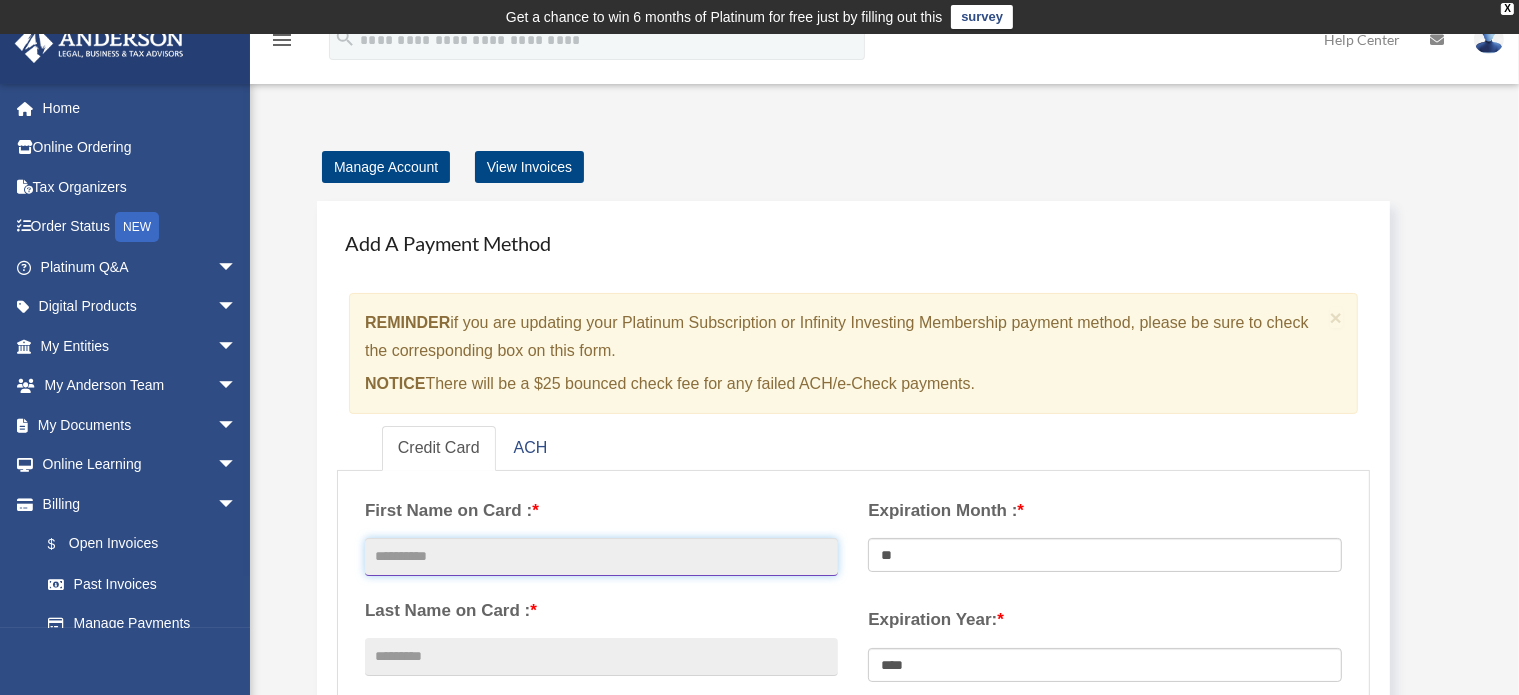 click at bounding box center [601, 557] 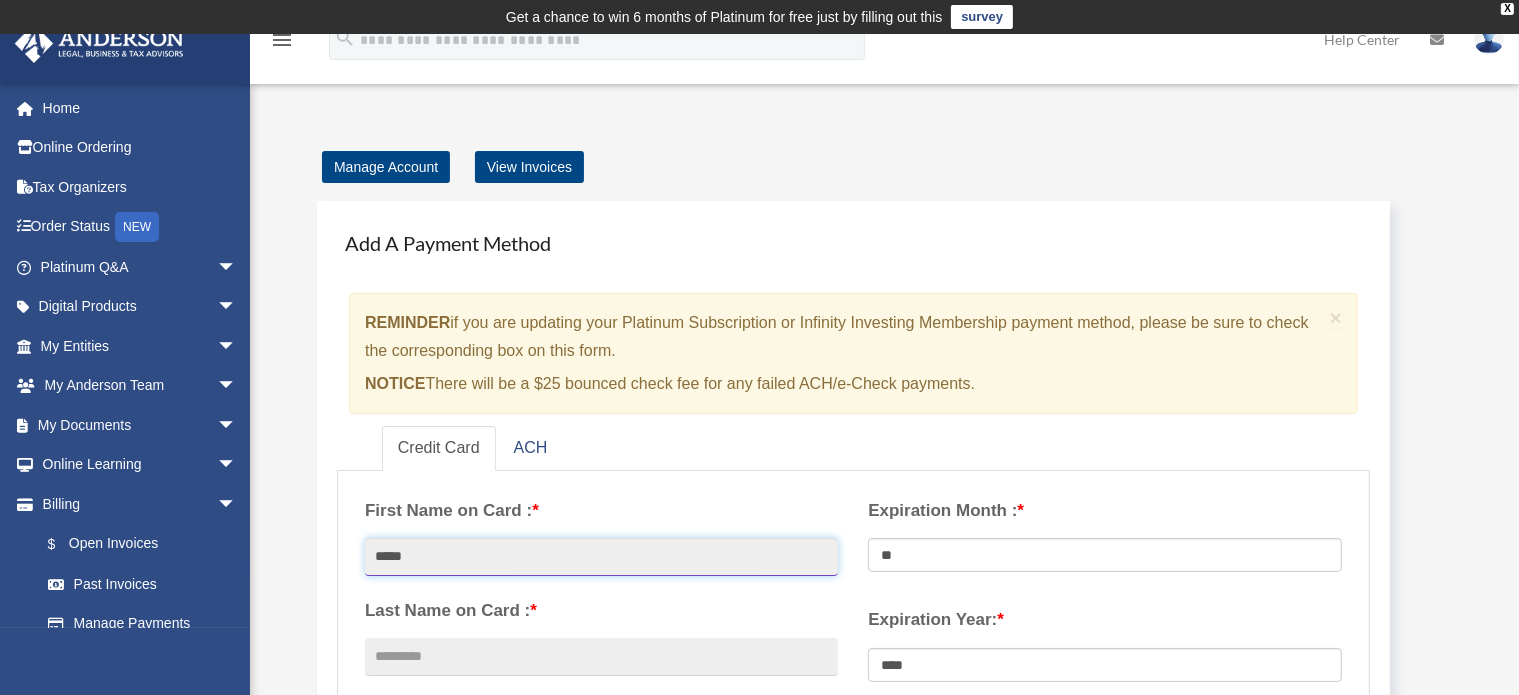 type on "*****" 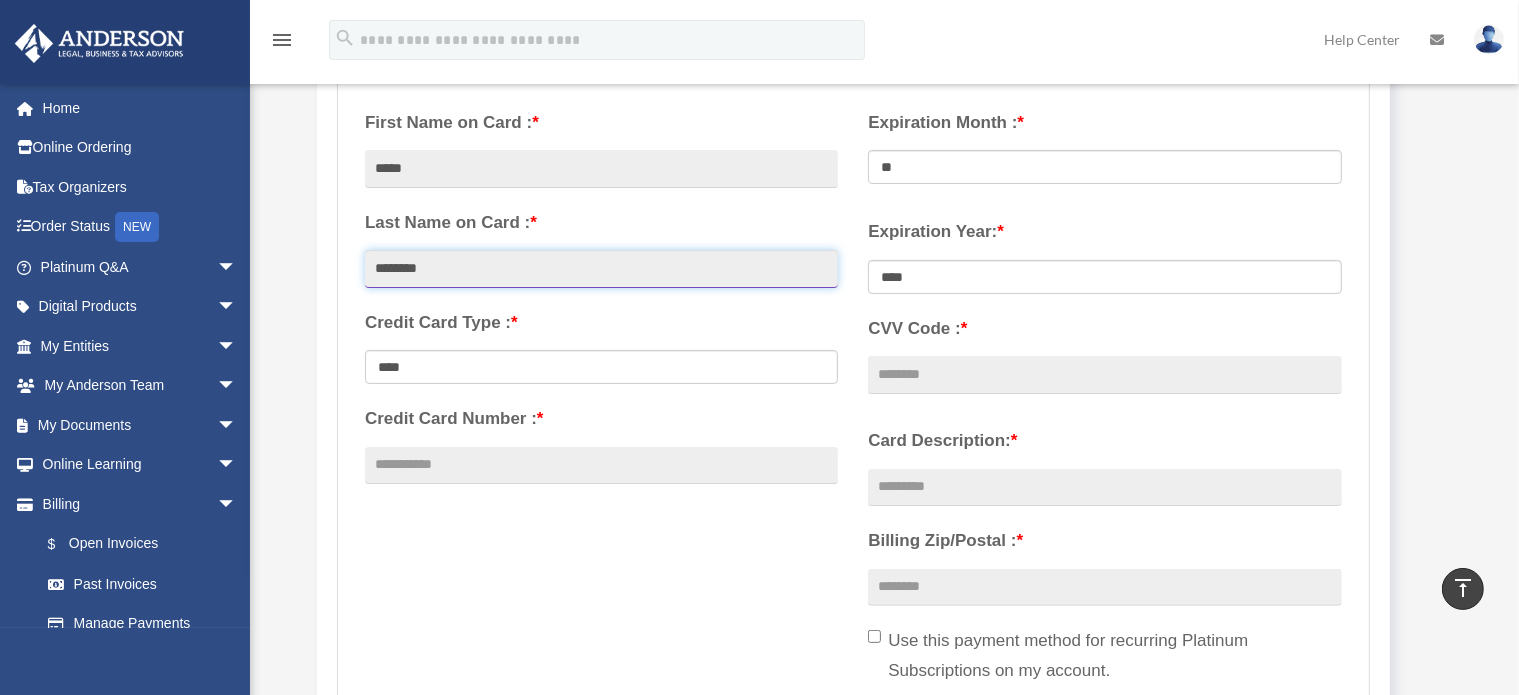 scroll, scrollTop: 432, scrollLeft: 0, axis: vertical 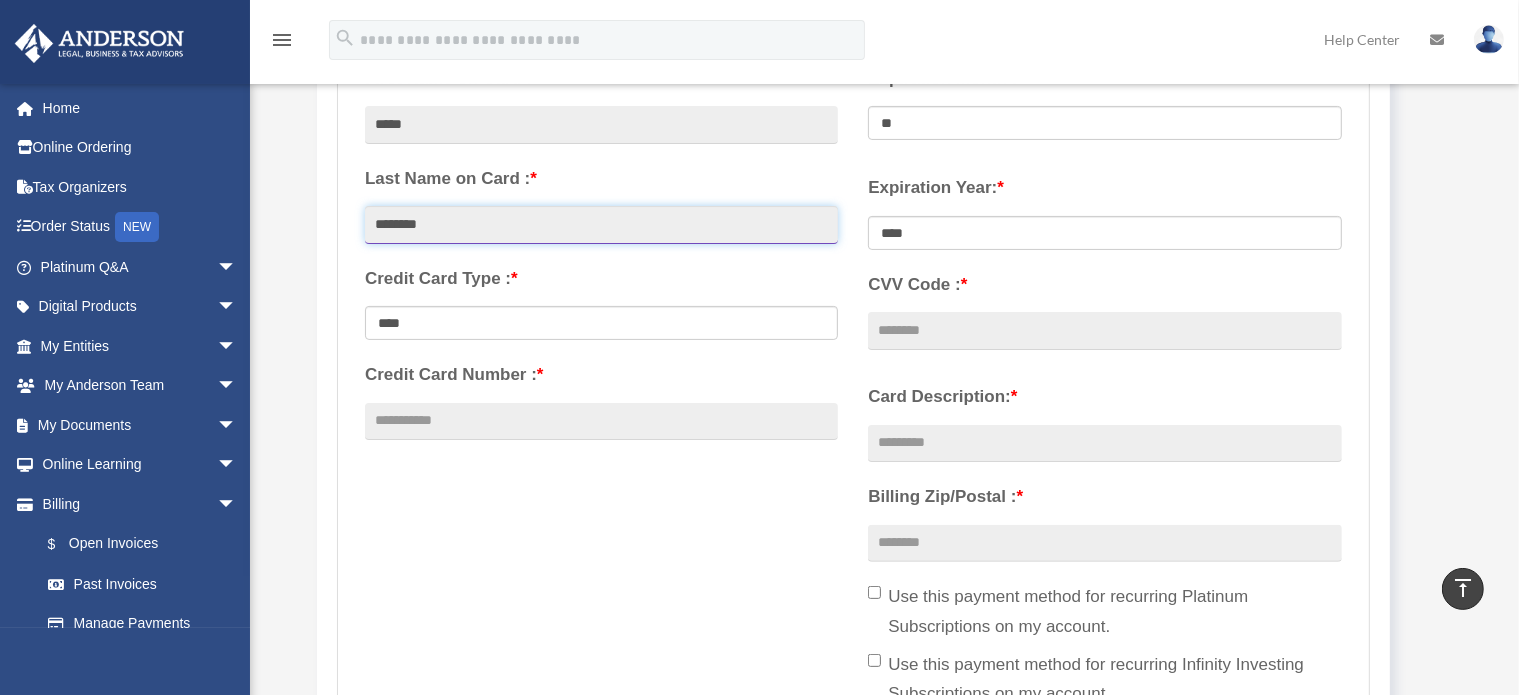 type on "********" 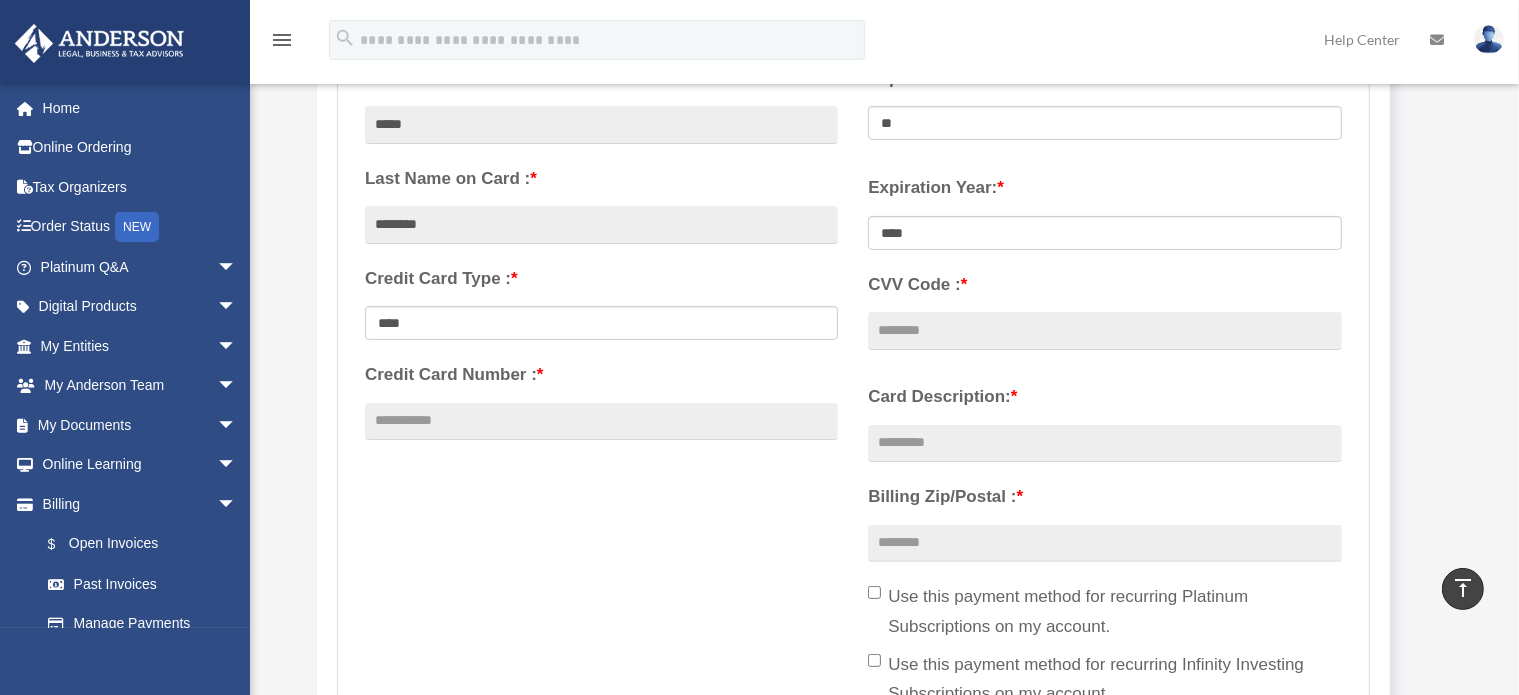 click on "**********" at bounding box center (601, 255) 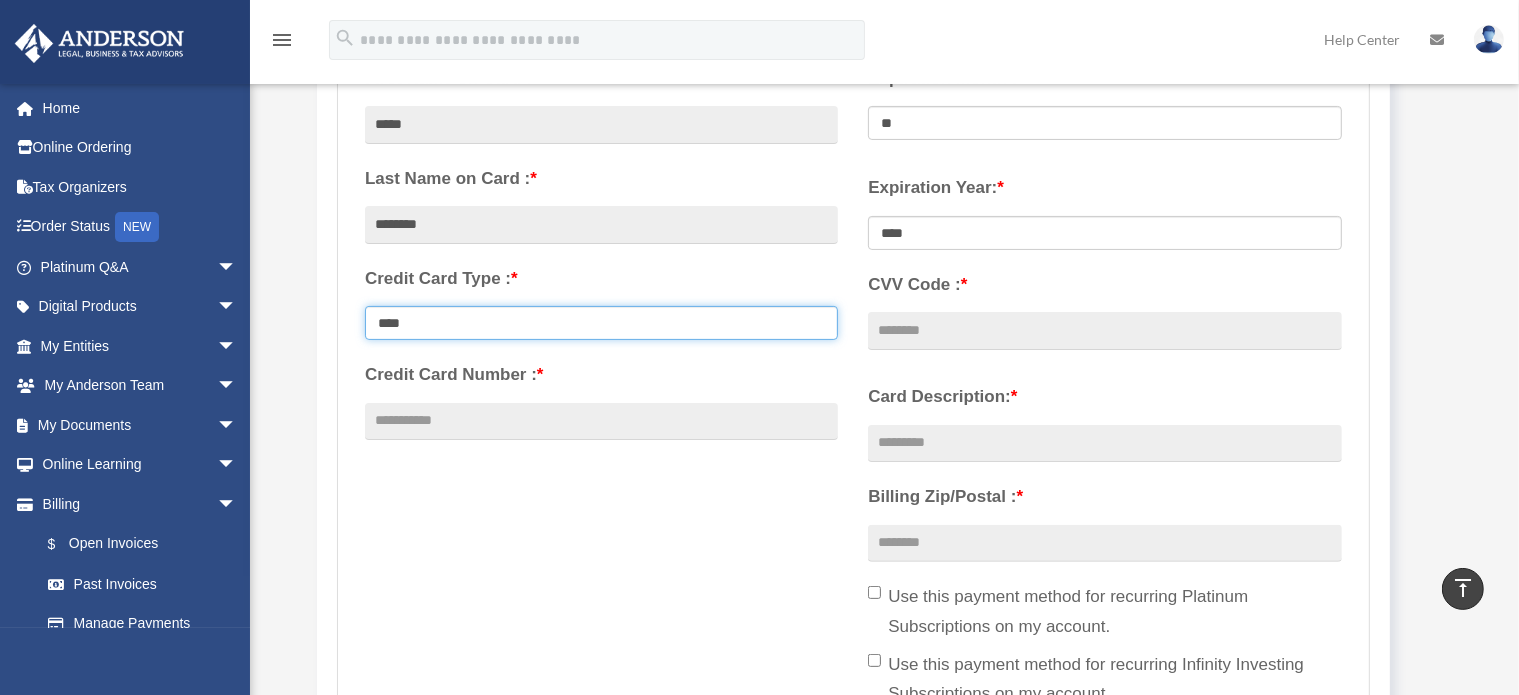 click on "**********" at bounding box center (601, 323) 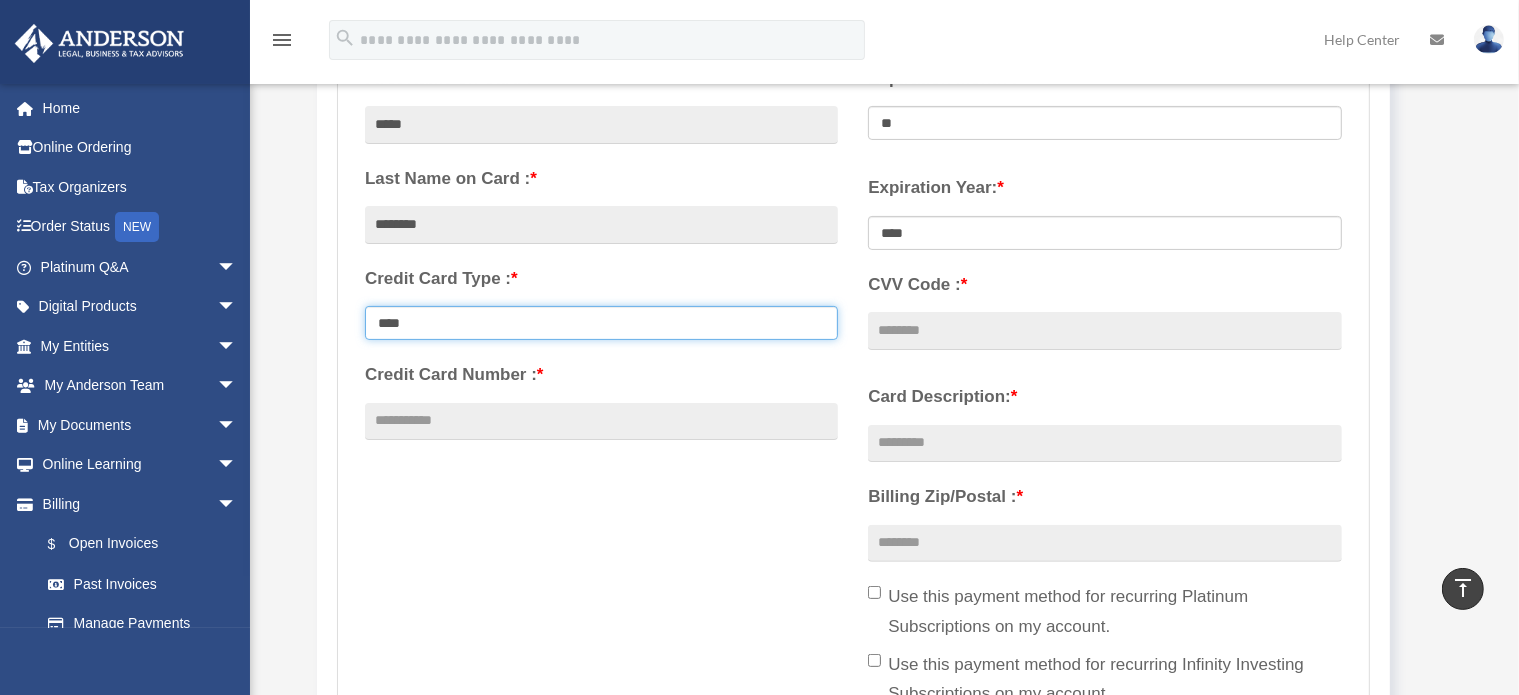 select on "**********" 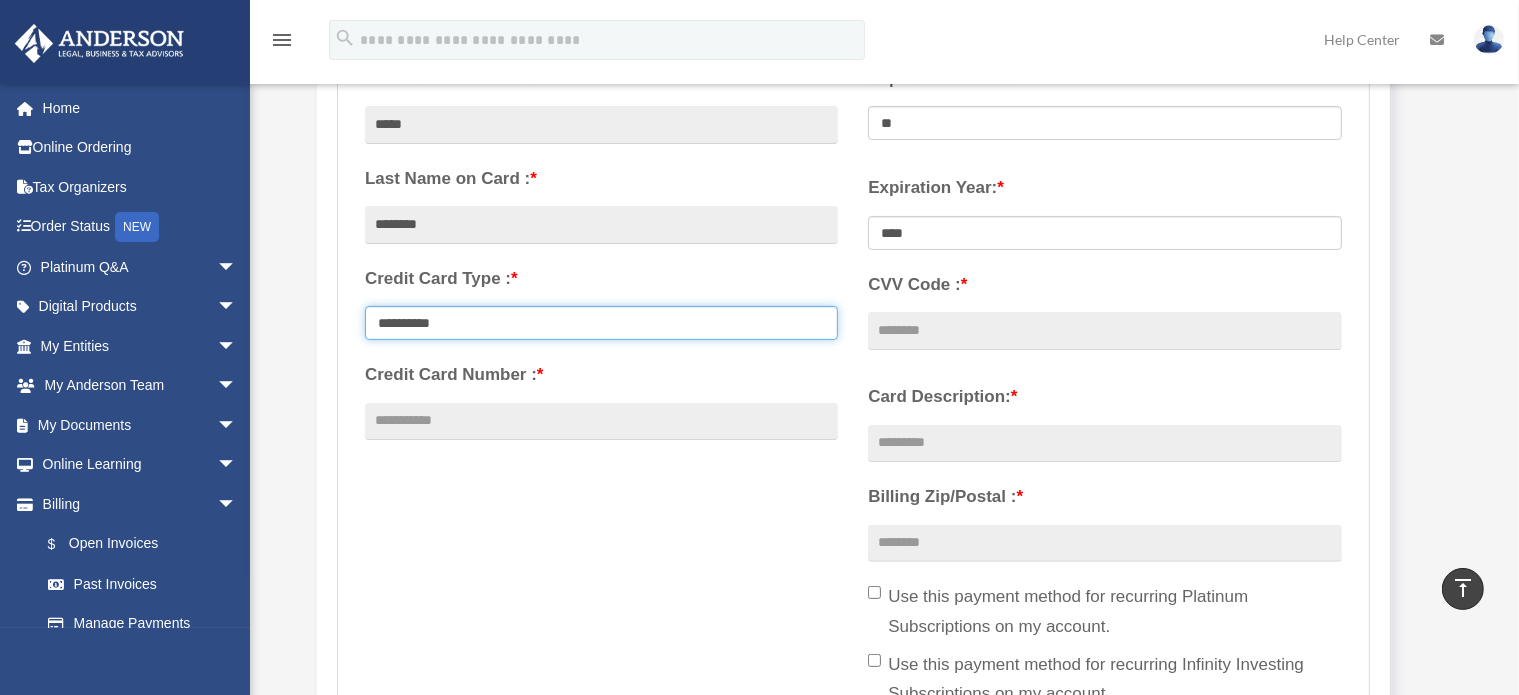 click on "**********" at bounding box center [601, 323] 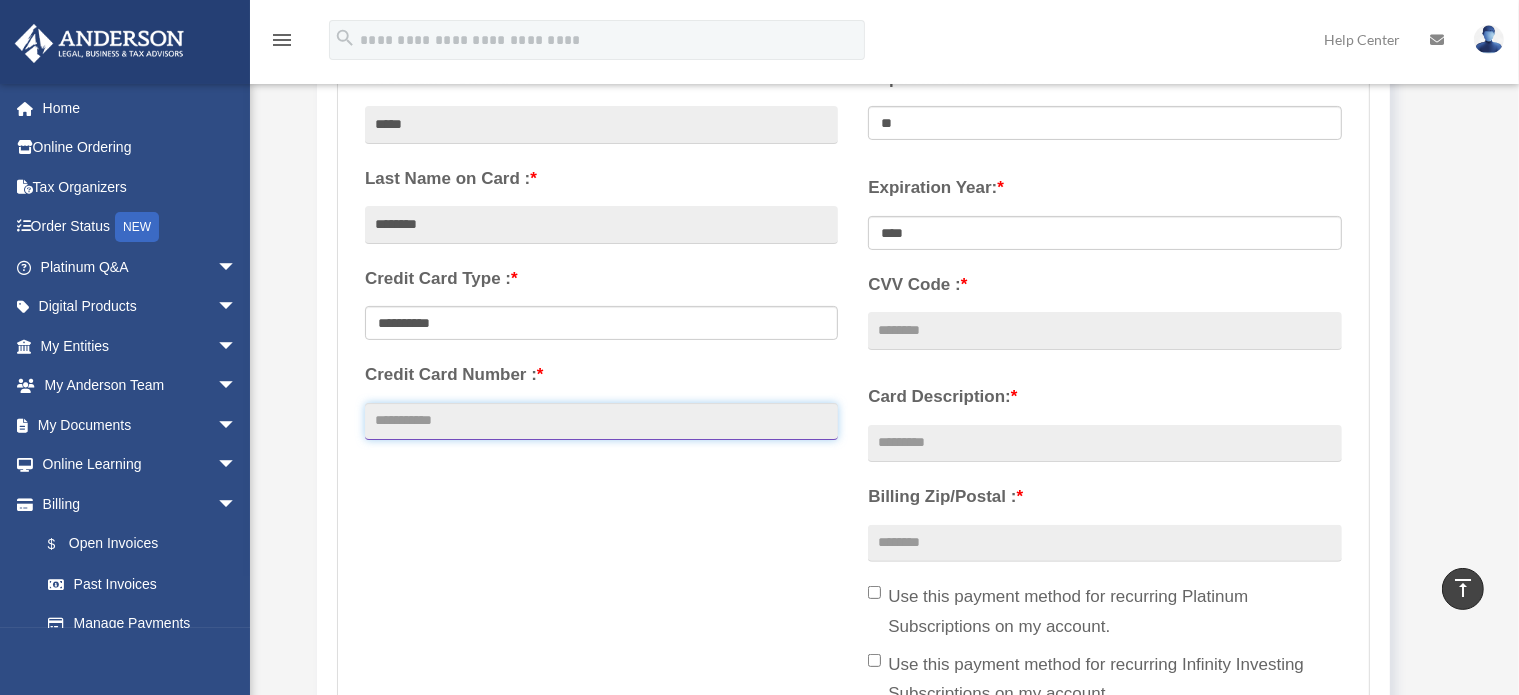 click on "Credit Card Number : *" at bounding box center [601, 422] 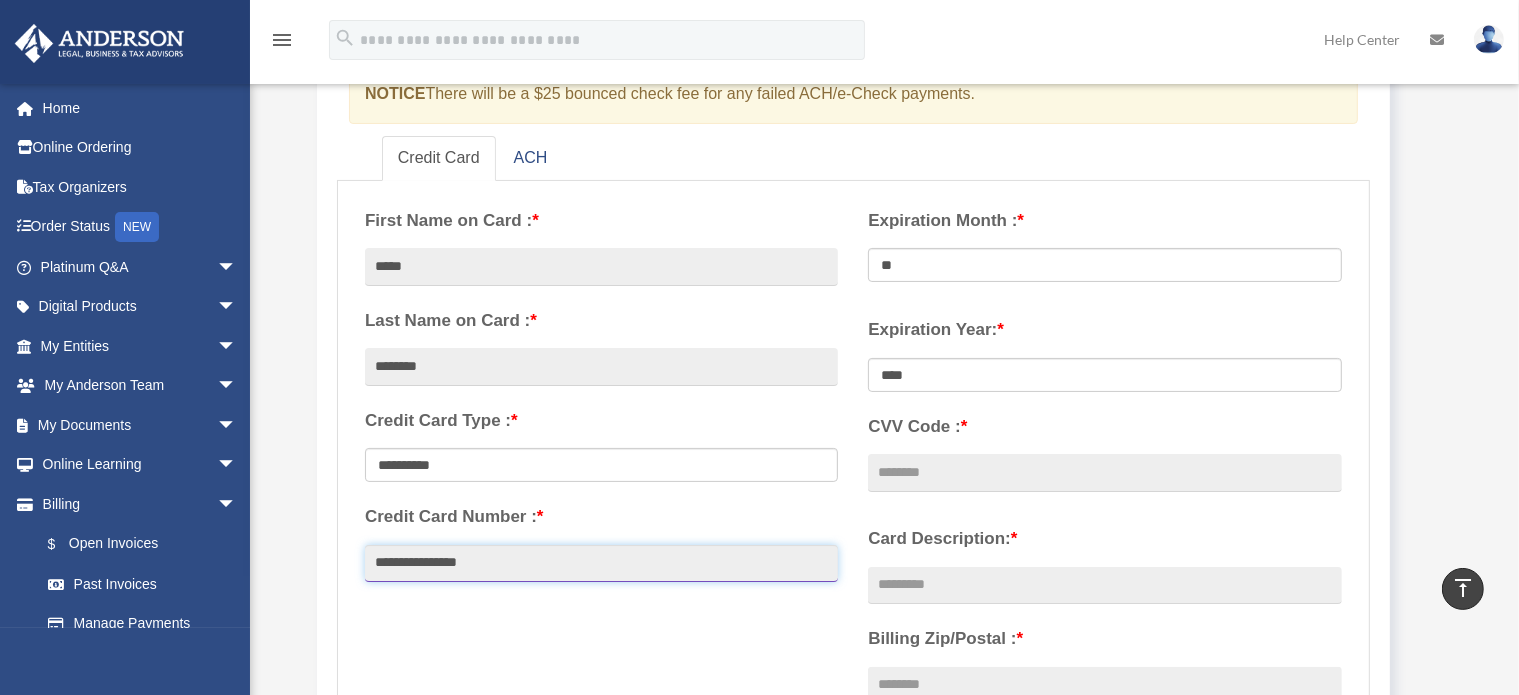 scroll, scrollTop: 288, scrollLeft: 0, axis: vertical 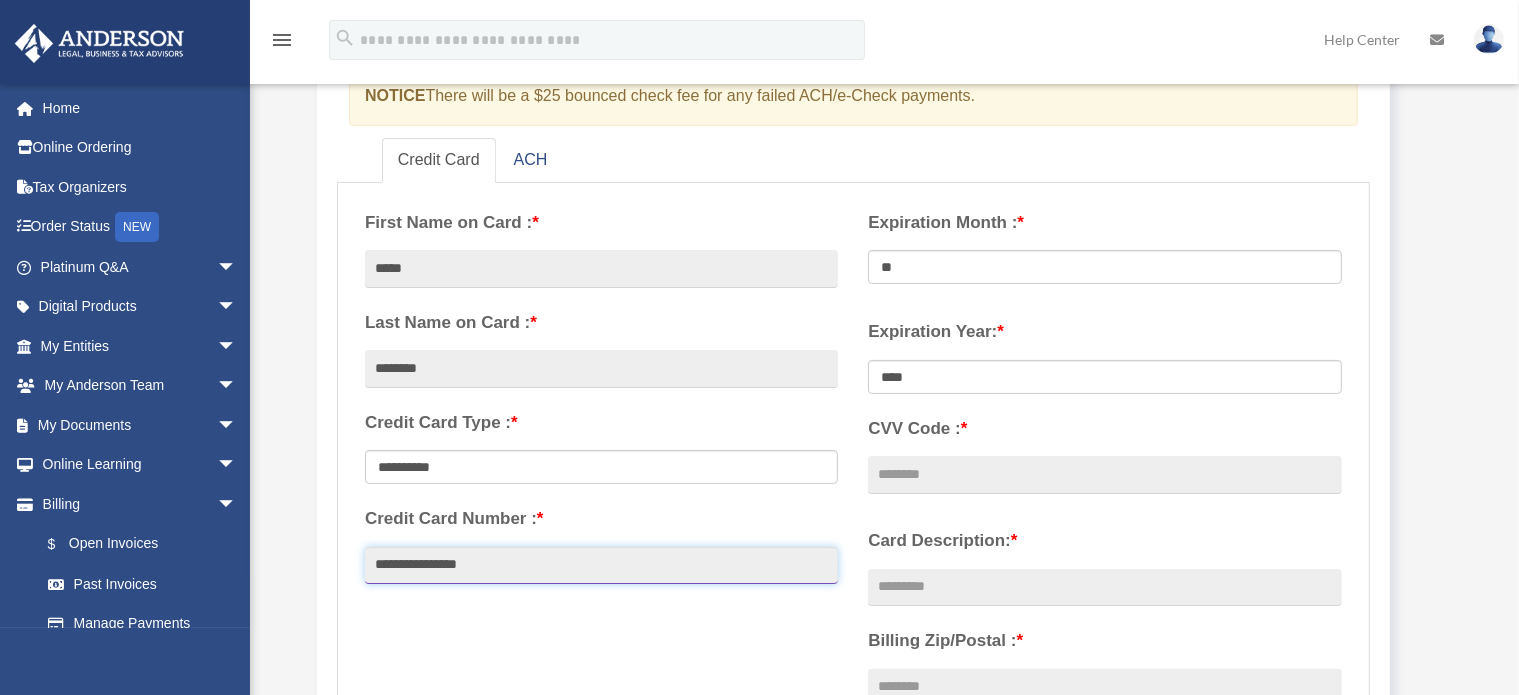 type on "**********" 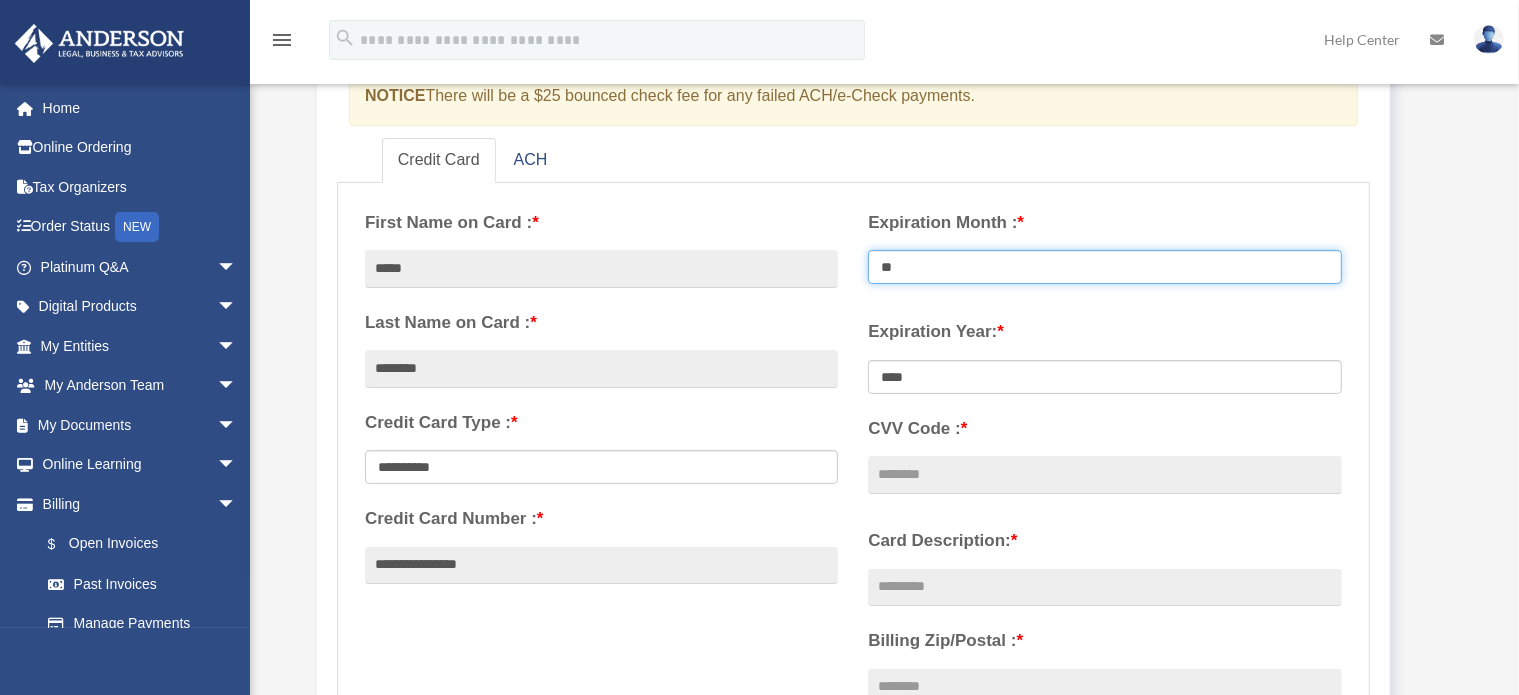 click on "**
**
**
**
**
**
**
** ** ** ** **" at bounding box center (1104, 267) 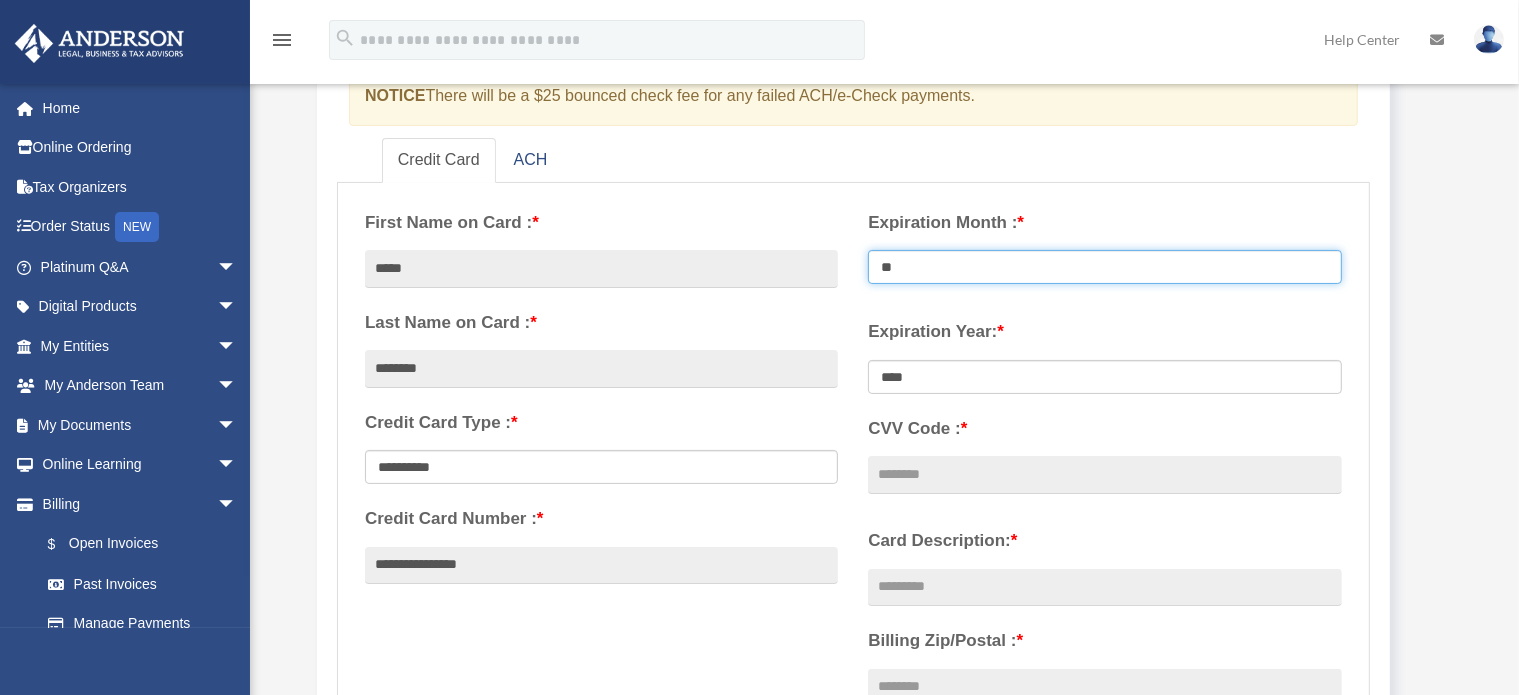 select on "**" 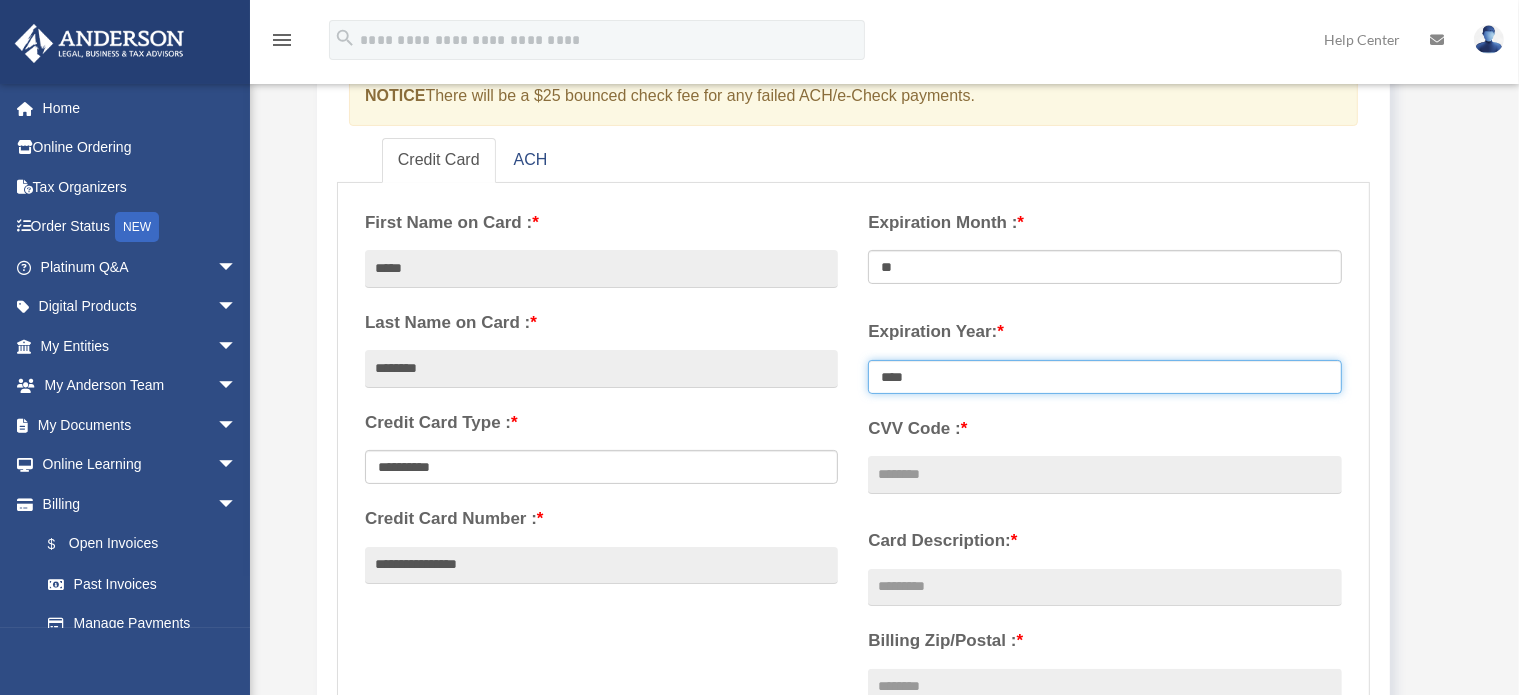 click on "****
****
****
****
****
****
****
**** ****" at bounding box center (1104, 377) 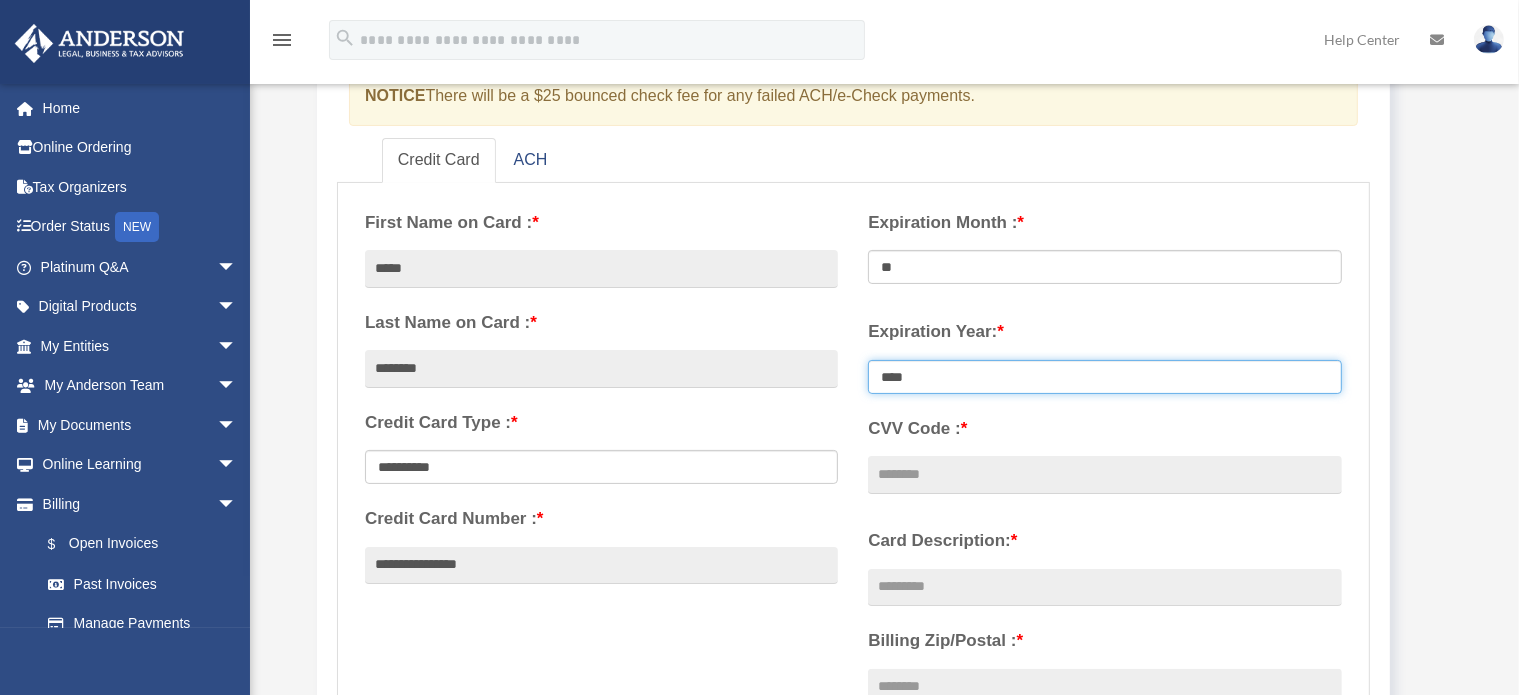 select on "****" 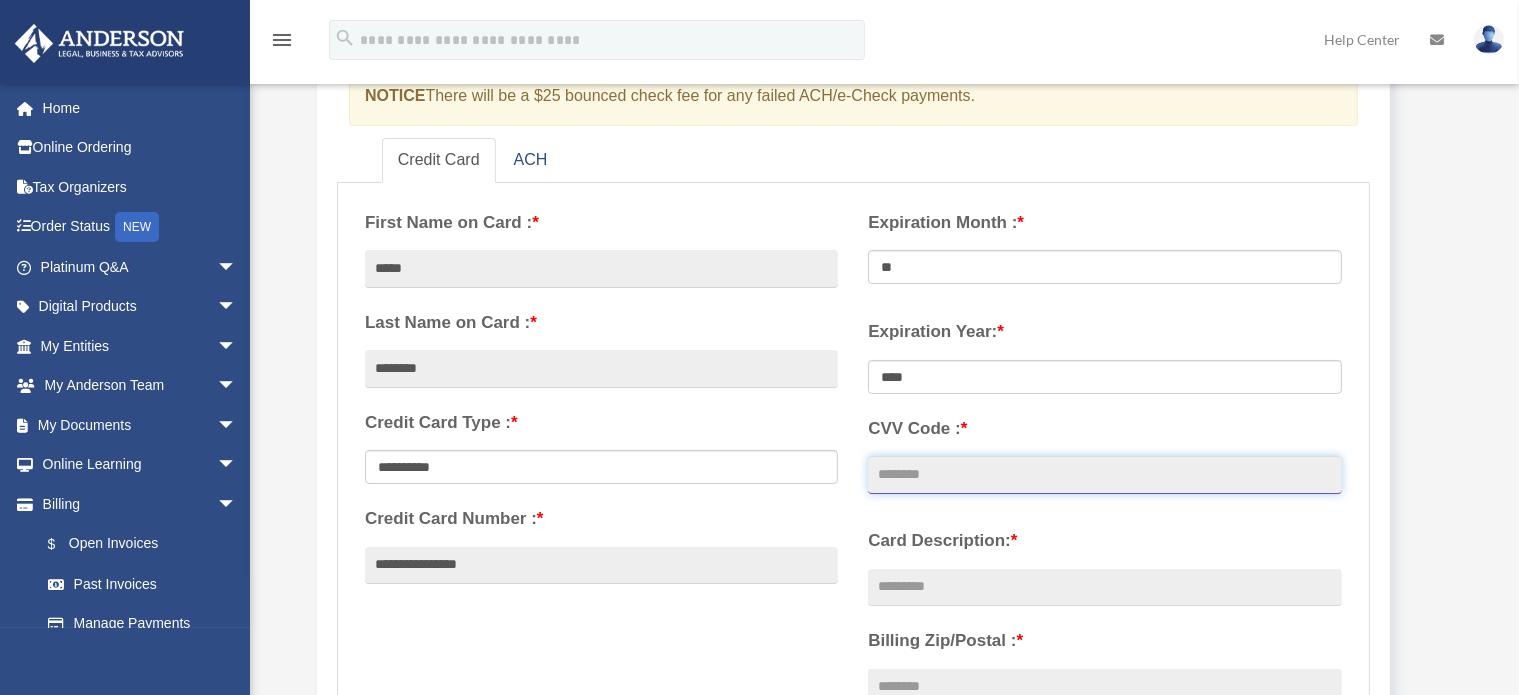 click on "CVV Code : *" at bounding box center [1104, 475] 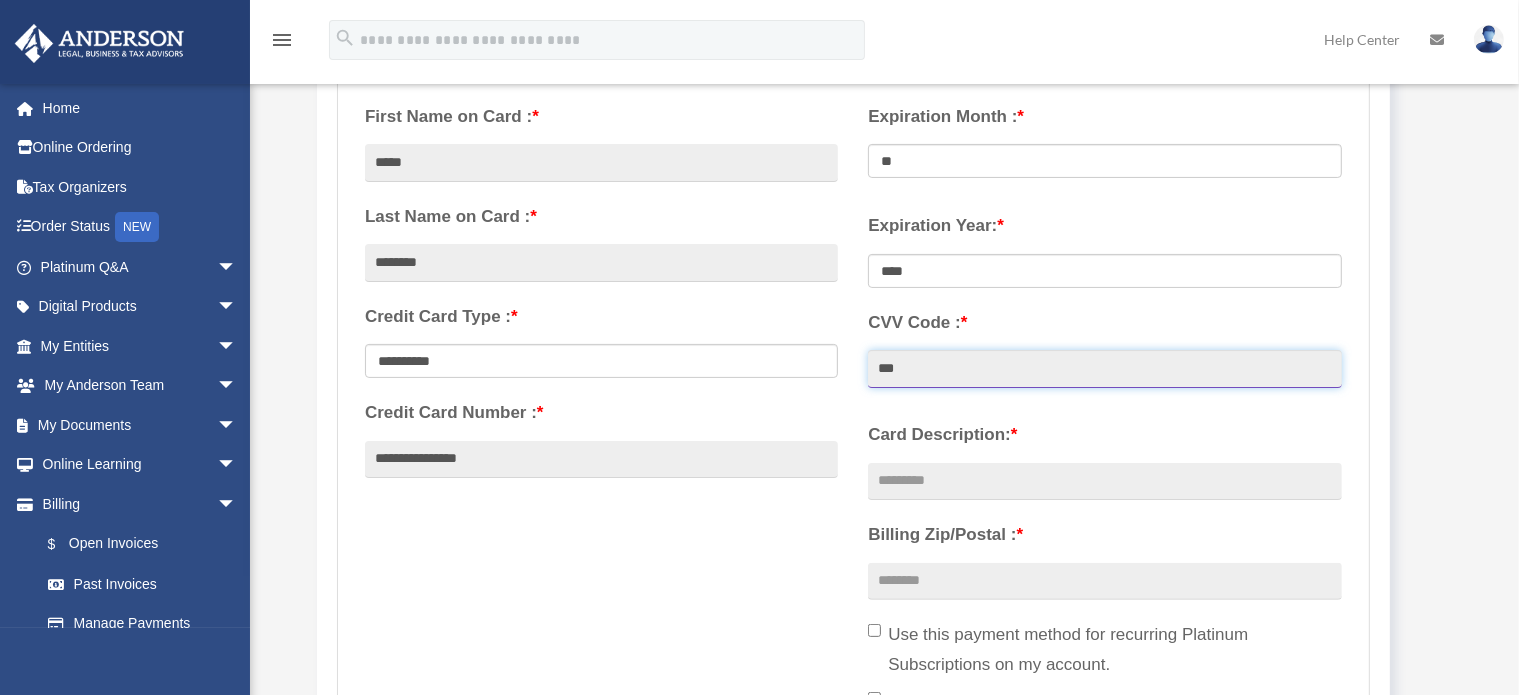 scroll, scrollTop: 420, scrollLeft: 0, axis: vertical 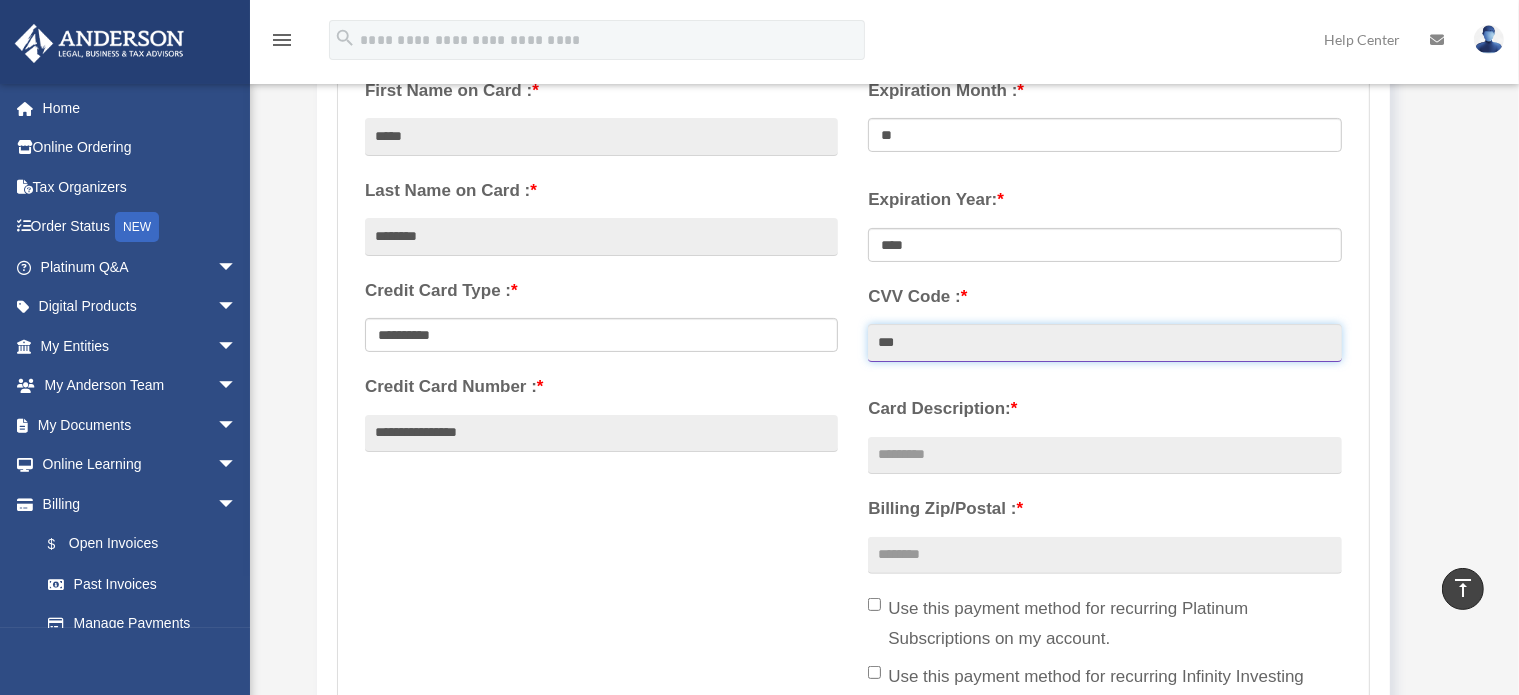 type on "***" 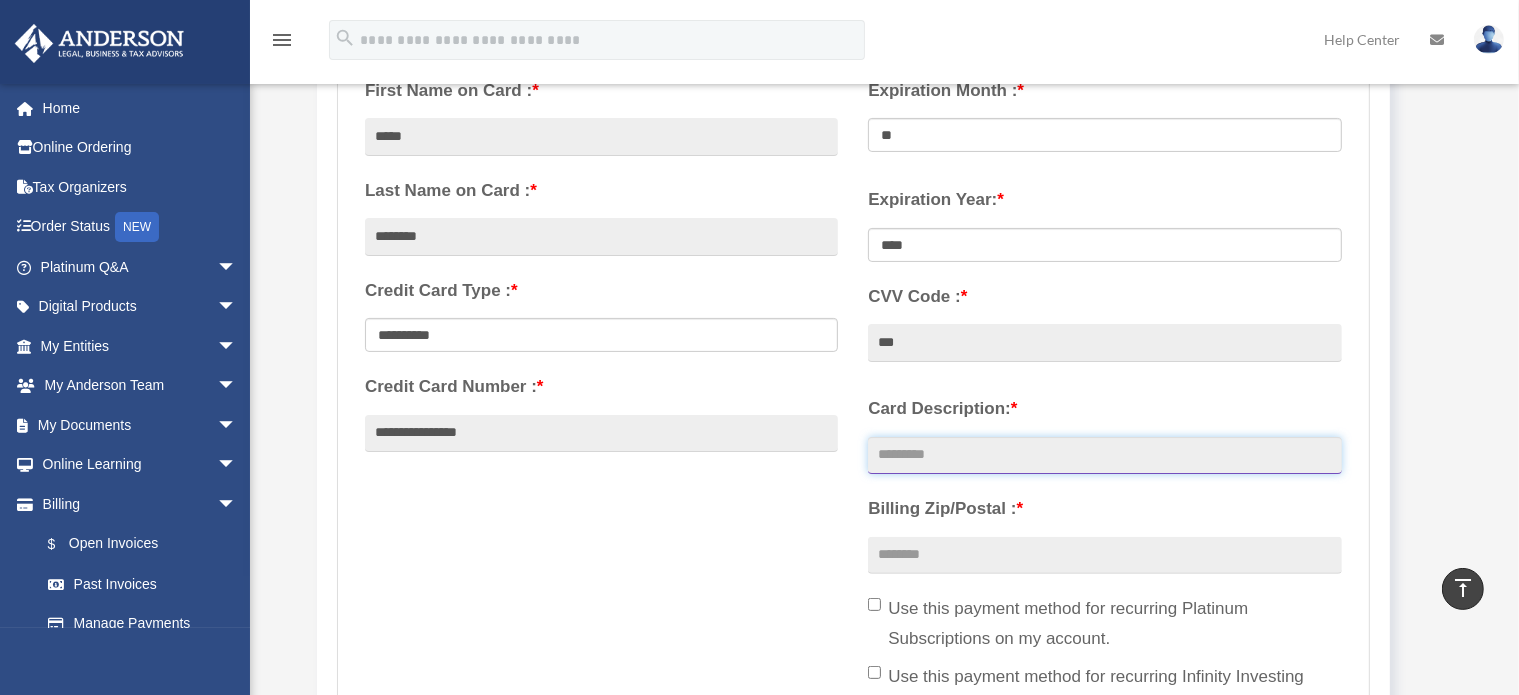 click on "Card Description: *" at bounding box center [1104, 456] 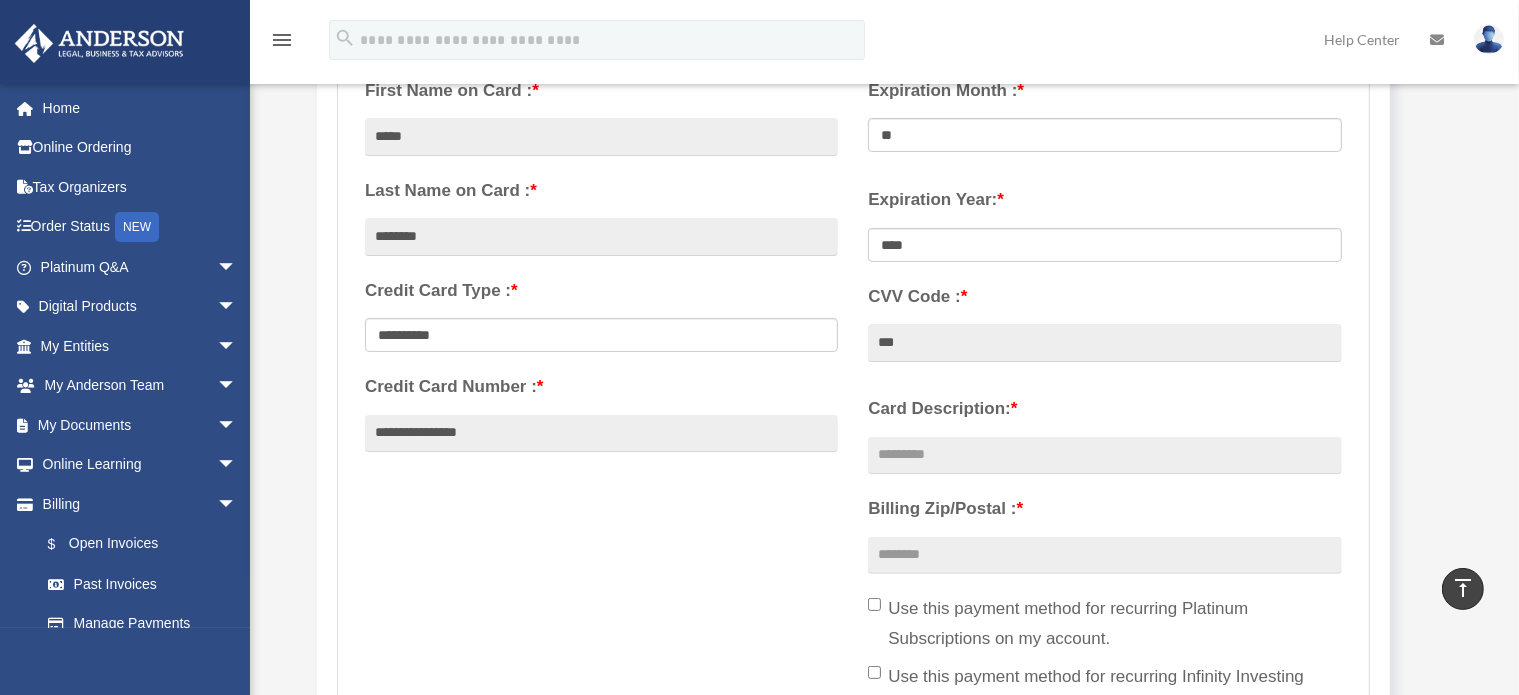 click on "**********" at bounding box center [853, 397] 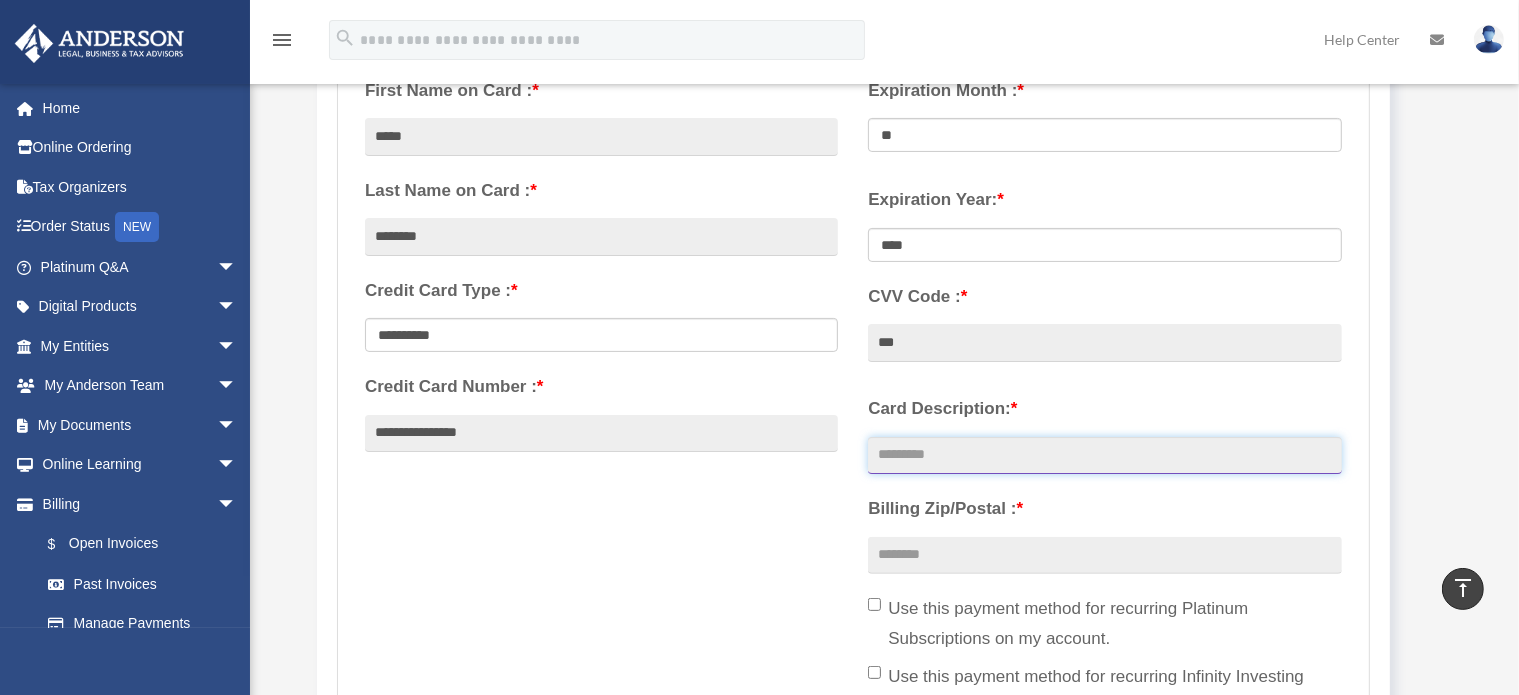 click on "Card Description: *" at bounding box center (1104, 456) 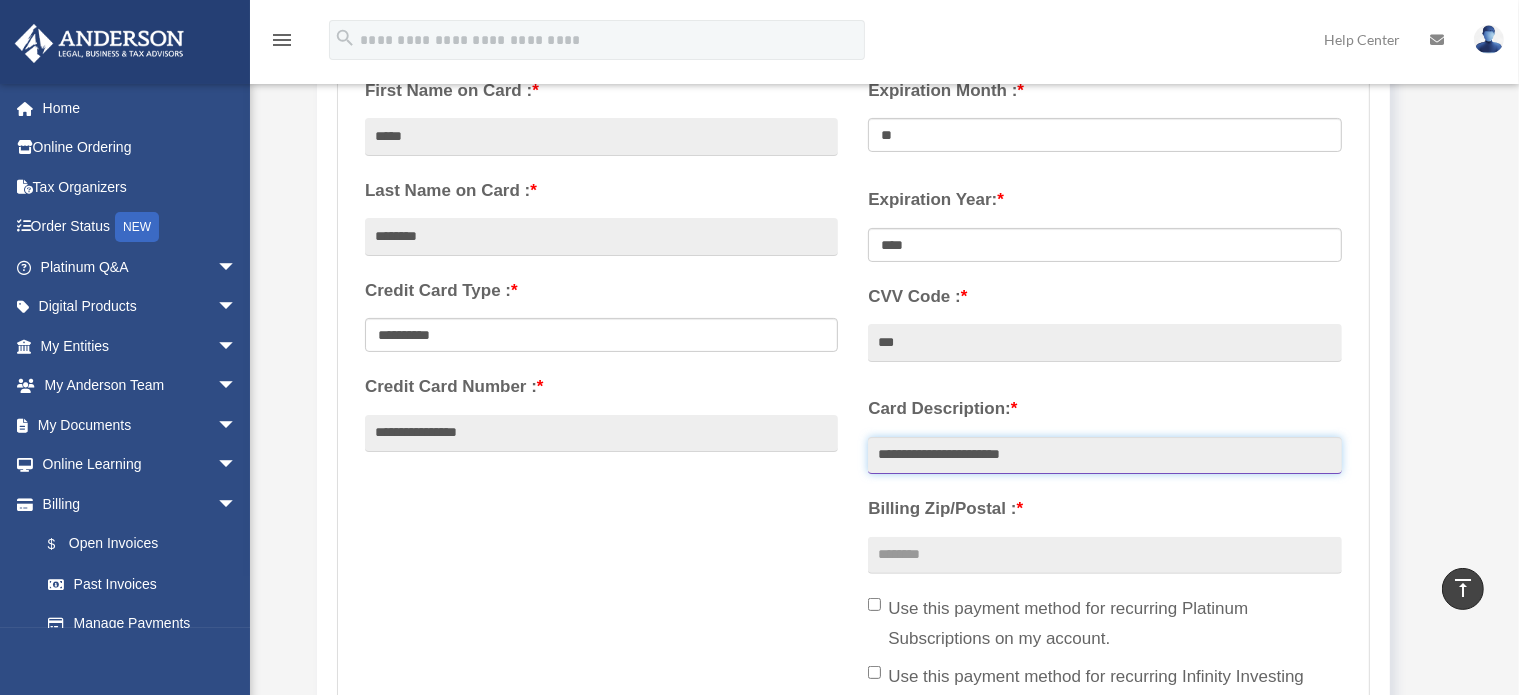 type on "**********" 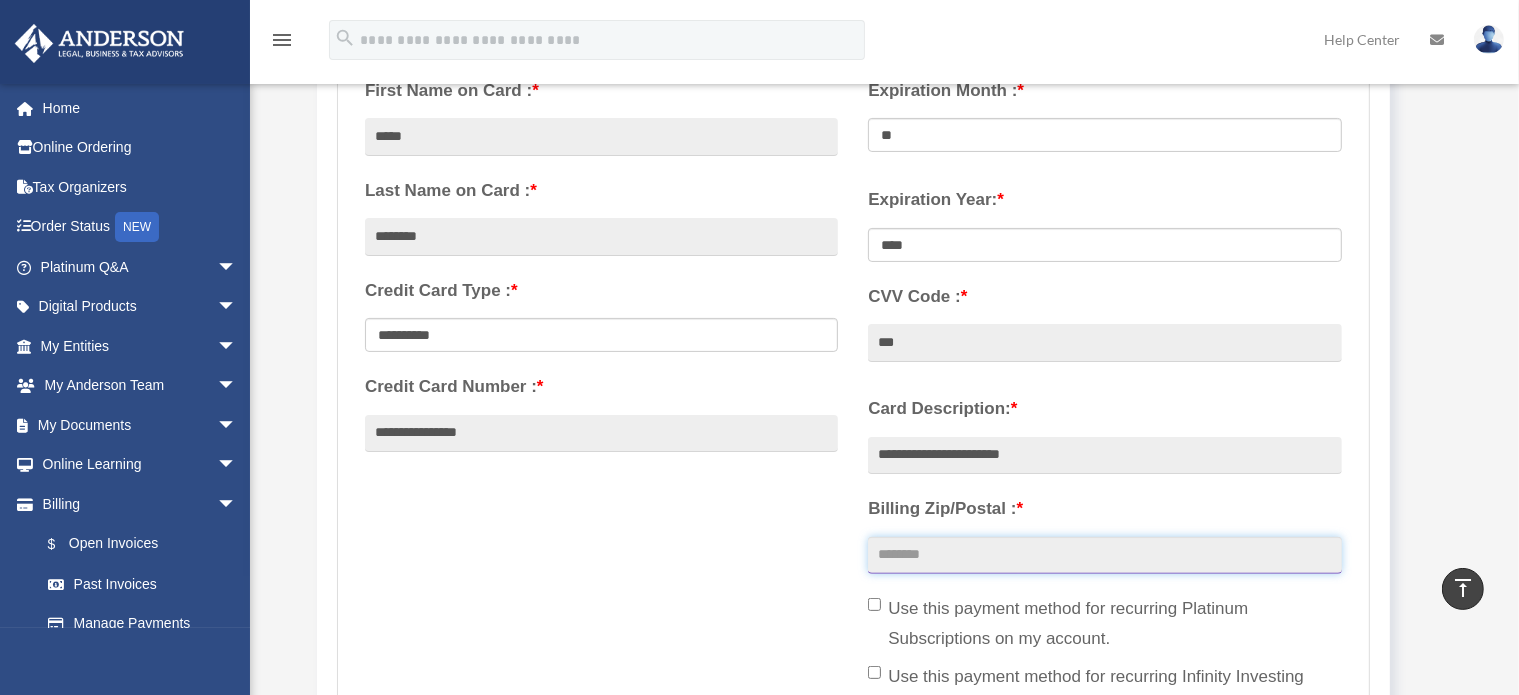 click on "Billing Zip/Postal : *" at bounding box center (1104, 556) 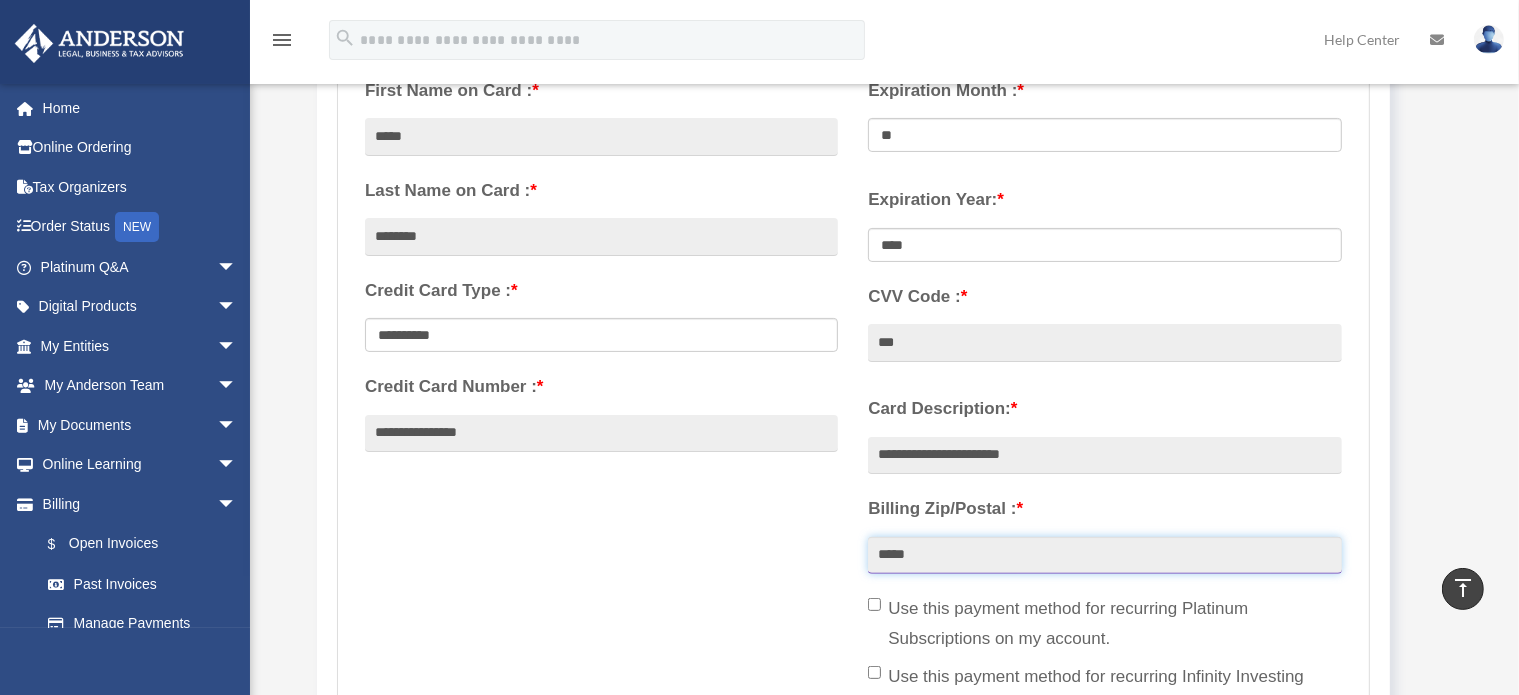 type on "*****" 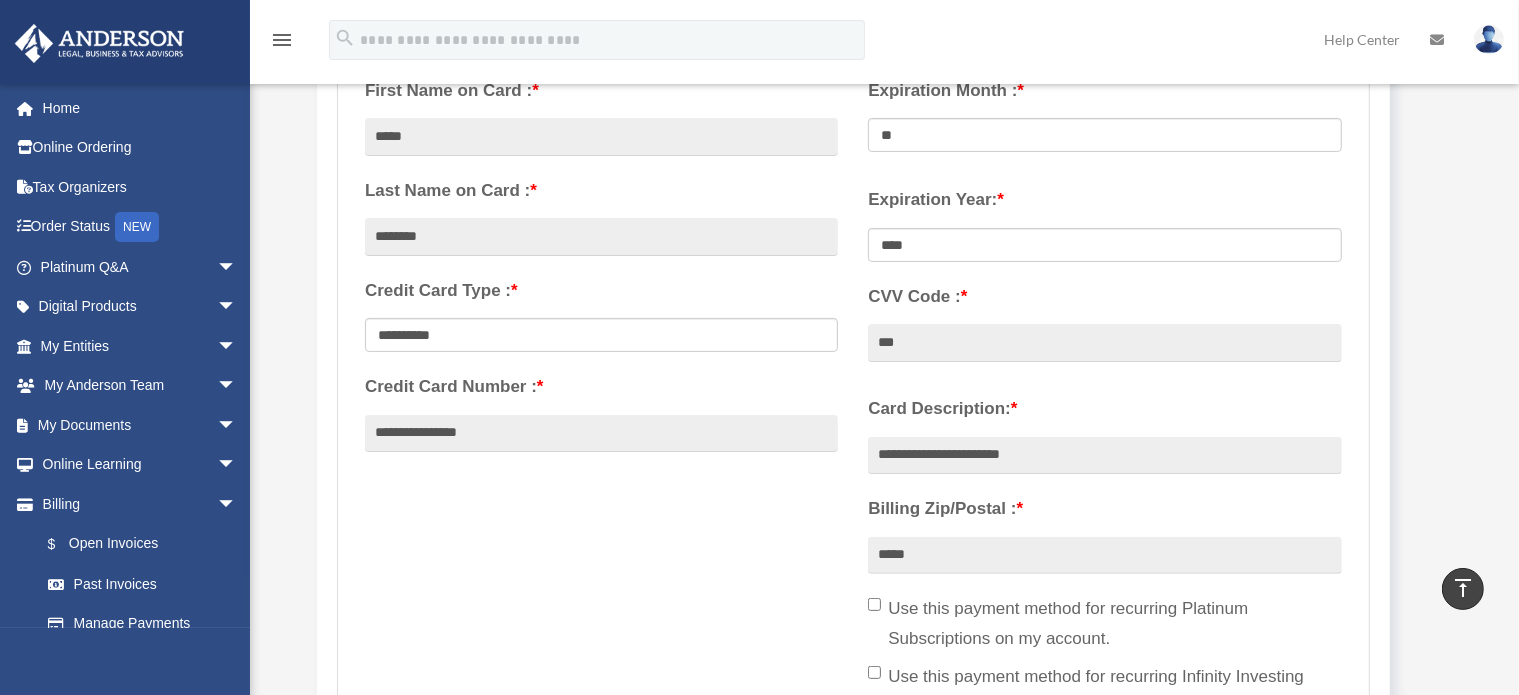 click on "**********" at bounding box center (853, 397) 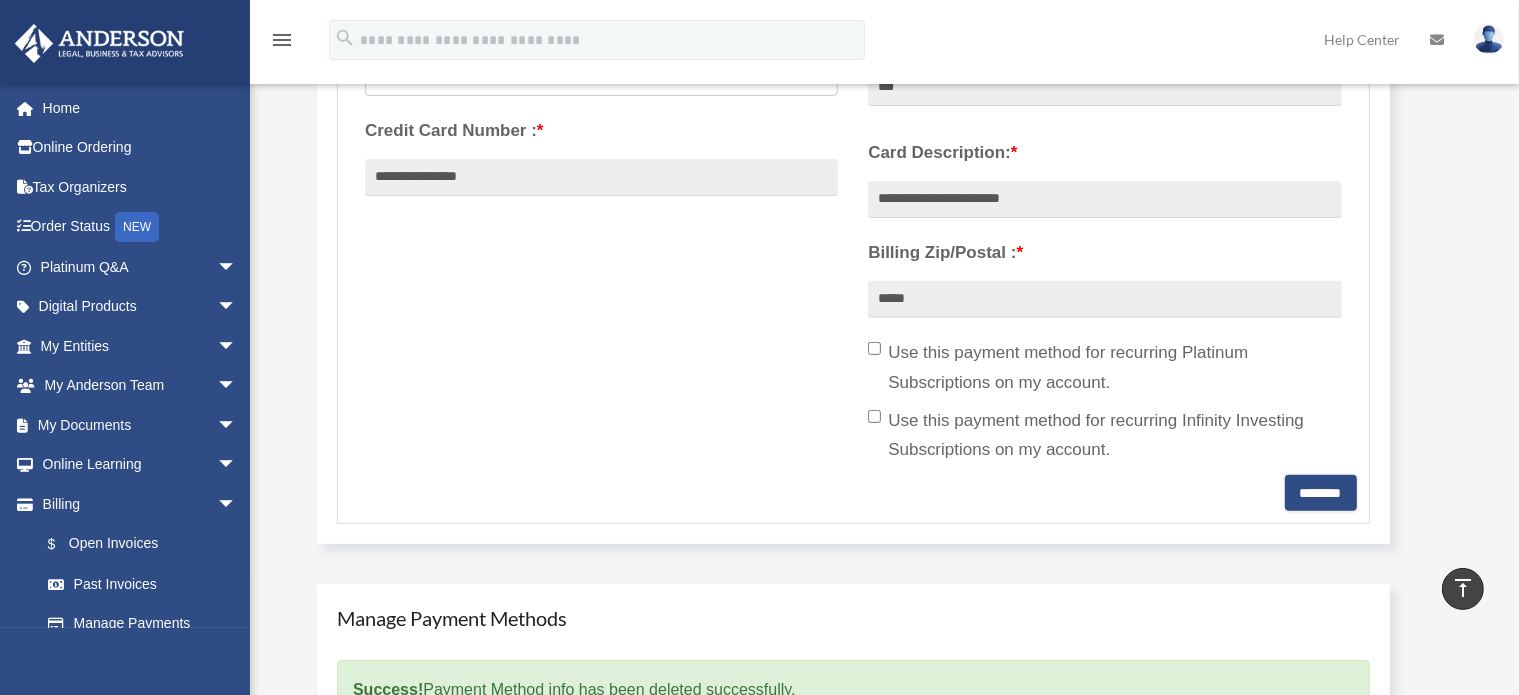 scroll, scrollTop: 682, scrollLeft: 0, axis: vertical 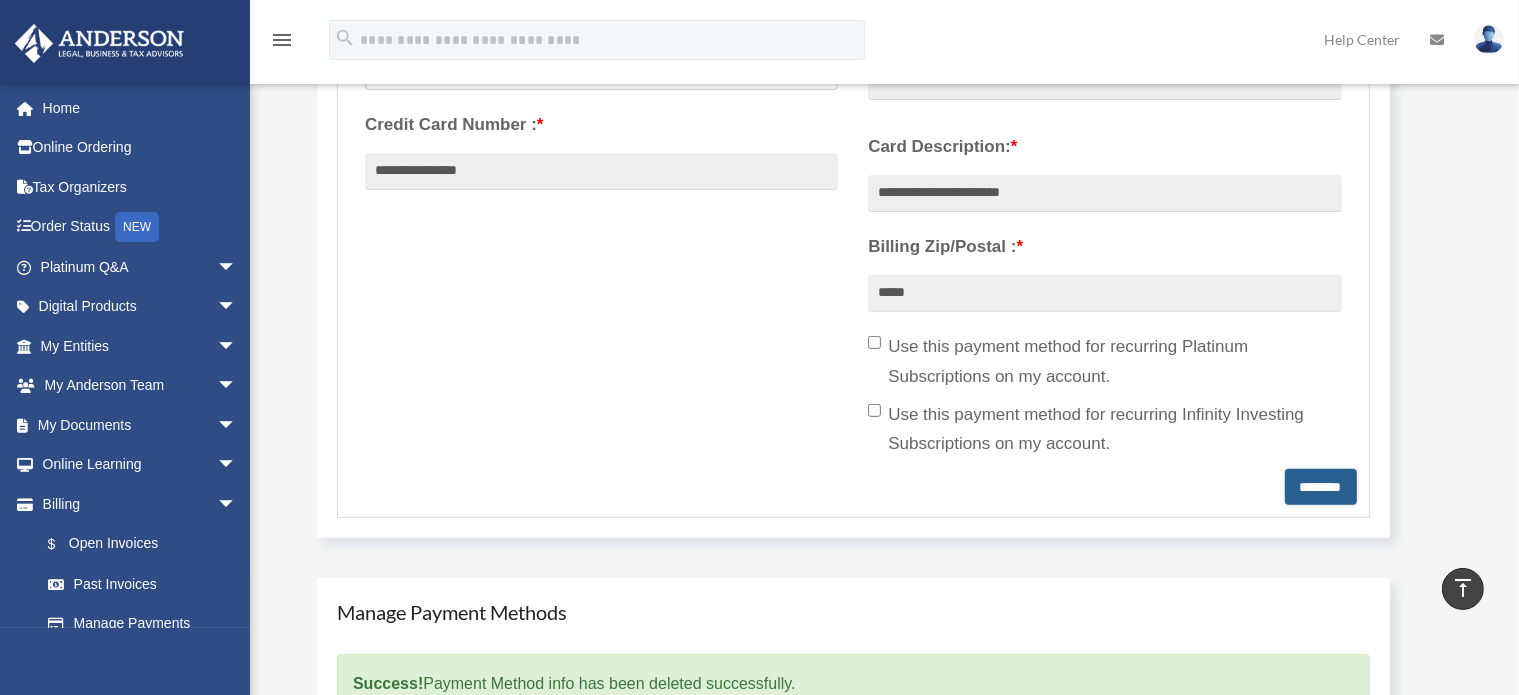 click on "********" at bounding box center [1321, 487] 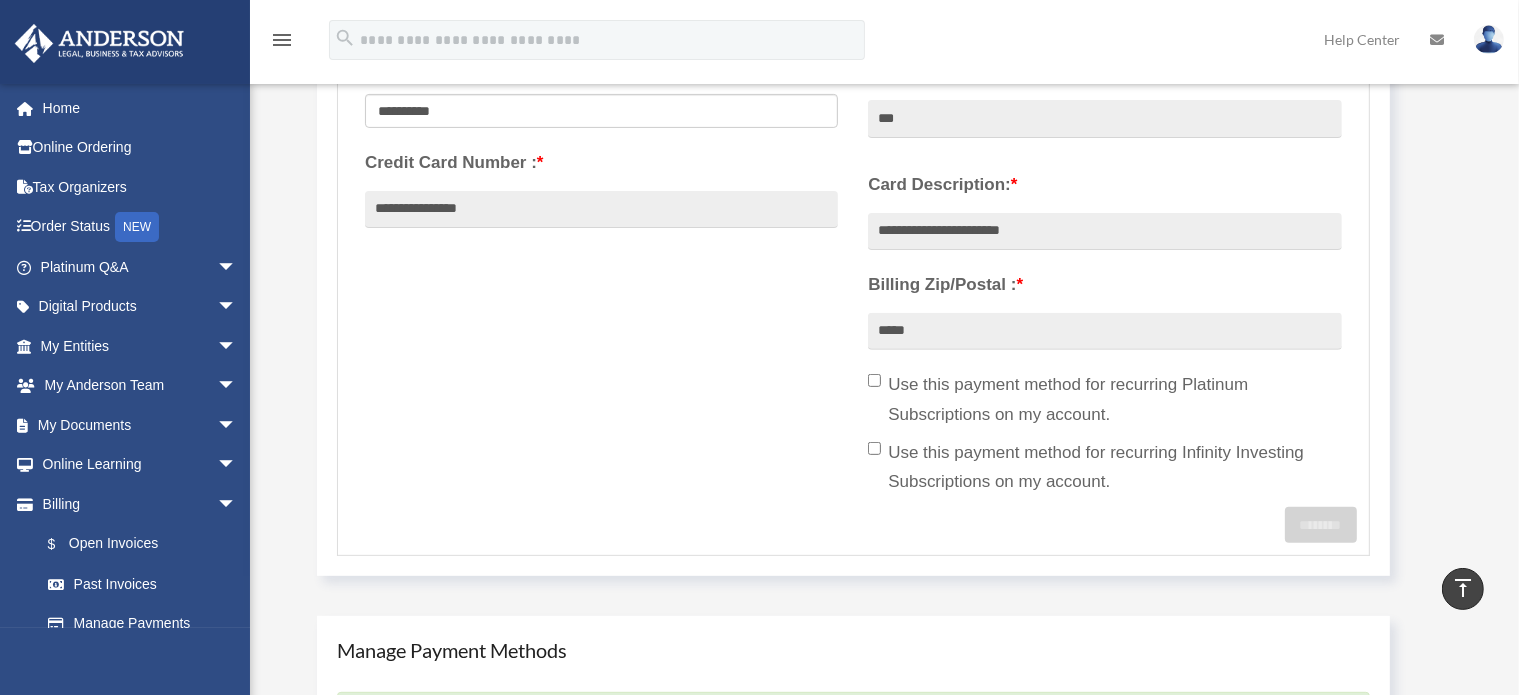 scroll, scrollTop: 648, scrollLeft: 0, axis: vertical 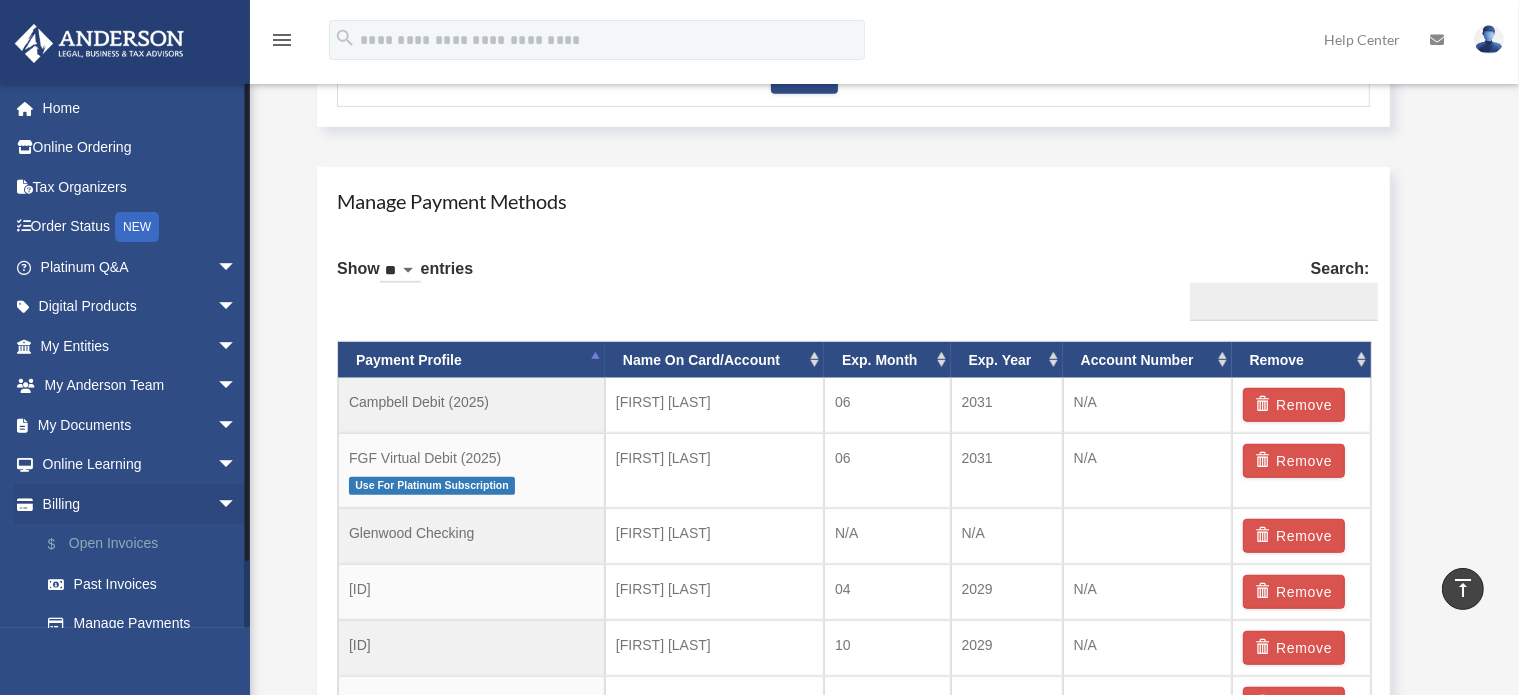 click on "$ Open Invoices" at bounding box center [147, 544] 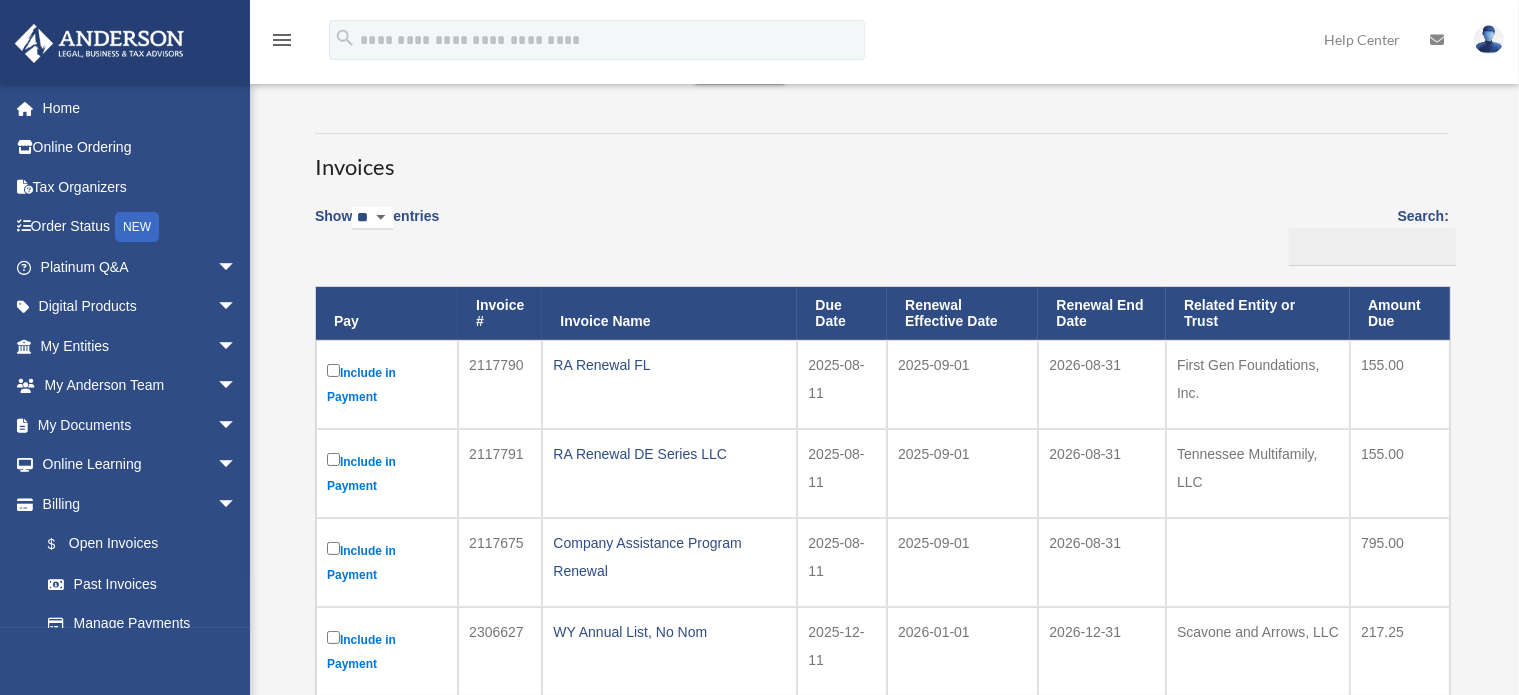 scroll, scrollTop: 107, scrollLeft: 0, axis: vertical 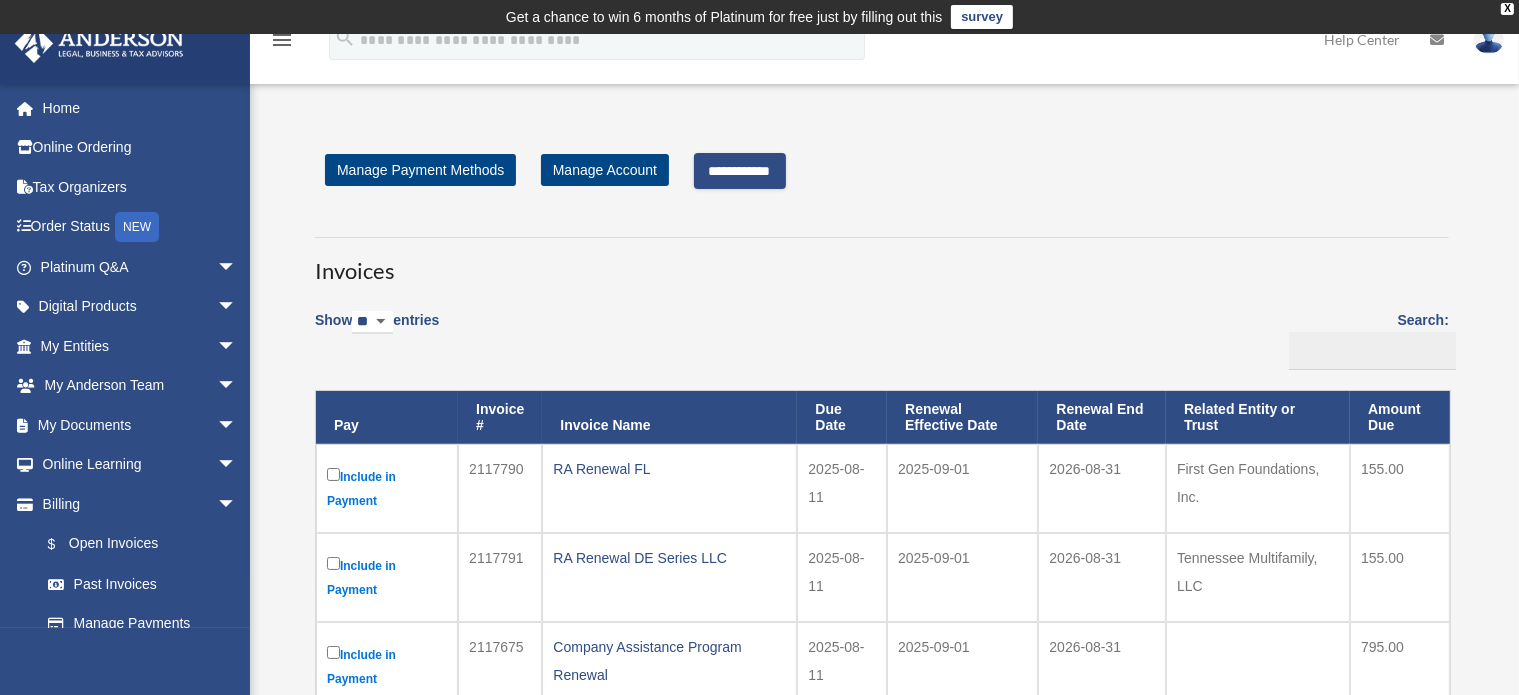 click on "**********" at bounding box center [740, 171] 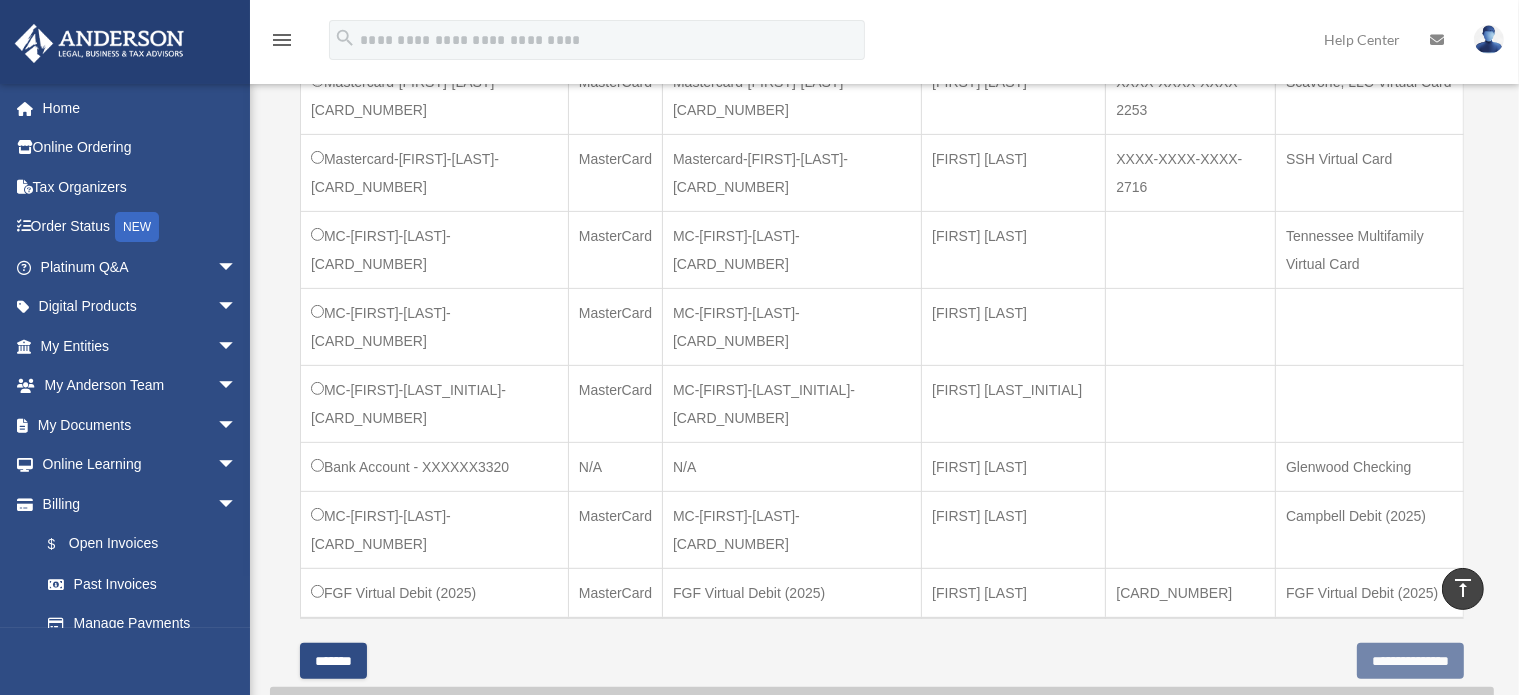 scroll, scrollTop: 732, scrollLeft: 0, axis: vertical 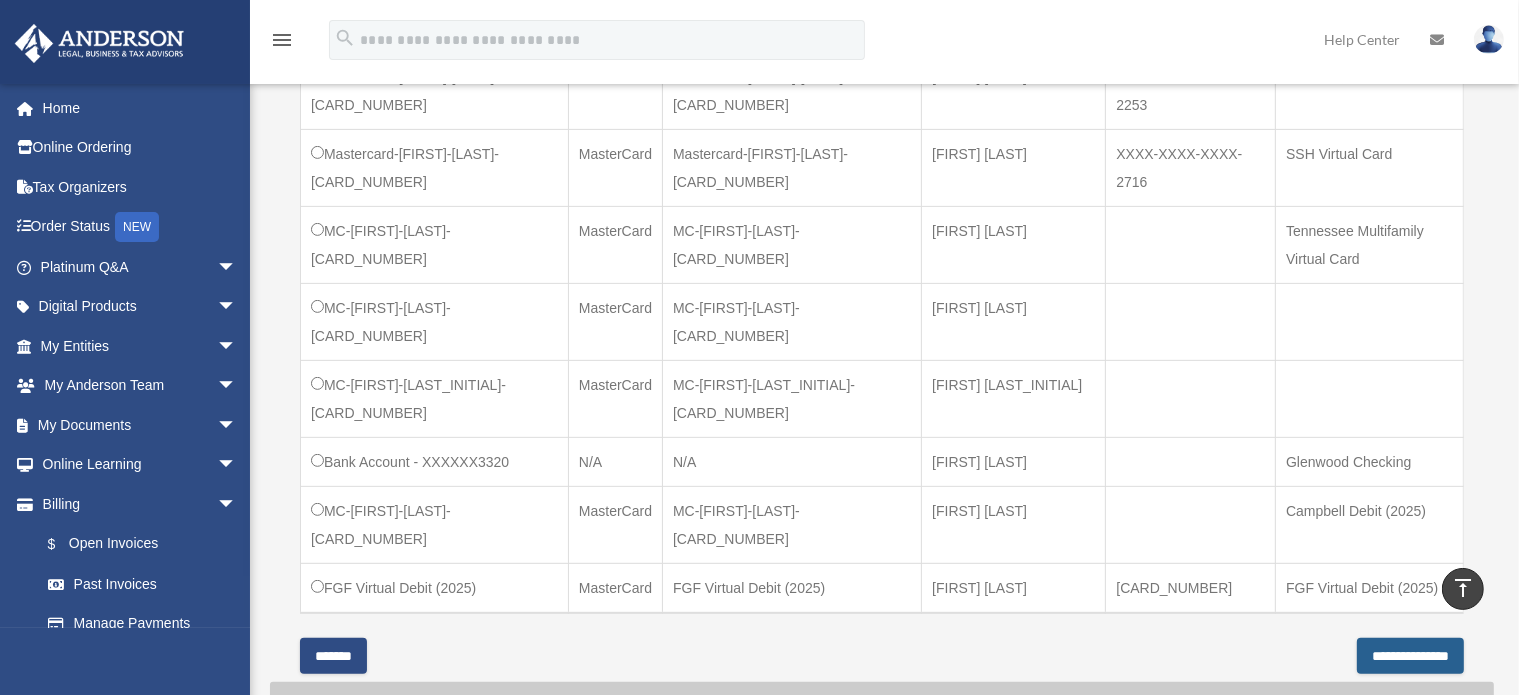 click on "**********" at bounding box center (1410, 656) 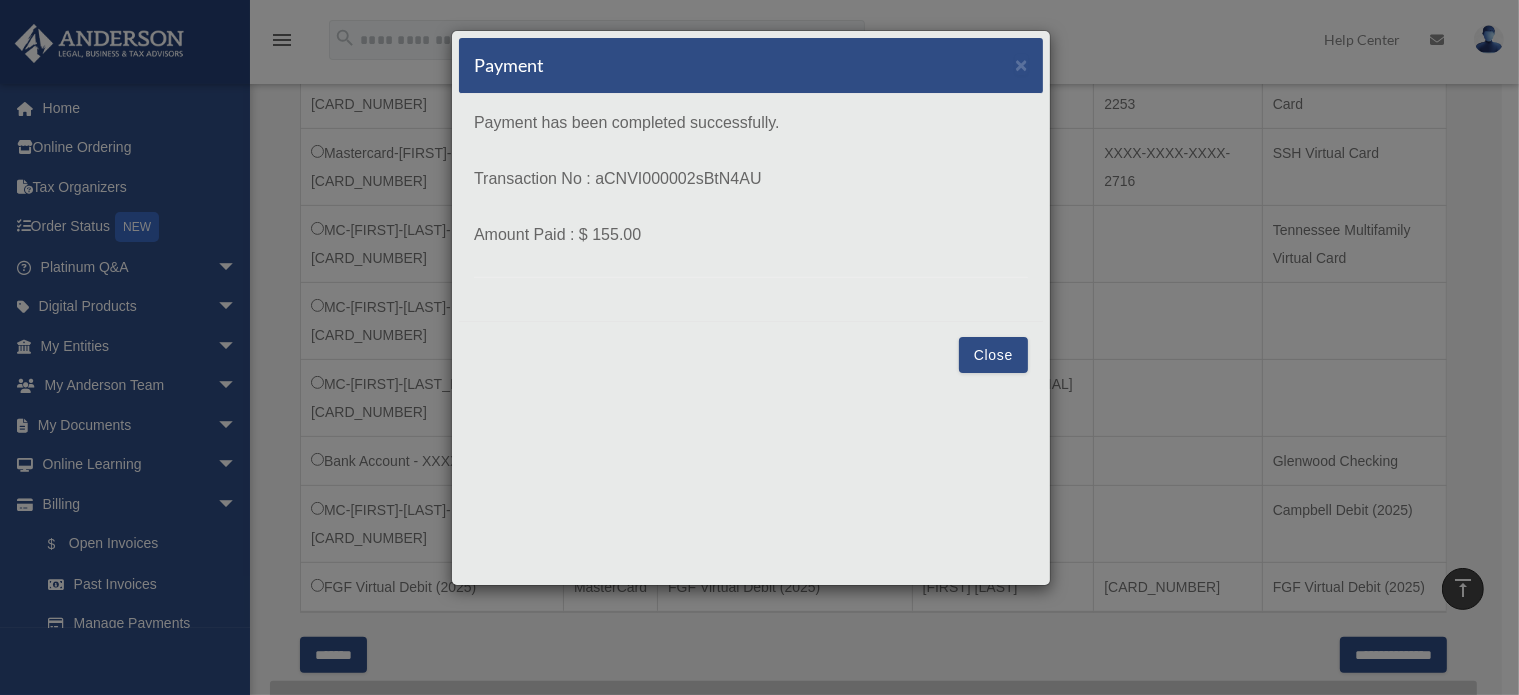 click on "Close" at bounding box center [993, 355] 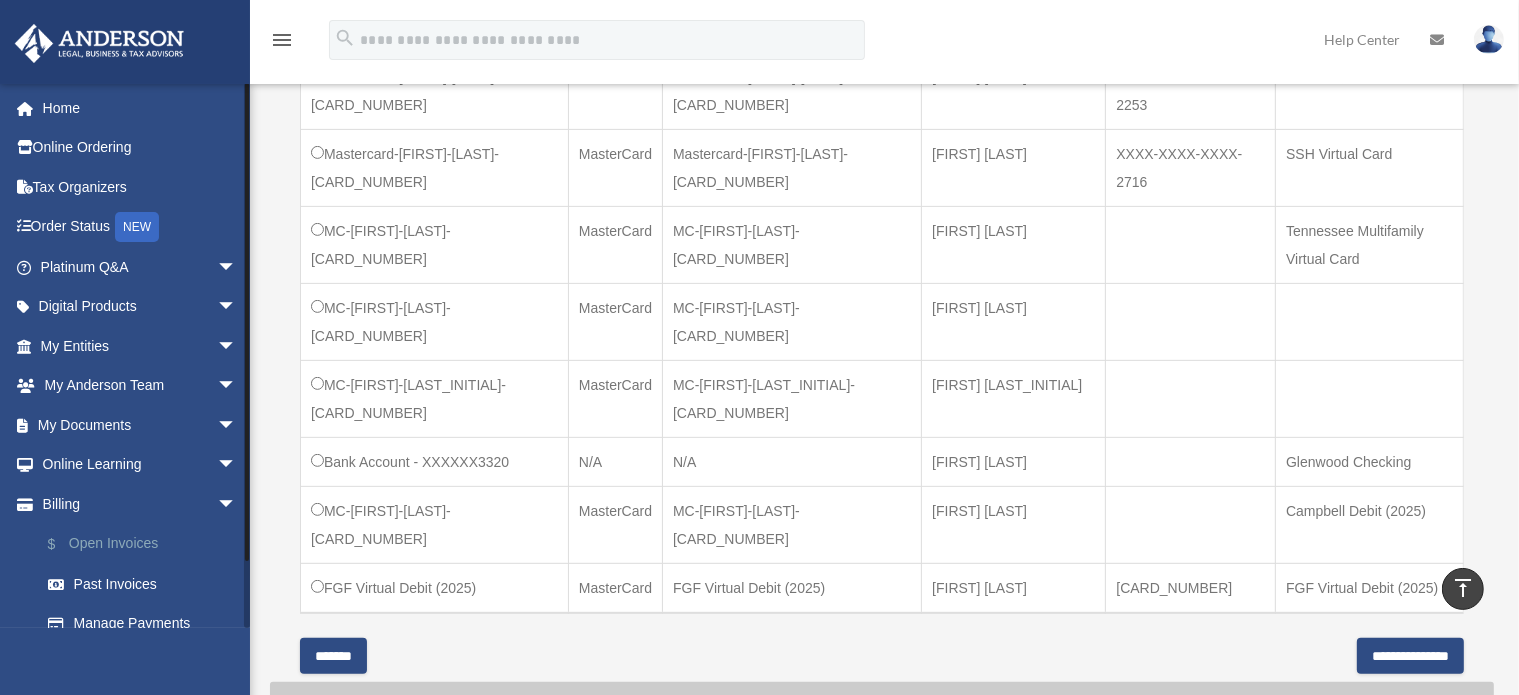 click on "$ Open Invoices" at bounding box center (147, 544) 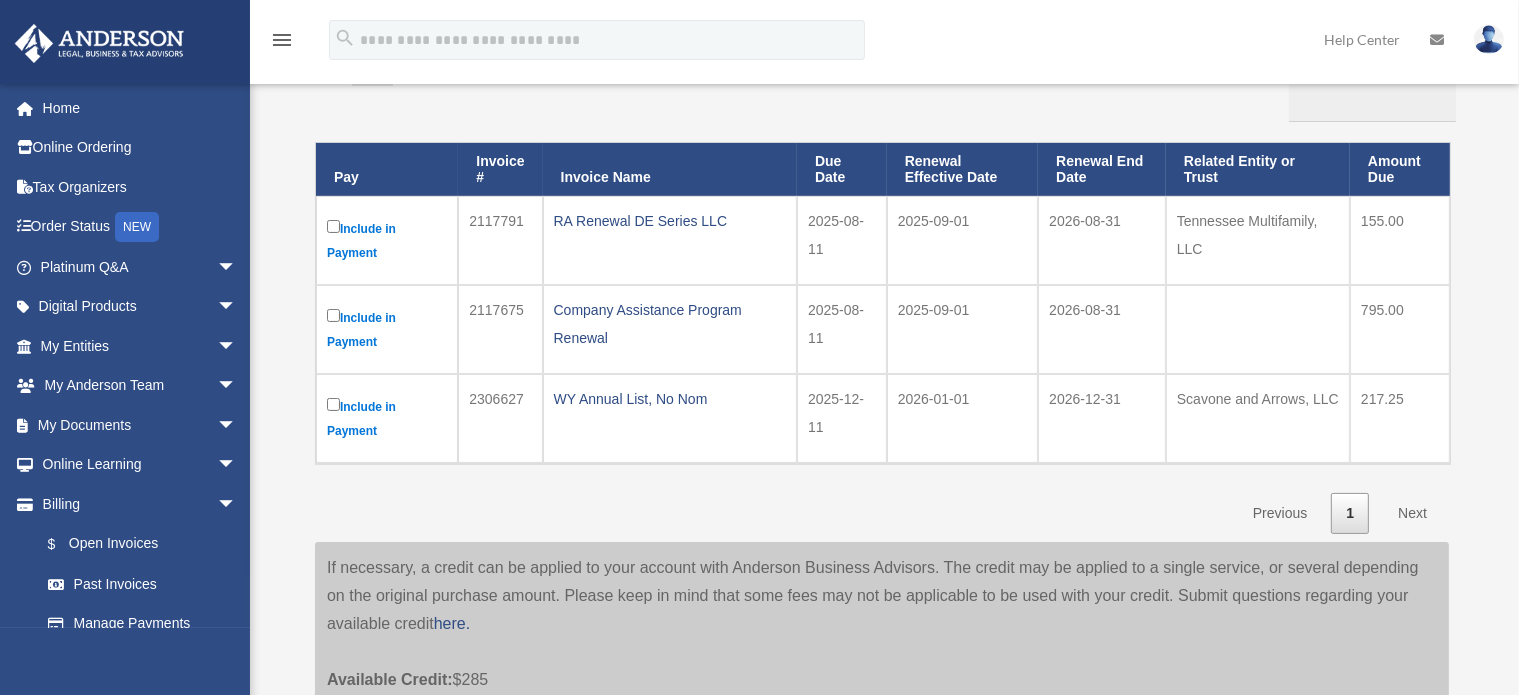 scroll, scrollTop: 260, scrollLeft: 0, axis: vertical 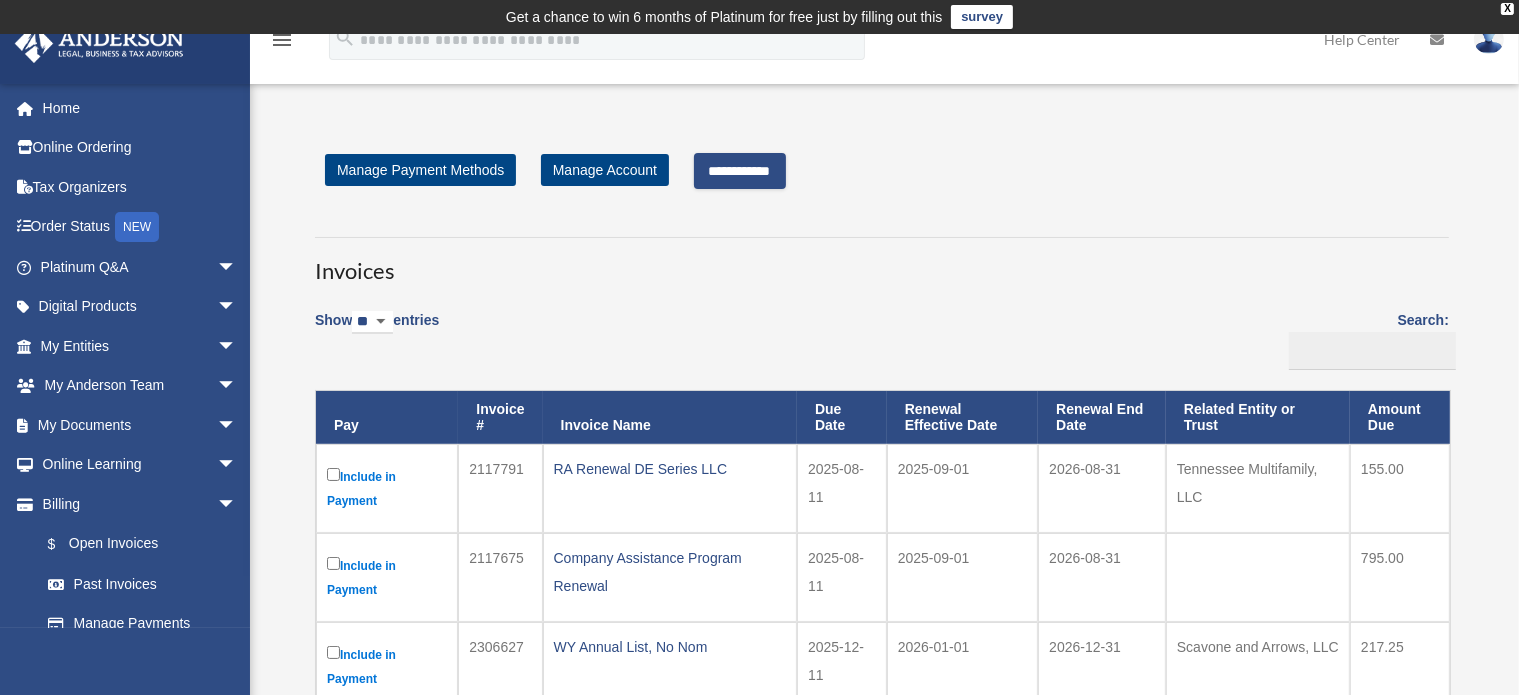 click on "**********" at bounding box center [740, 171] 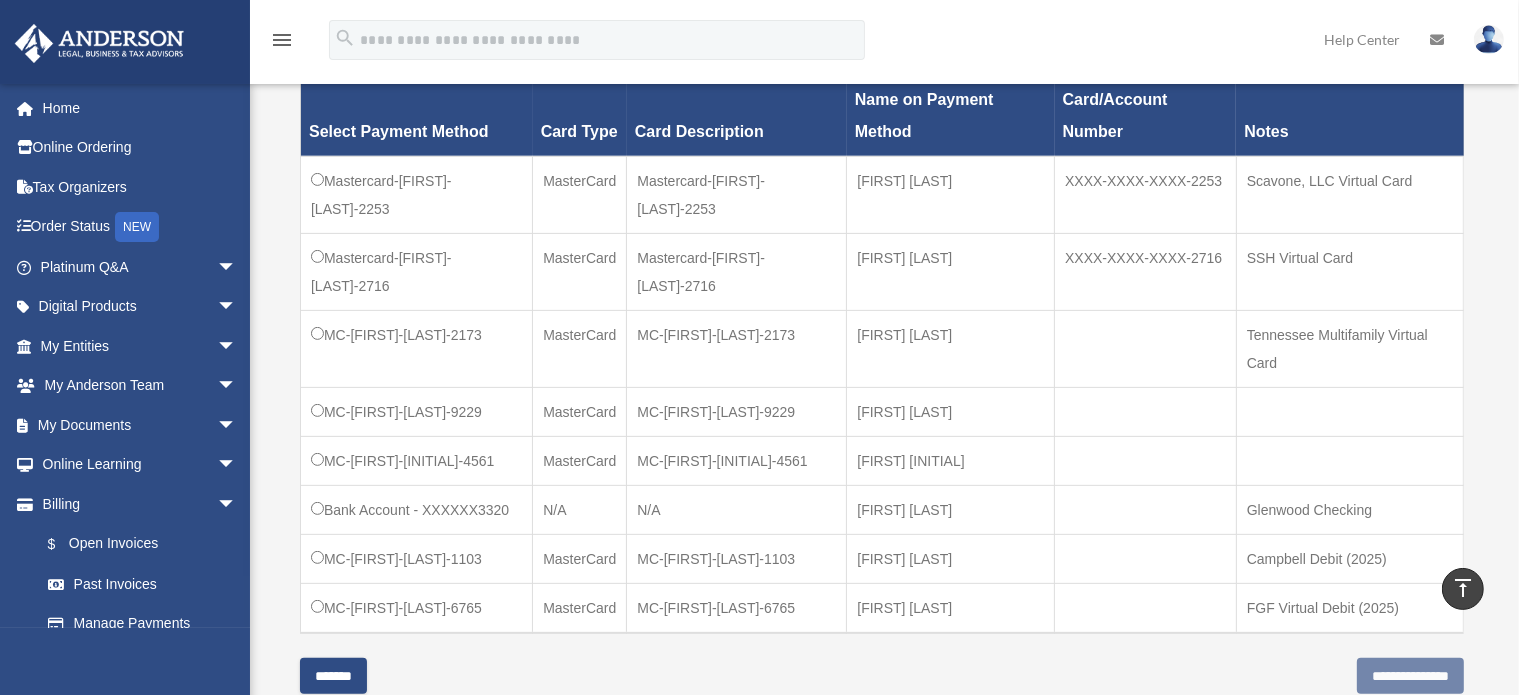 scroll, scrollTop: 628, scrollLeft: 0, axis: vertical 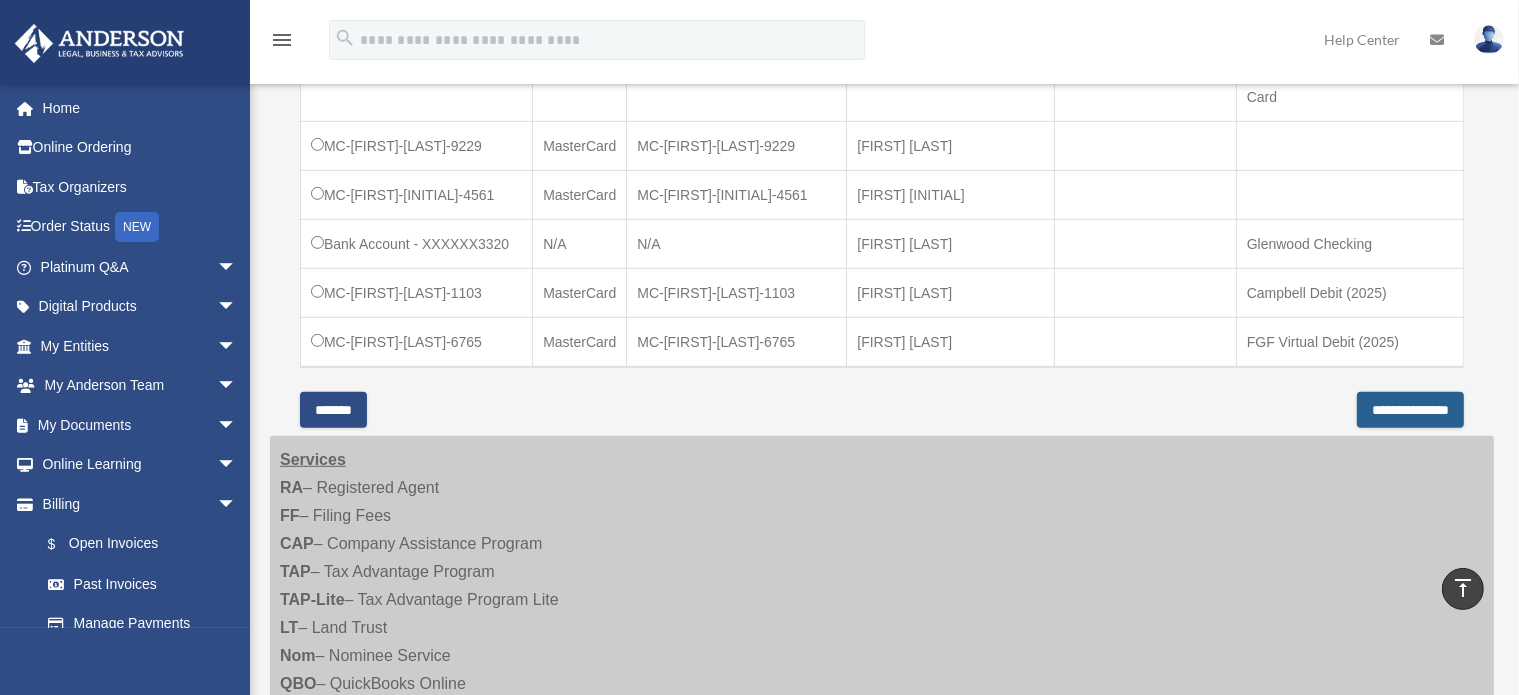 click on "**********" at bounding box center (1410, 410) 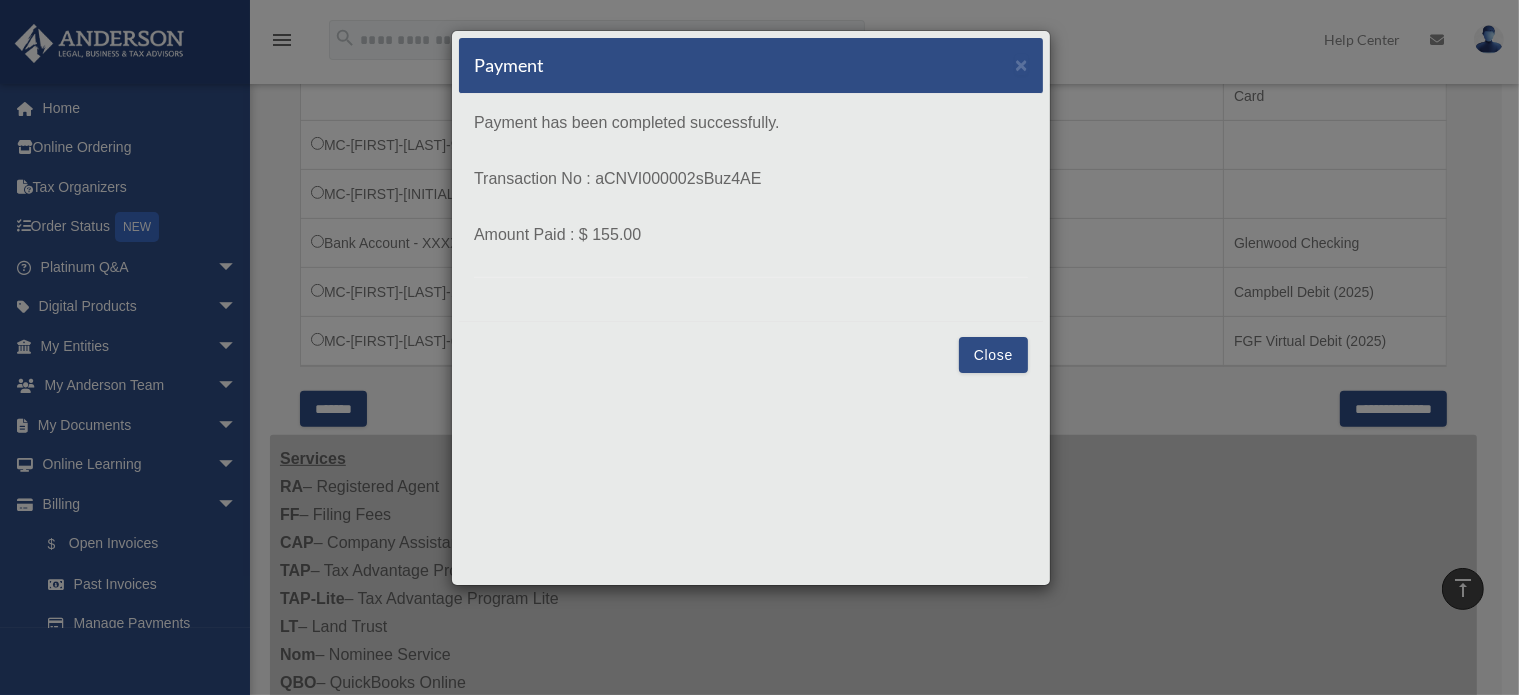 click on "Close" at bounding box center [993, 355] 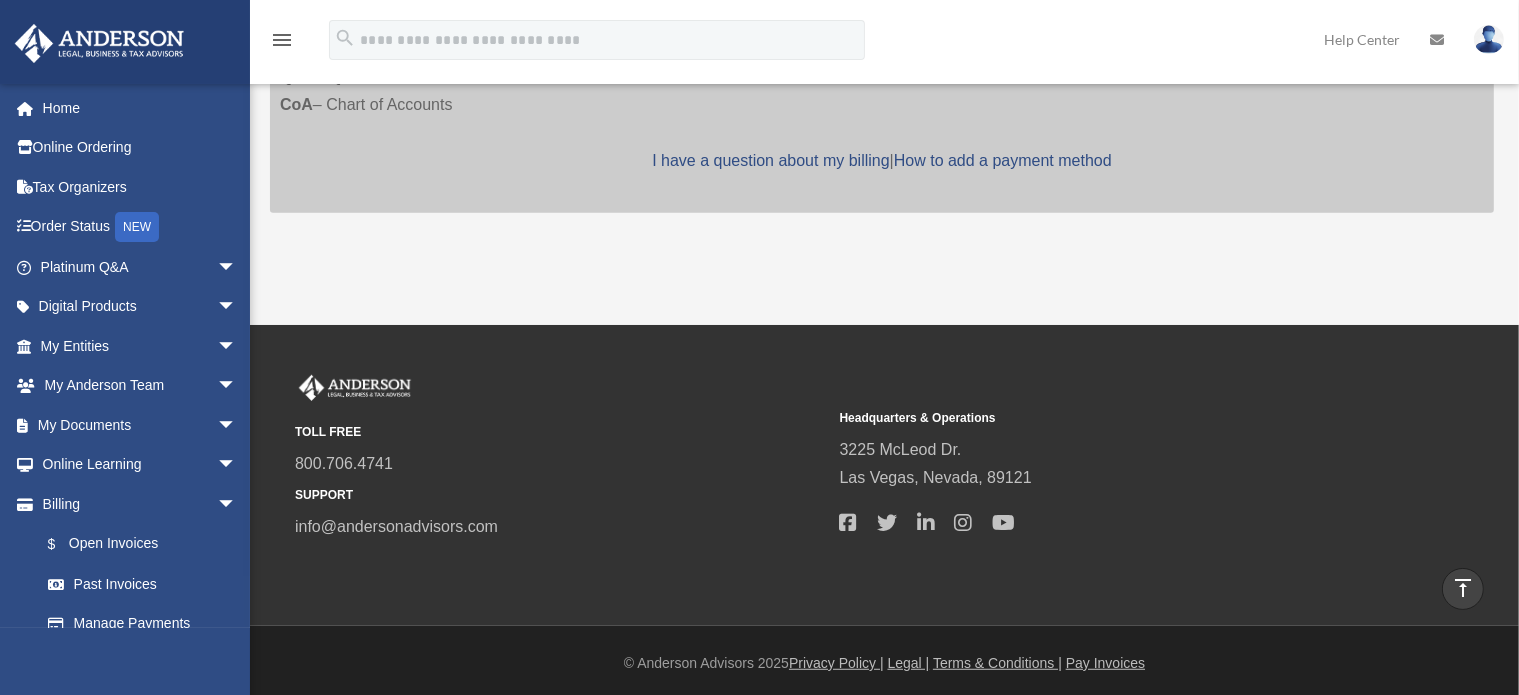 scroll, scrollTop: 1075, scrollLeft: 0, axis: vertical 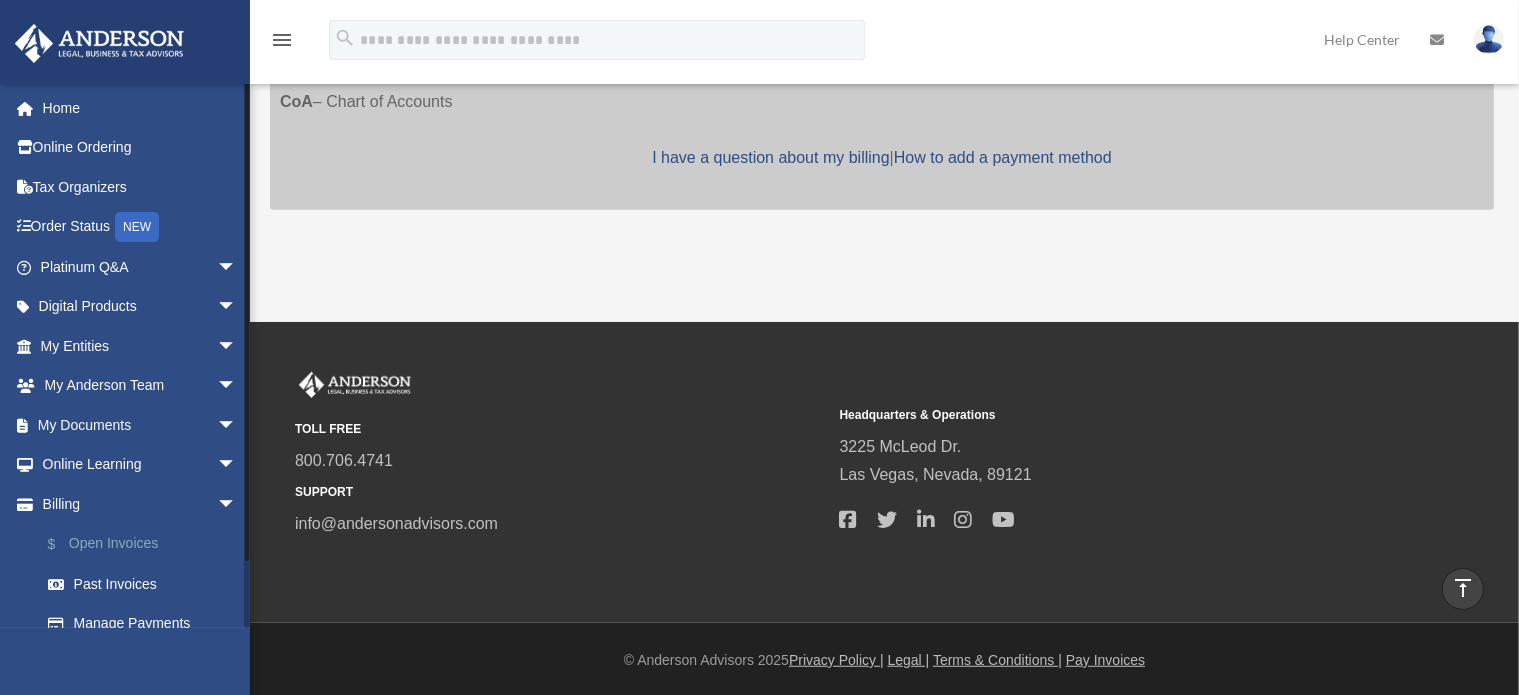 click on "$ Open Invoices" at bounding box center [147, 544] 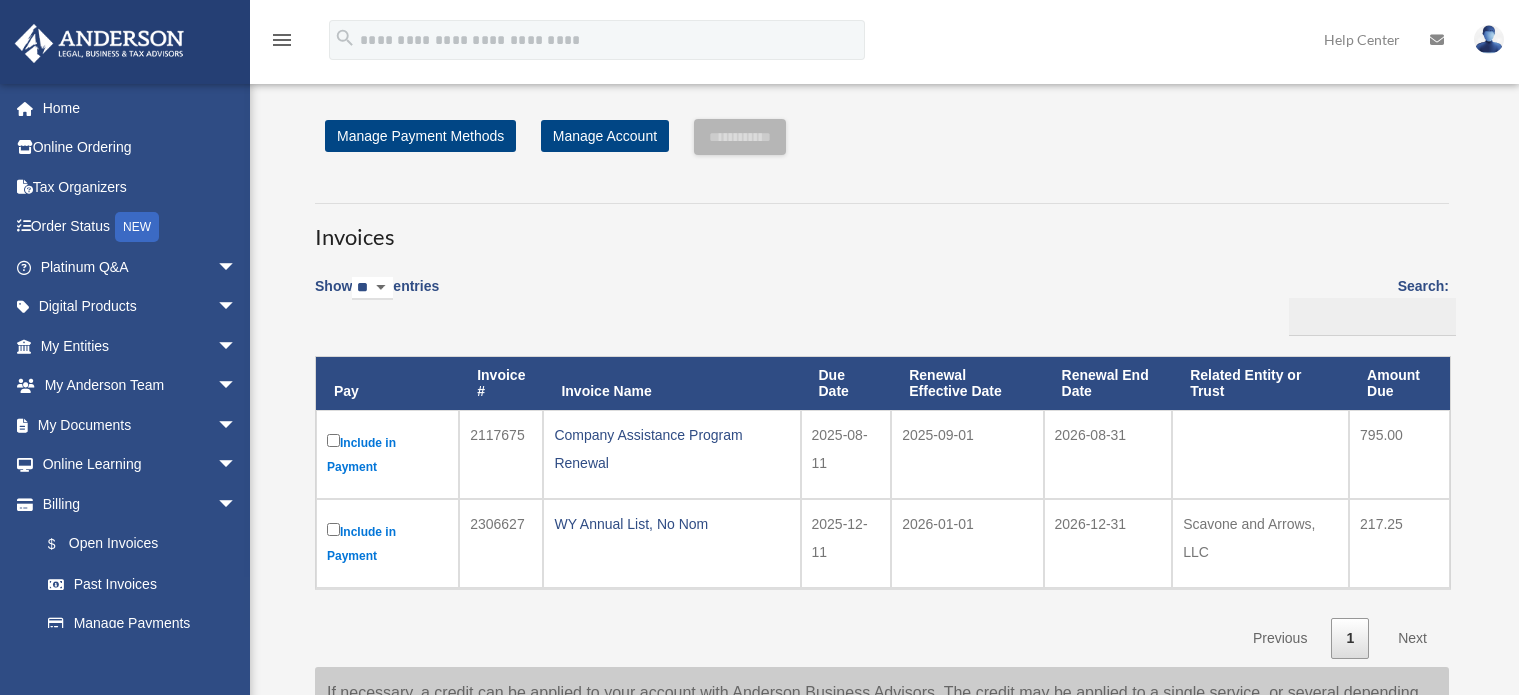 scroll, scrollTop: 0, scrollLeft: 0, axis: both 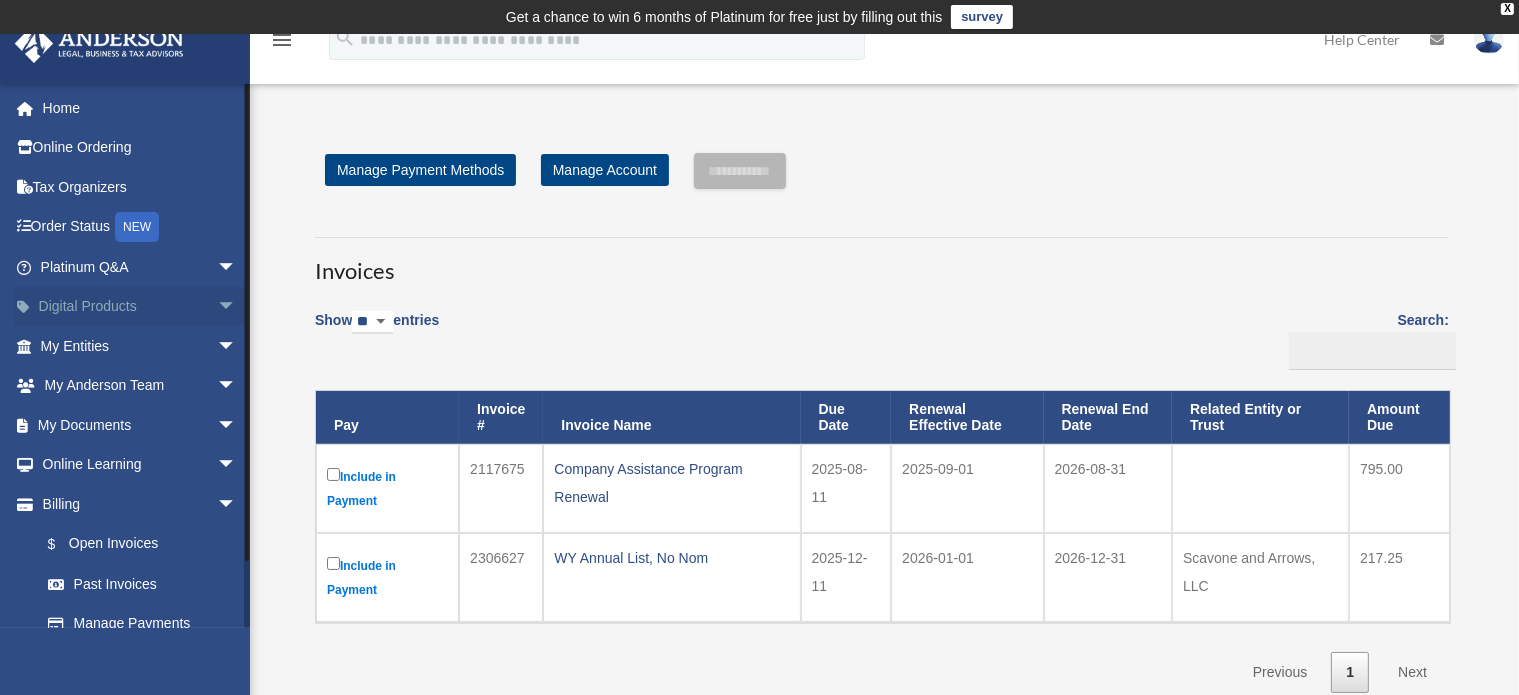 click on "Digital Products arrow_drop_down" at bounding box center [140, 307] 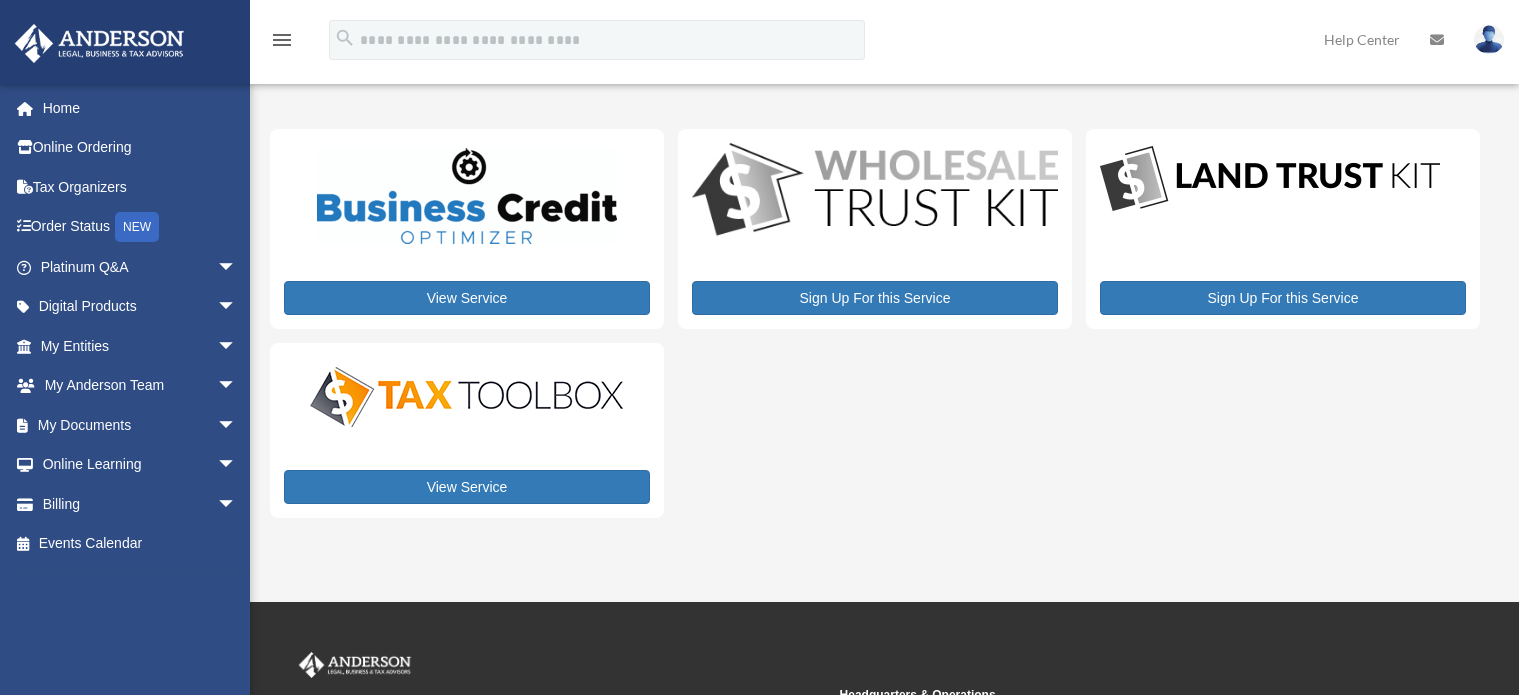 scroll, scrollTop: 0, scrollLeft: 0, axis: both 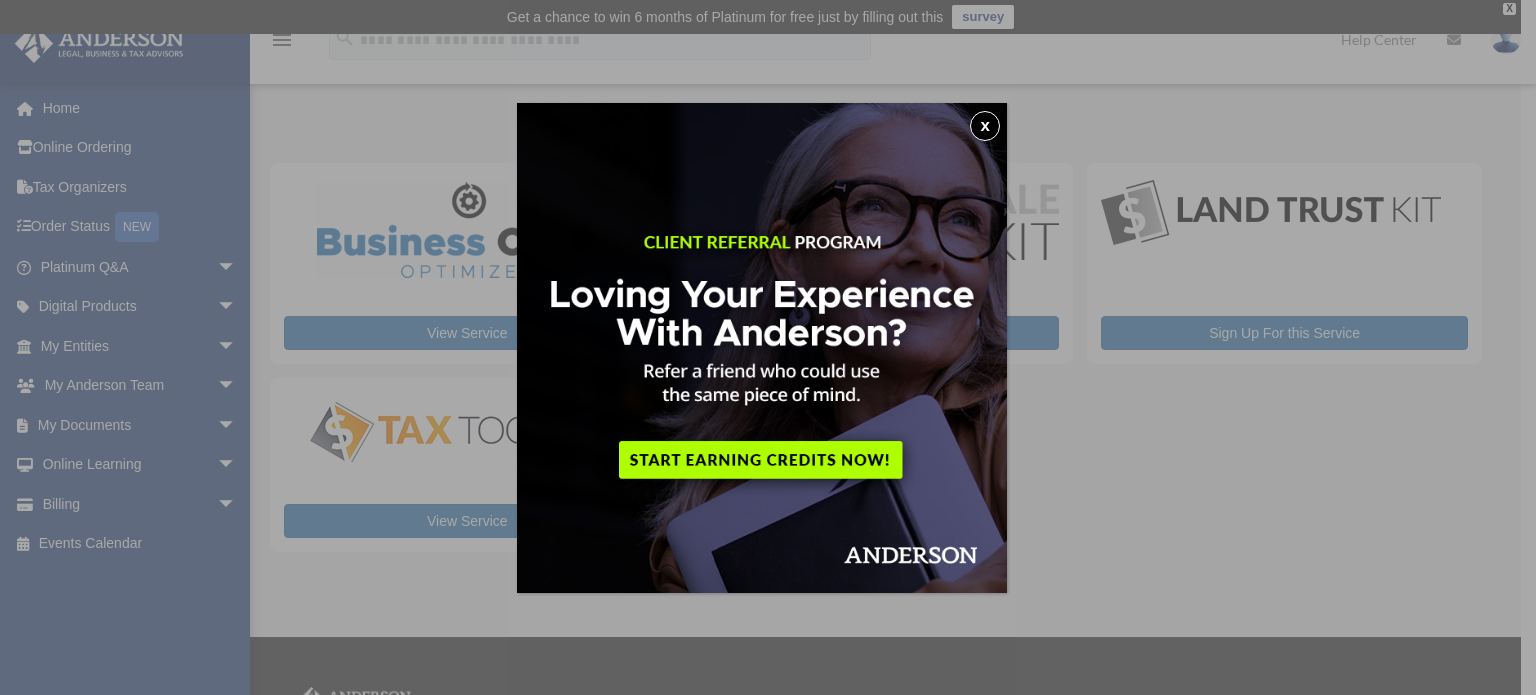 click on "x" at bounding box center (985, 126) 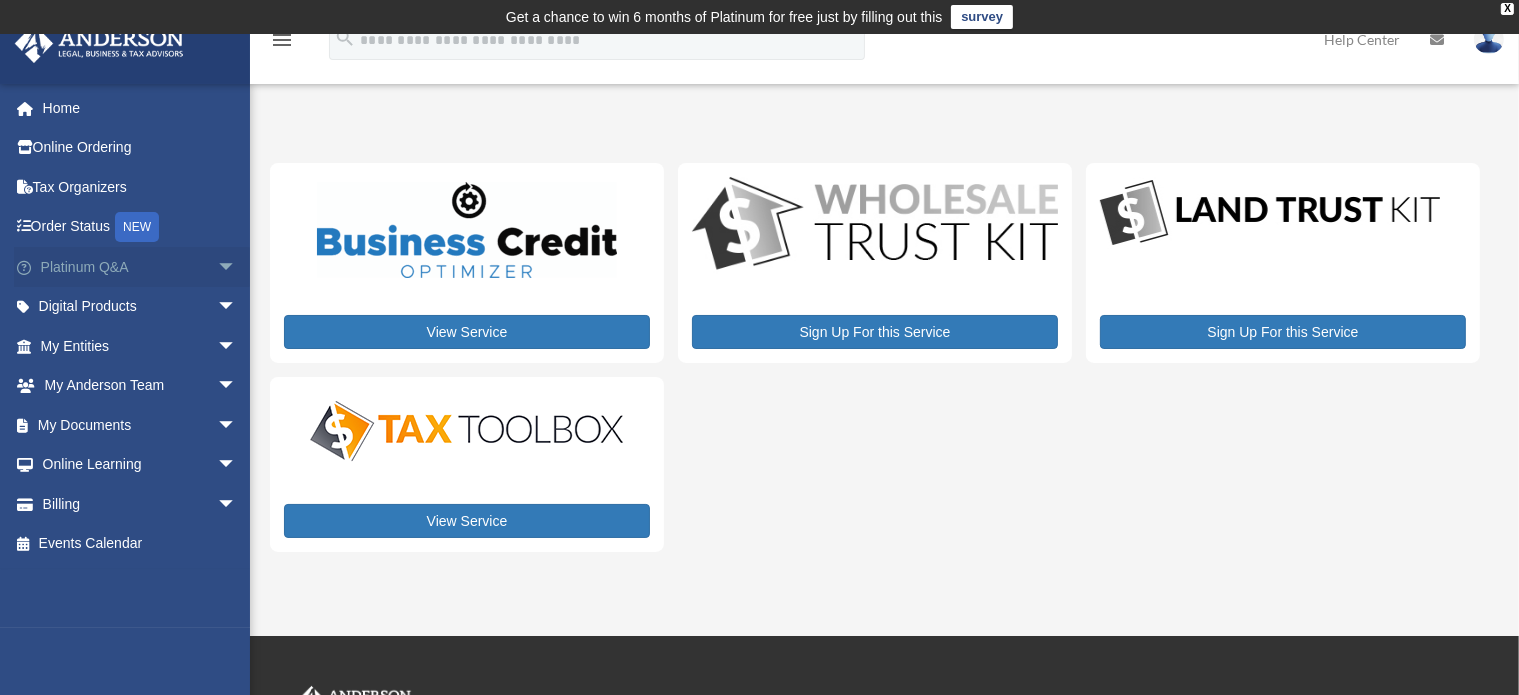 click on "arrow_drop_down" at bounding box center [237, 267] 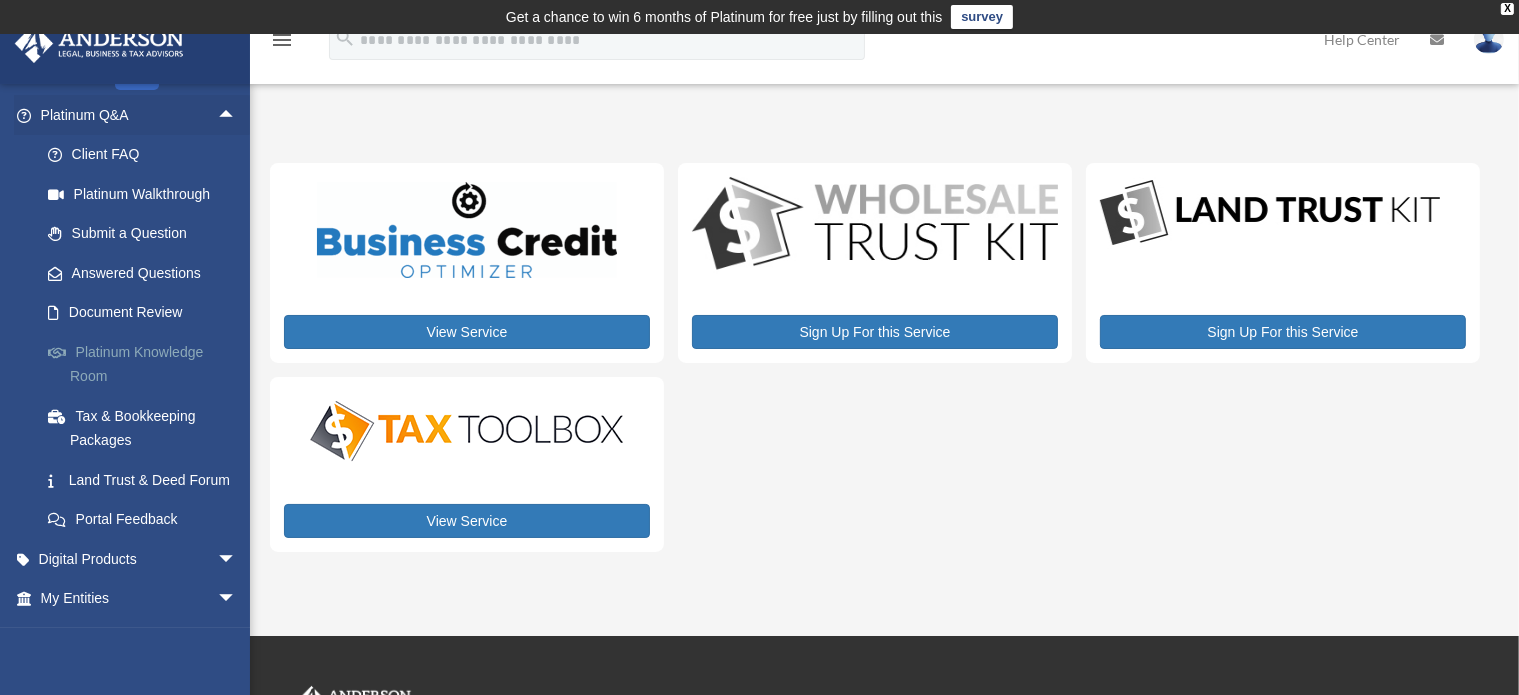 scroll, scrollTop: 154, scrollLeft: 0, axis: vertical 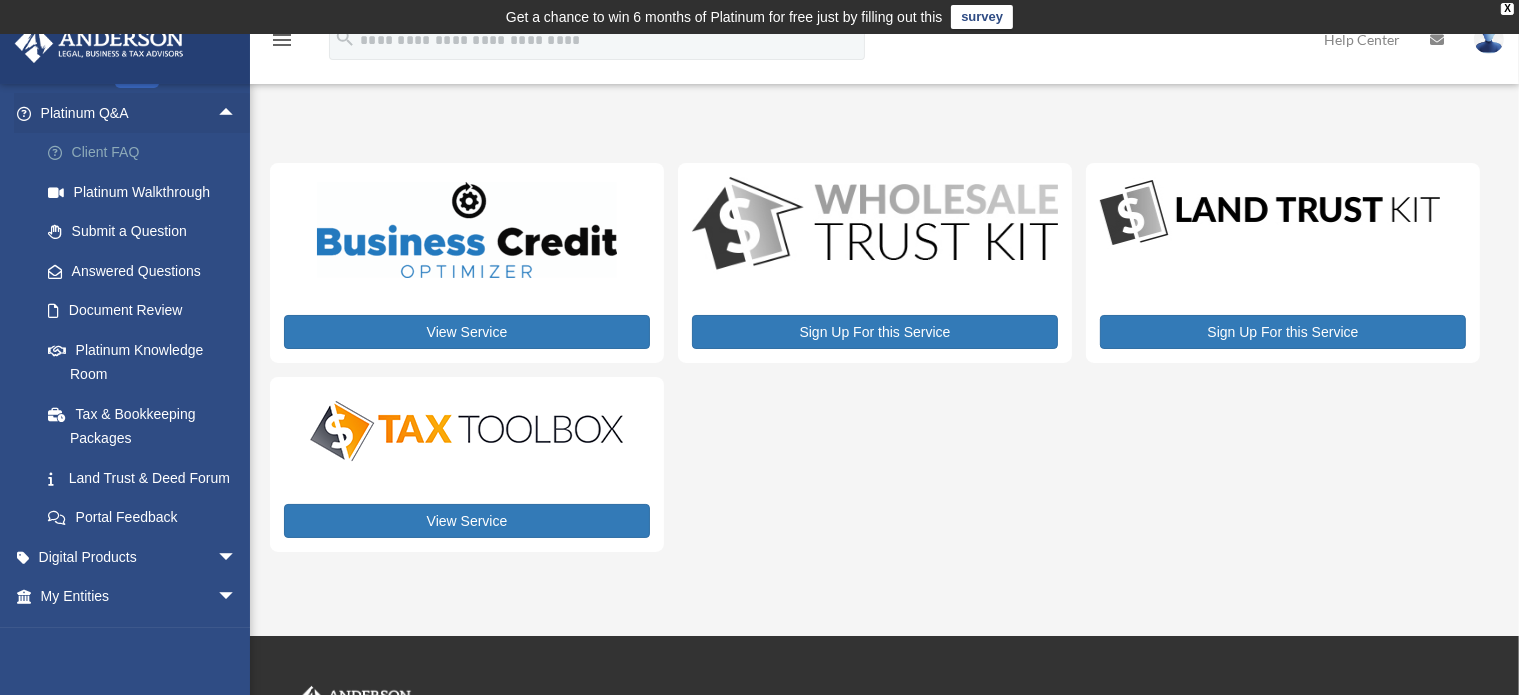 click on "Client FAQ" at bounding box center (147, 153) 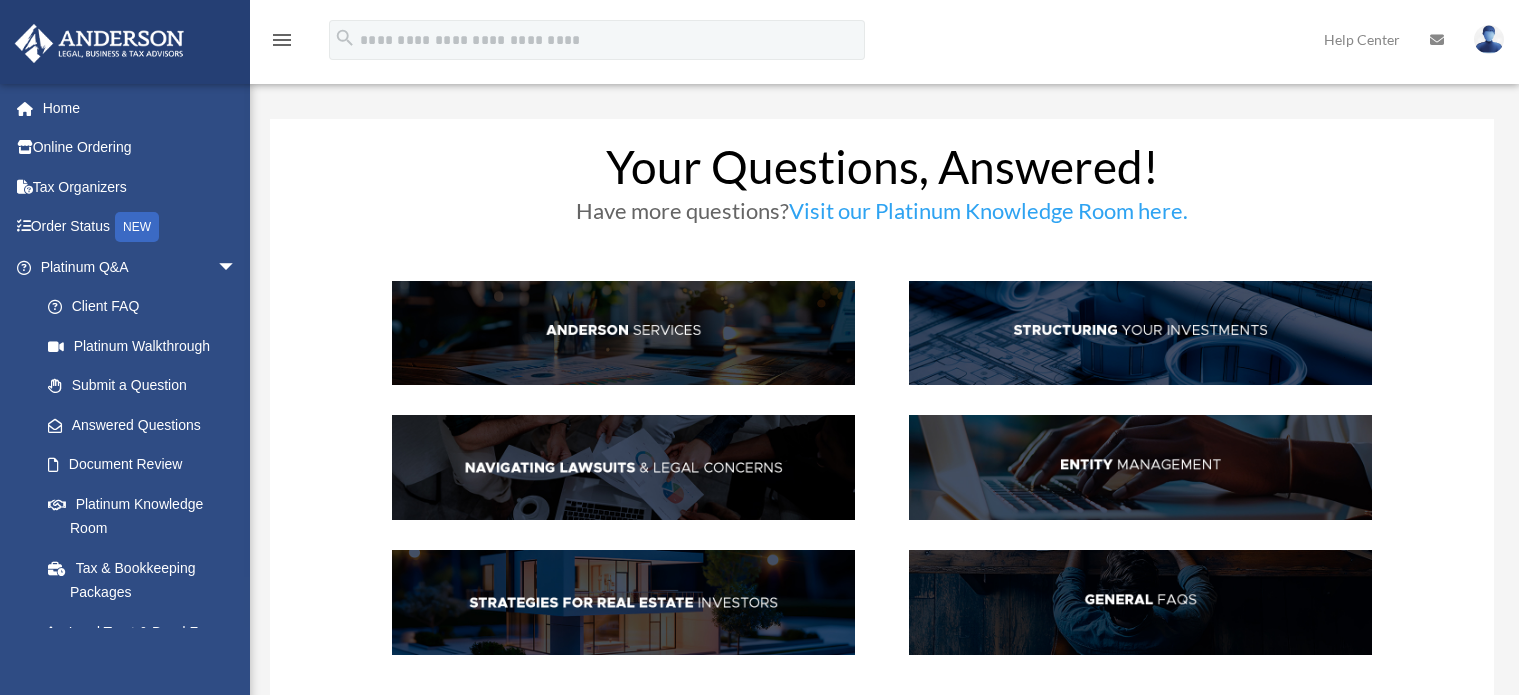 scroll, scrollTop: 0, scrollLeft: 0, axis: both 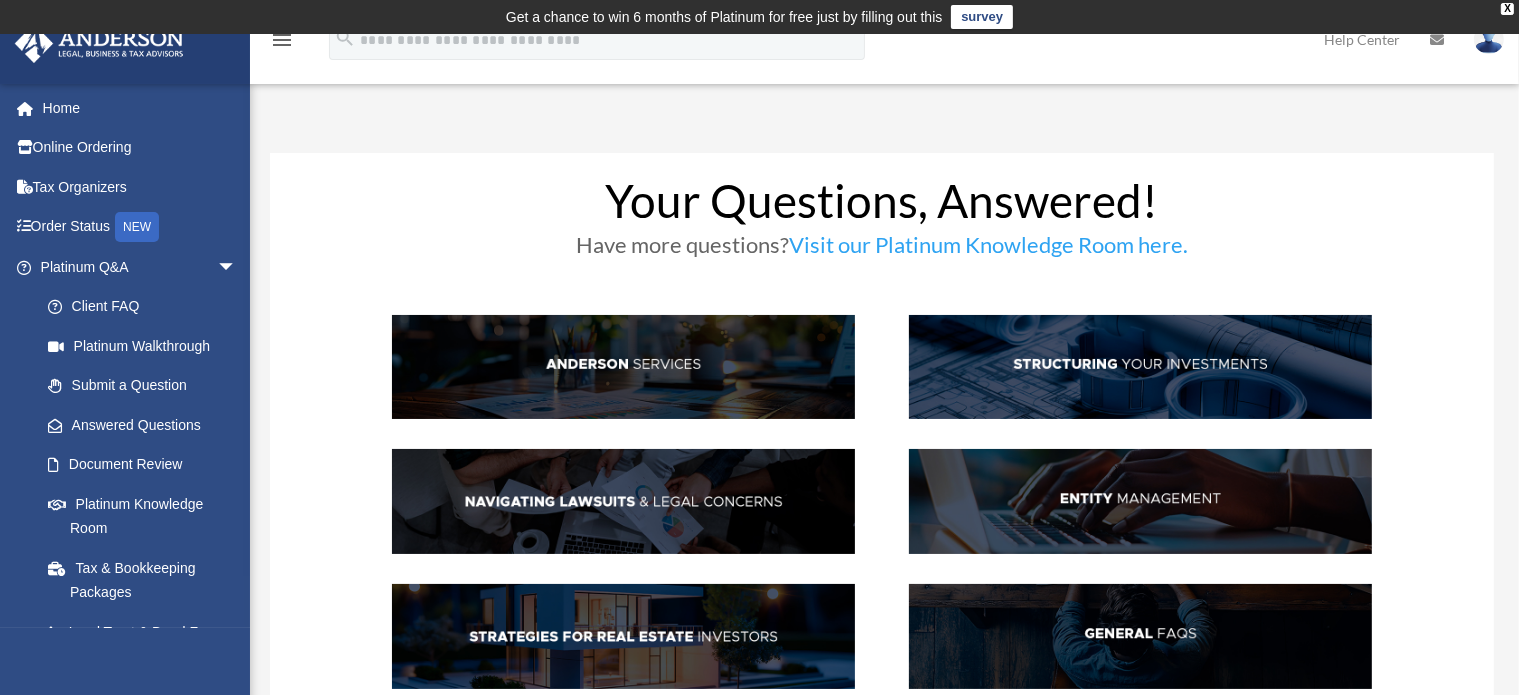 click at bounding box center [623, 367] 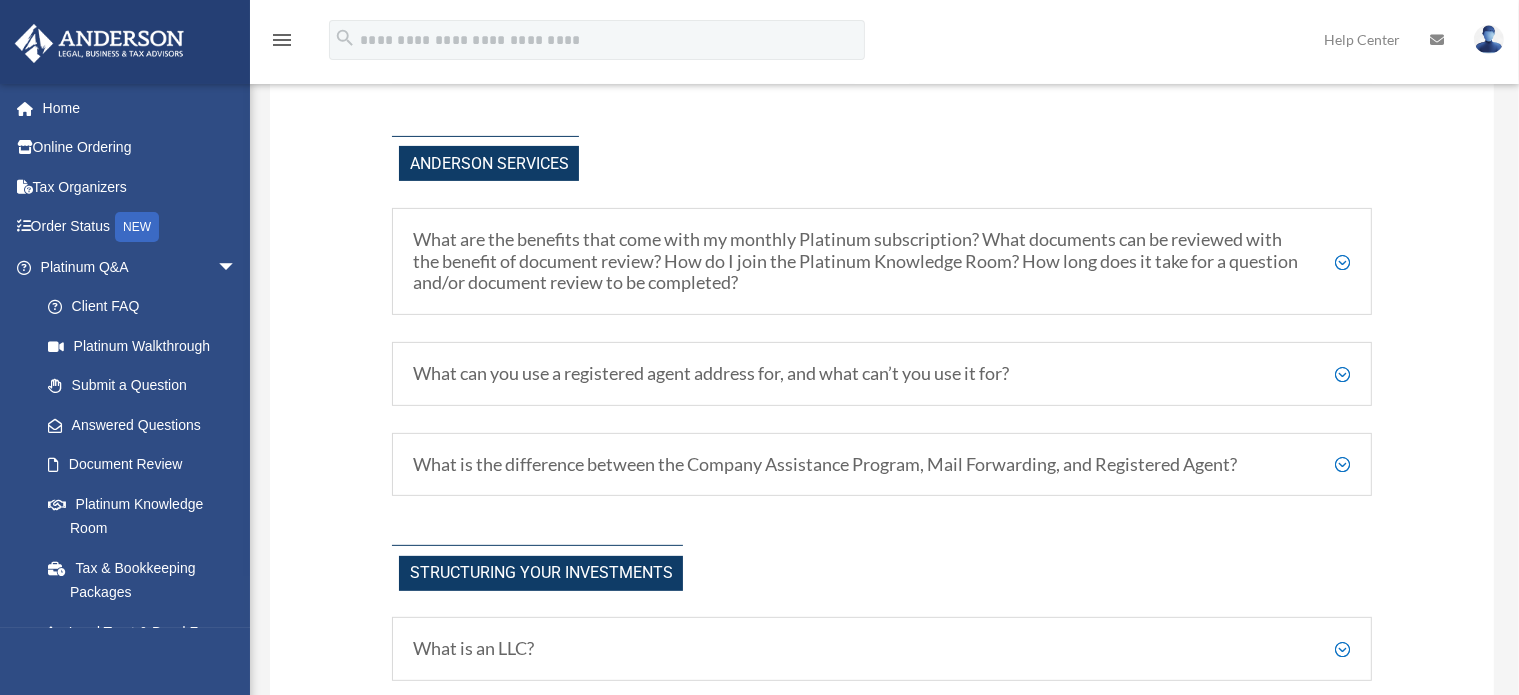 scroll, scrollTop: 619, scrollLeft: 0, axis: vertical 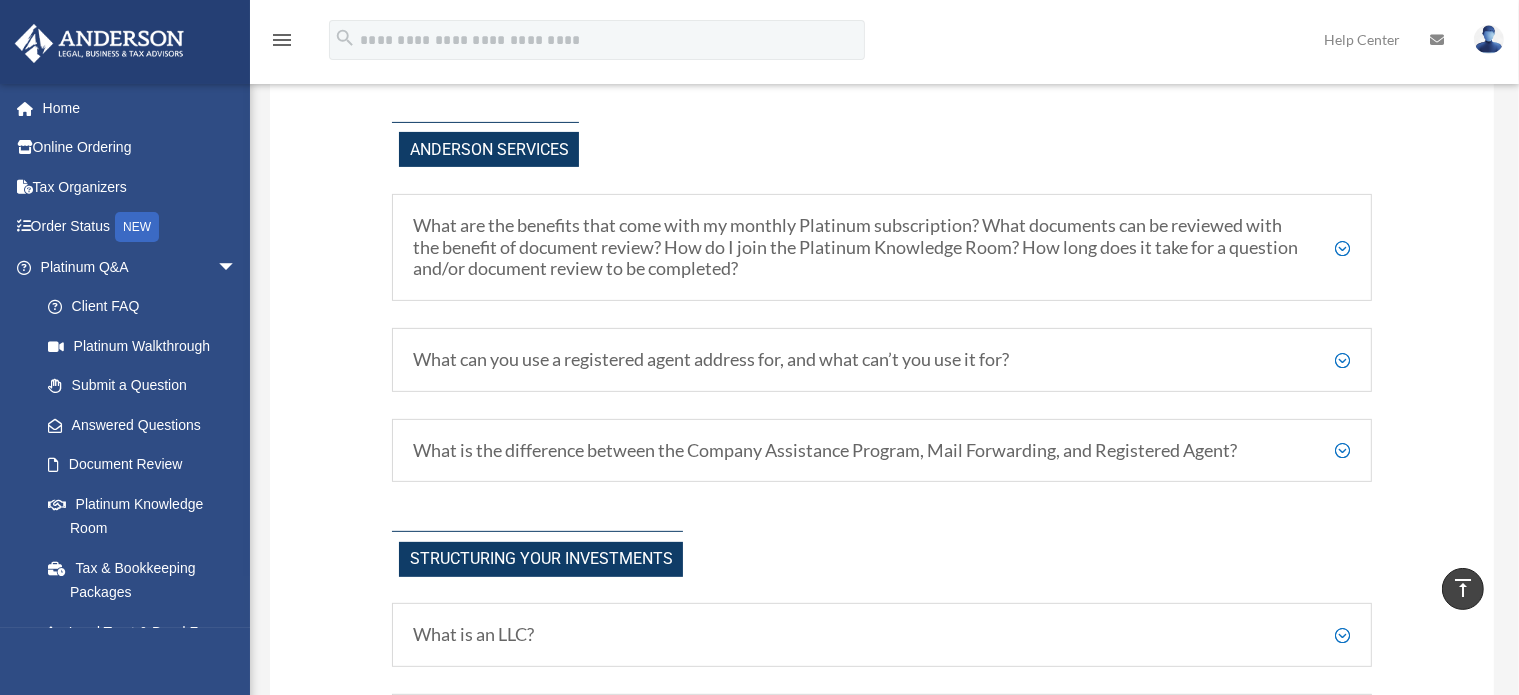 click on "What is the difference between the Company Assistance Program, Mail Forwarding, and Registered Agent?" at bounding box center [881, 451] 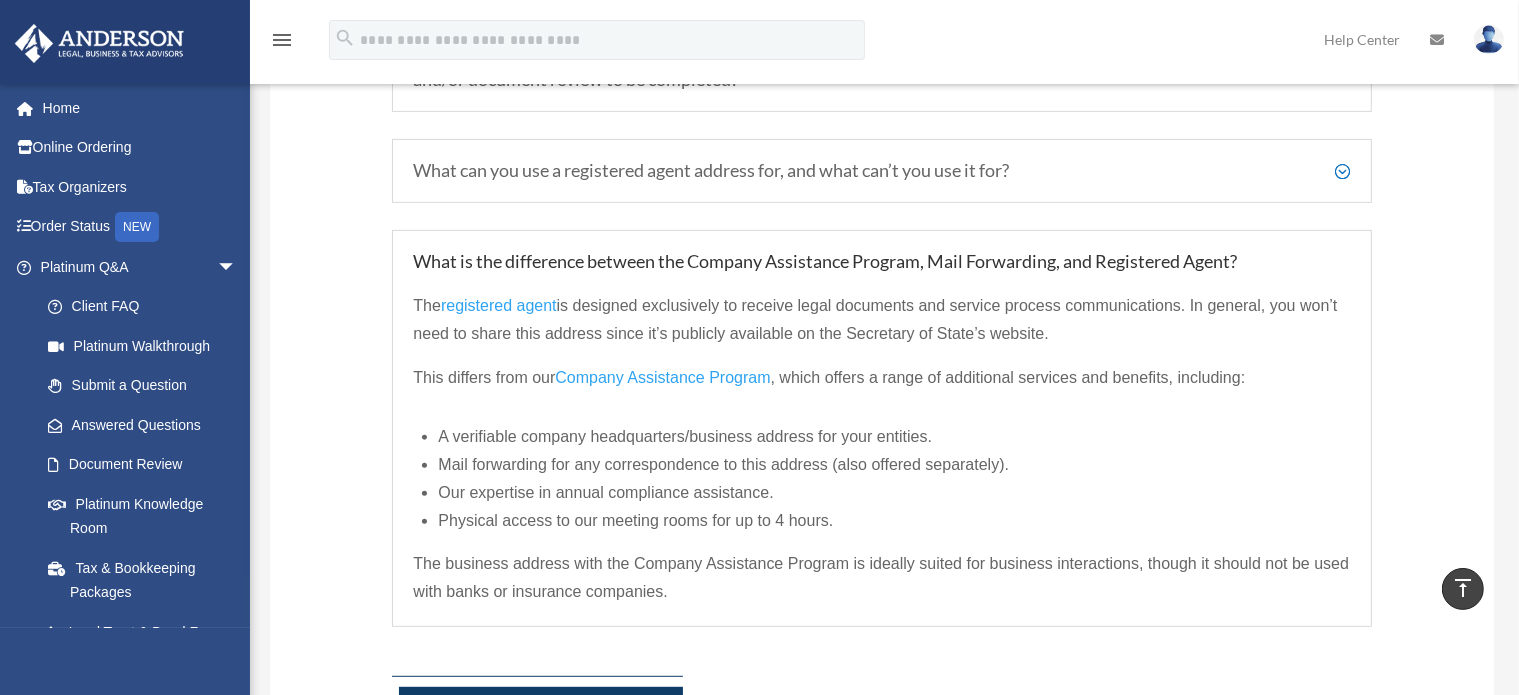 scroll, scrollTop: 807, scrollLeft: 0, axis: vertical 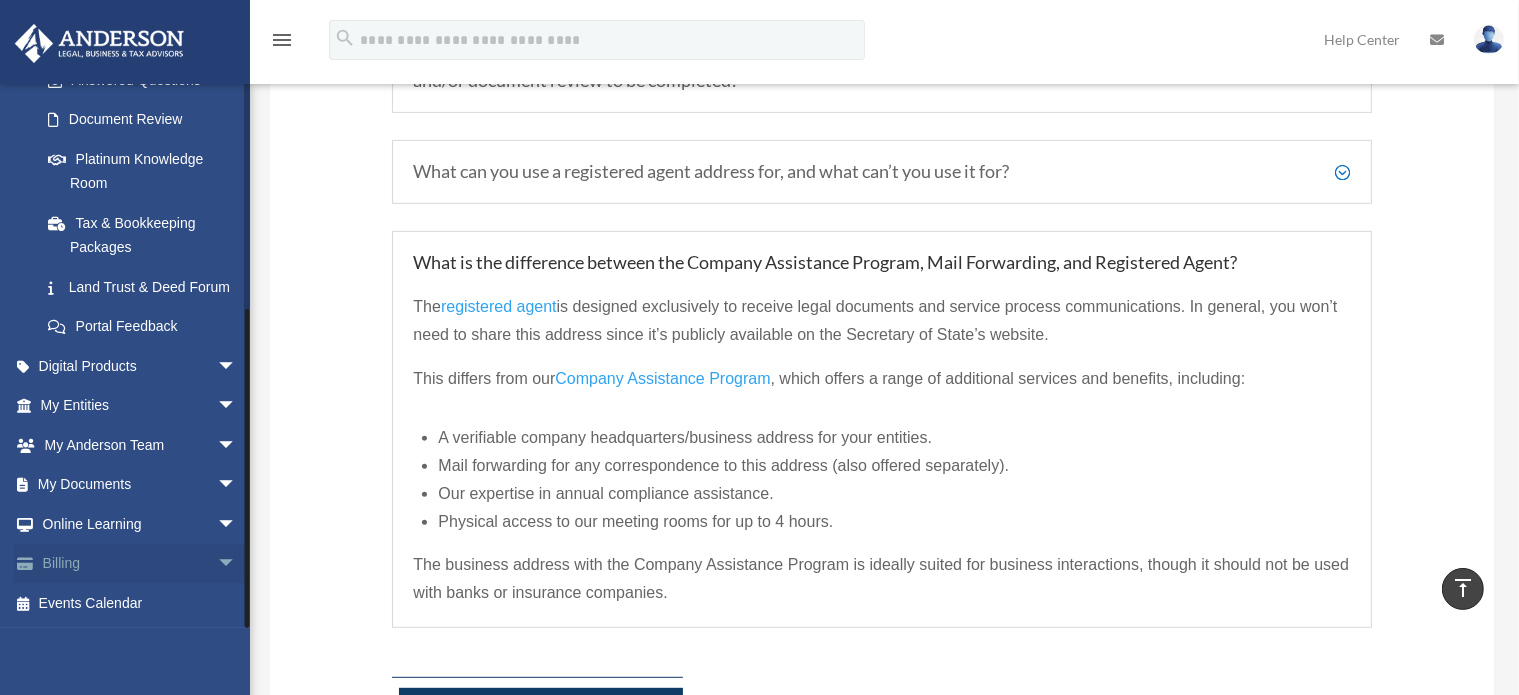 click on "Billing arrow_drop_down" at bounding box center [140, 564] 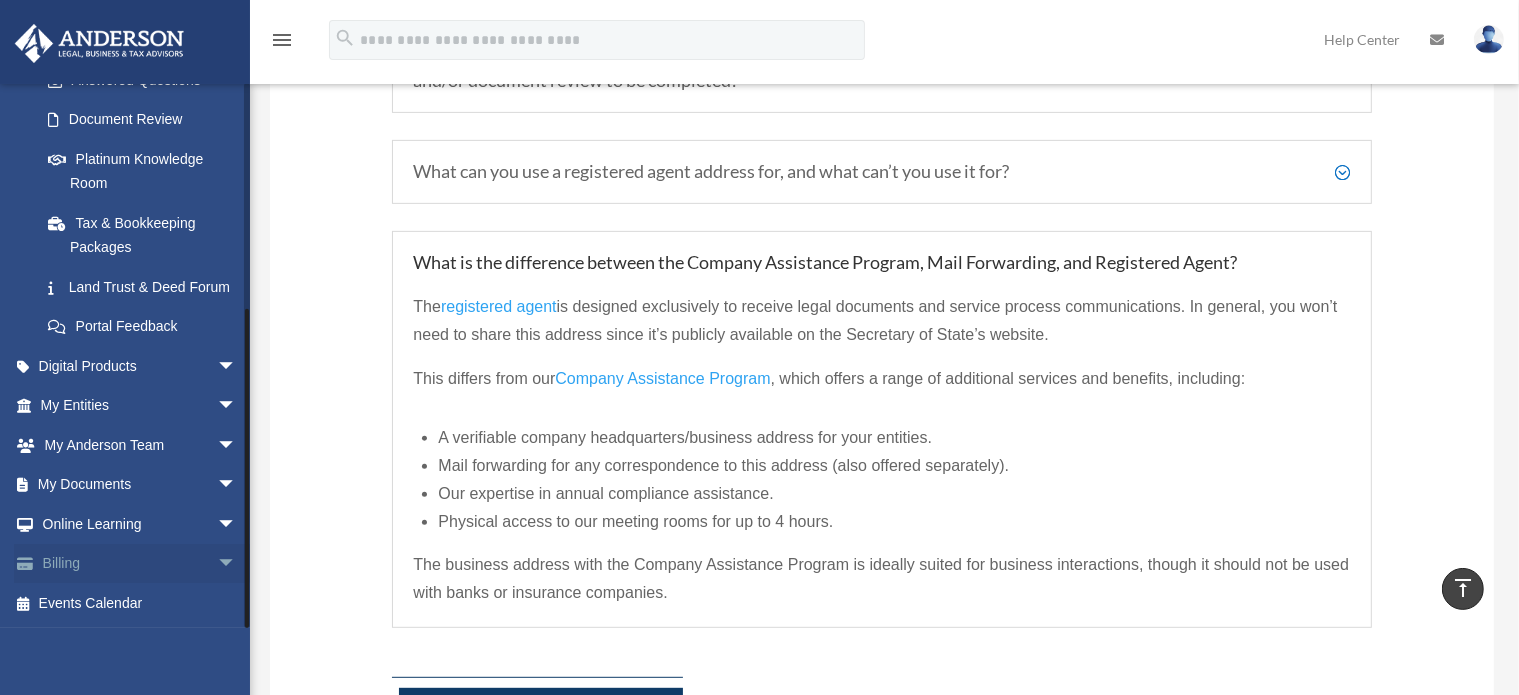 click on "arrow_drop_down" at bounding box center [237, 564] 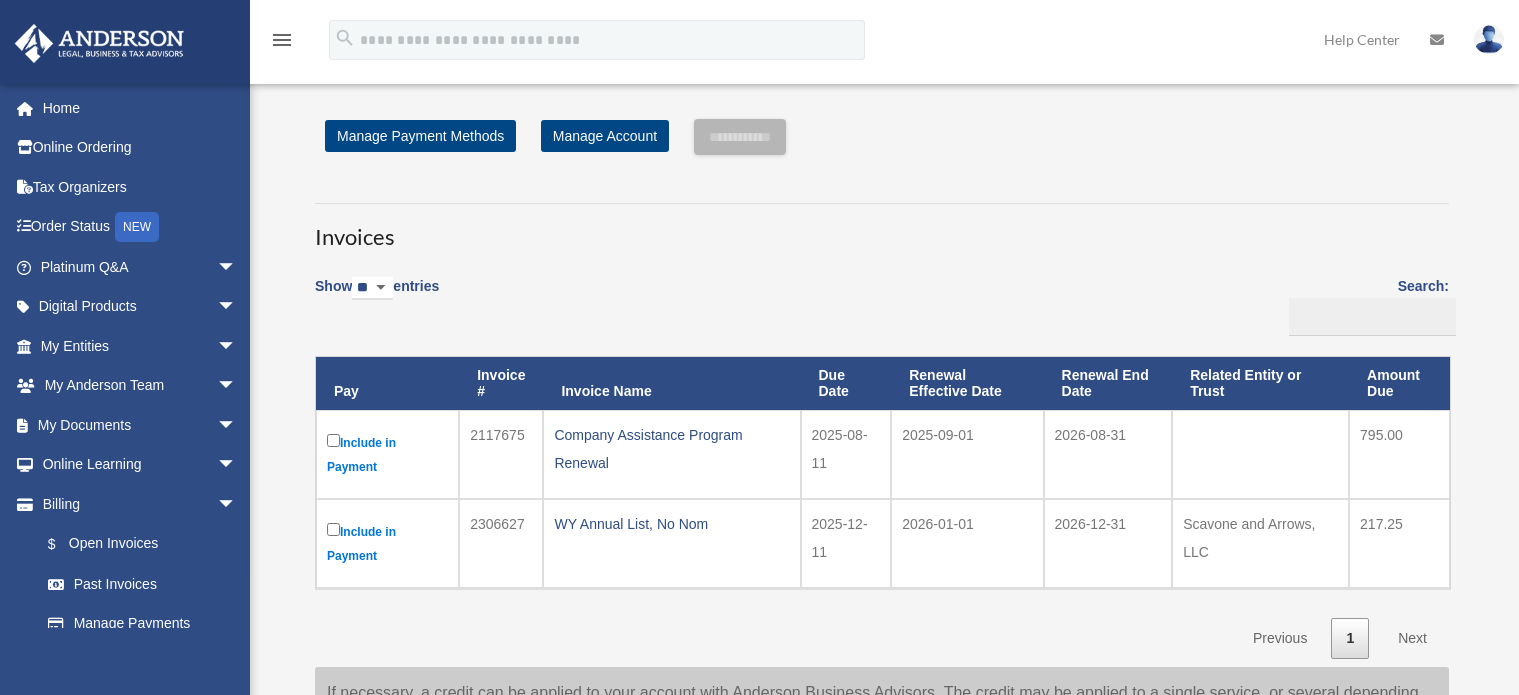 scroll, scrollTop: 0, scrollLeft: 0, axis: both 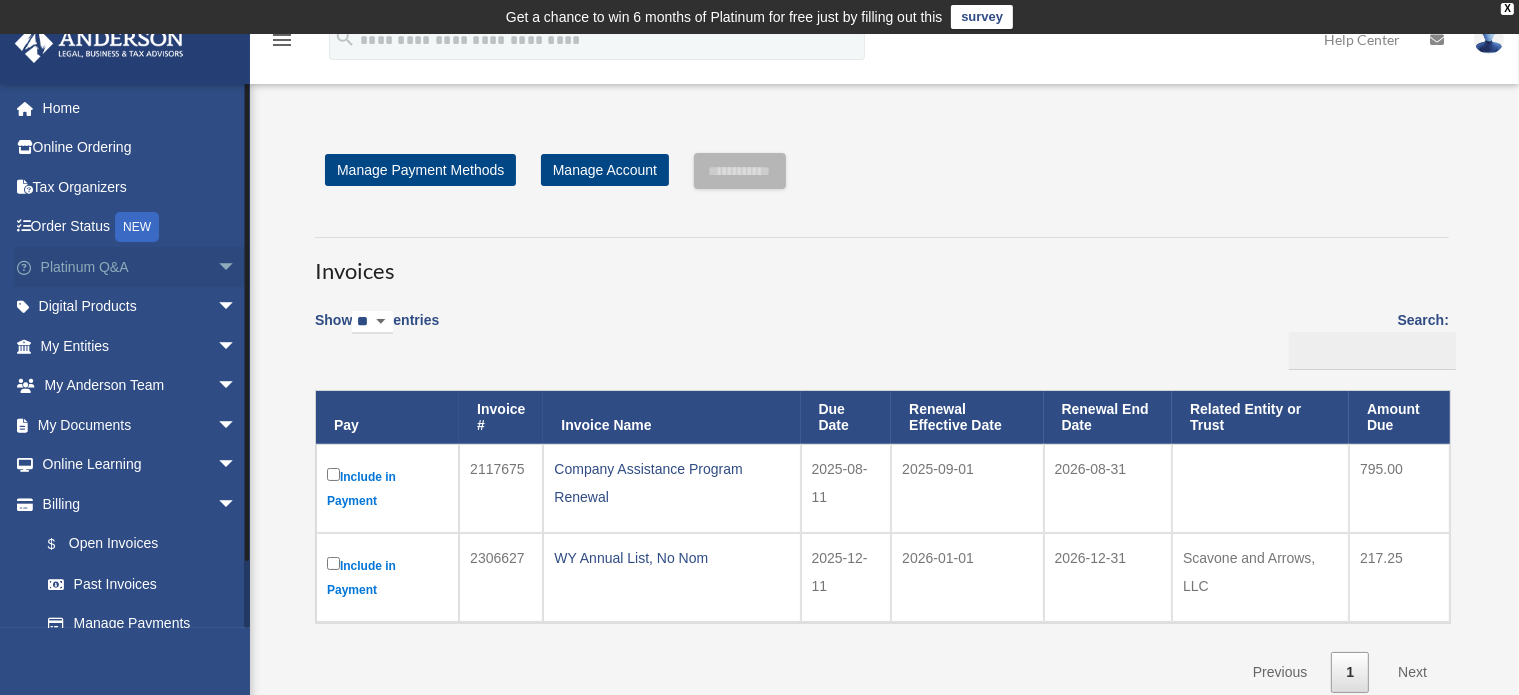 click on "arrow_drop_down" at bounding box center (237, 267) 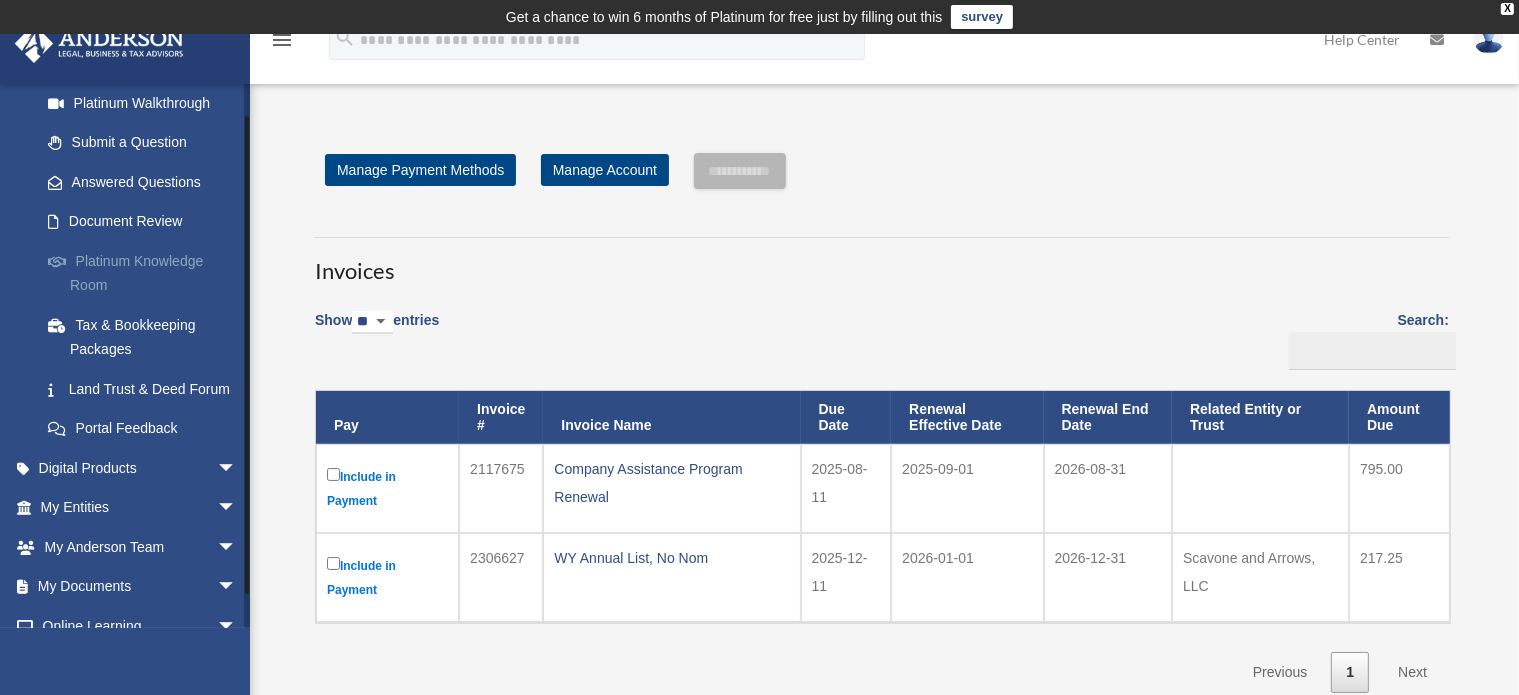 scroll, scrollTop: 246, scrollLeft: 0, axis: vertical 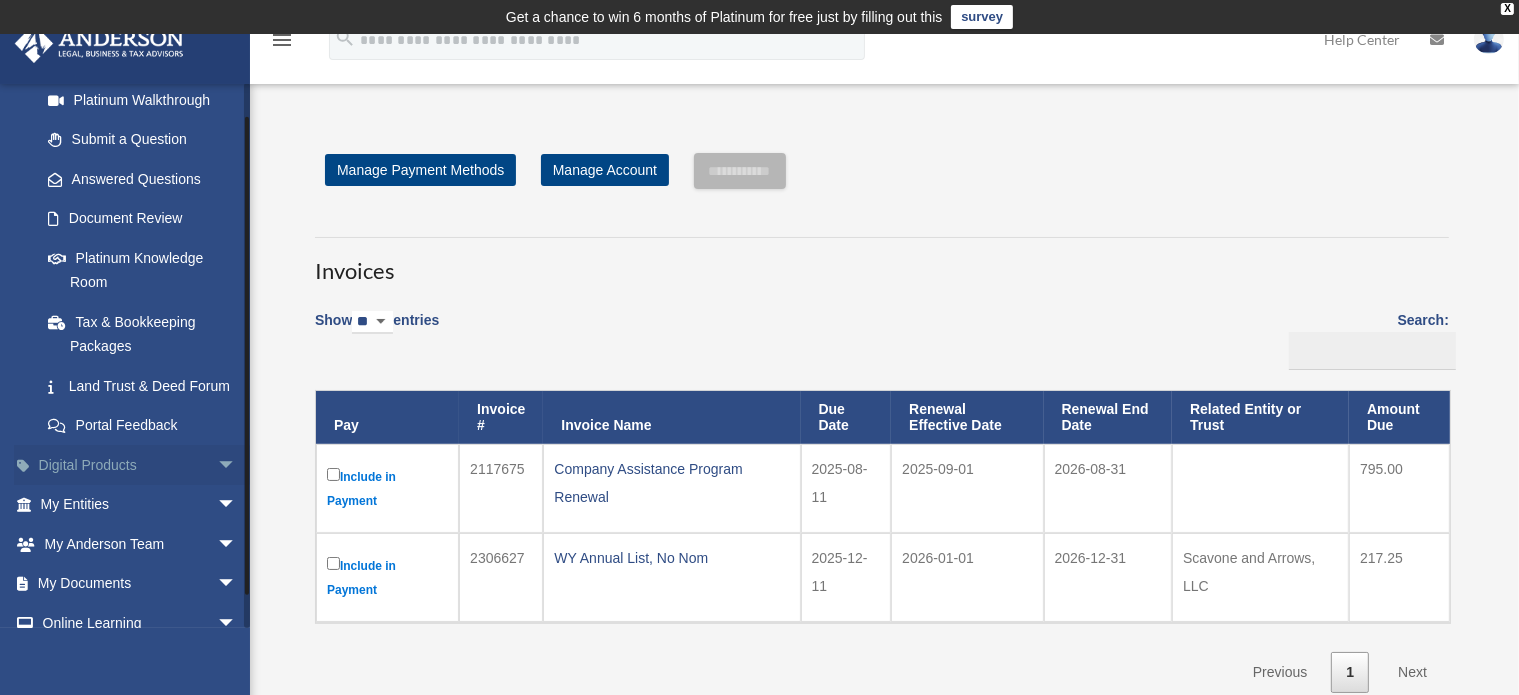 click on "arrow_drop_down" at bounding box center [237, 465] 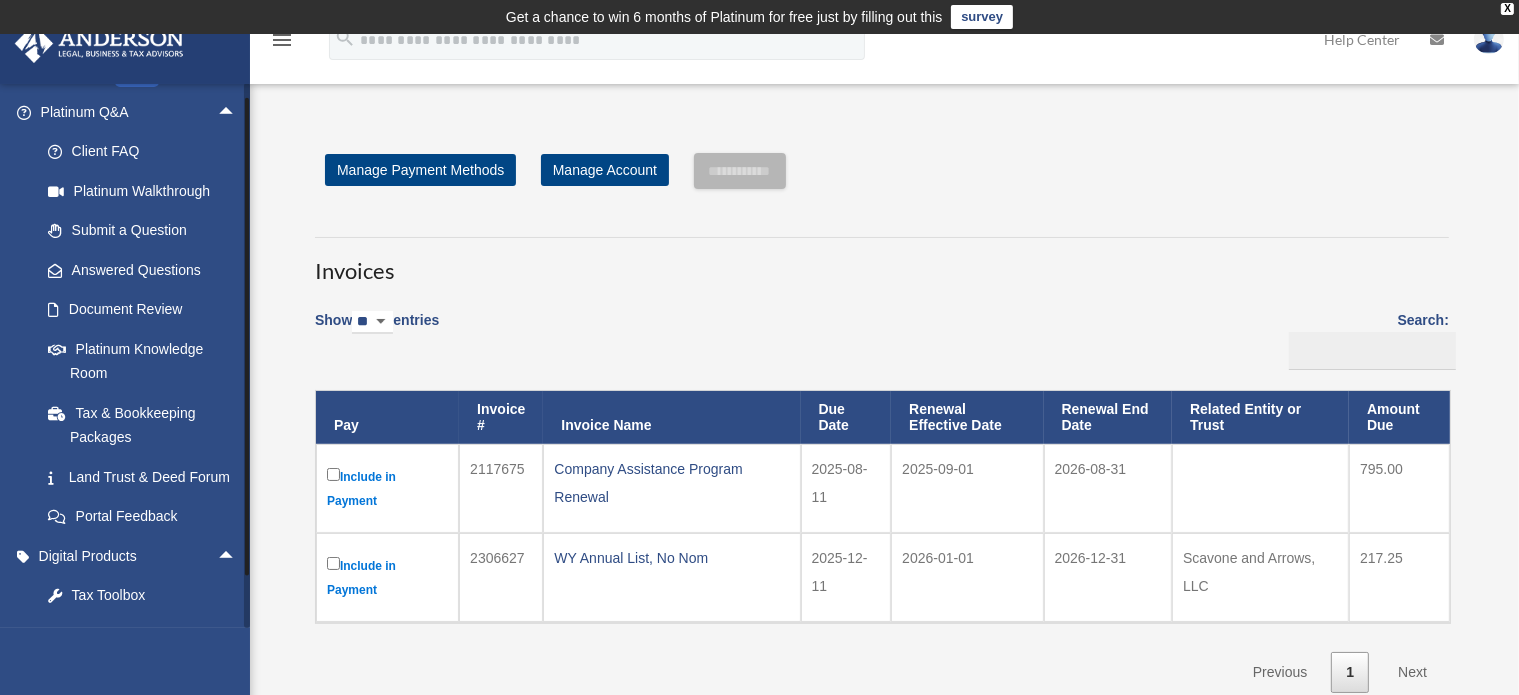 scroll, scrollTop: 154, scrollLeft: 0, axis: vertical 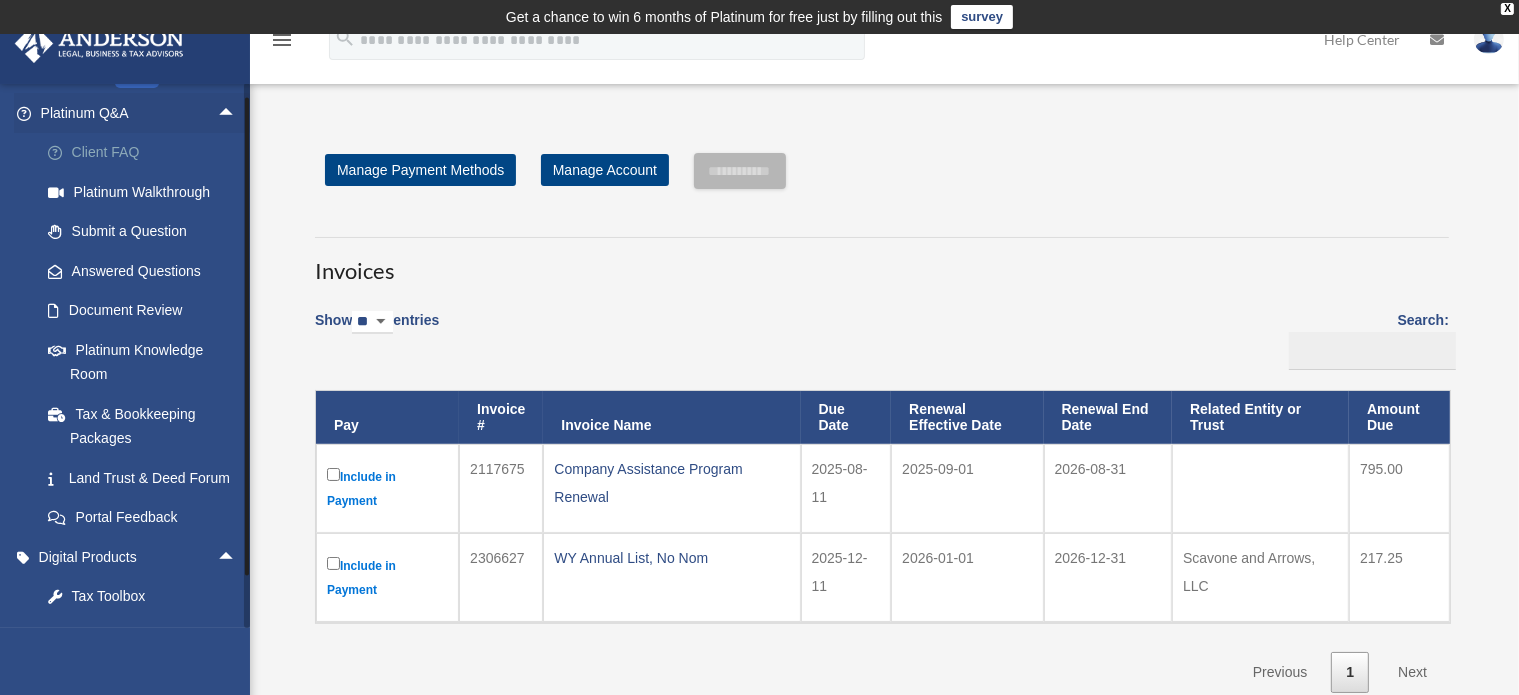 click on "Client FAQ" at bounding box center [147, 153] 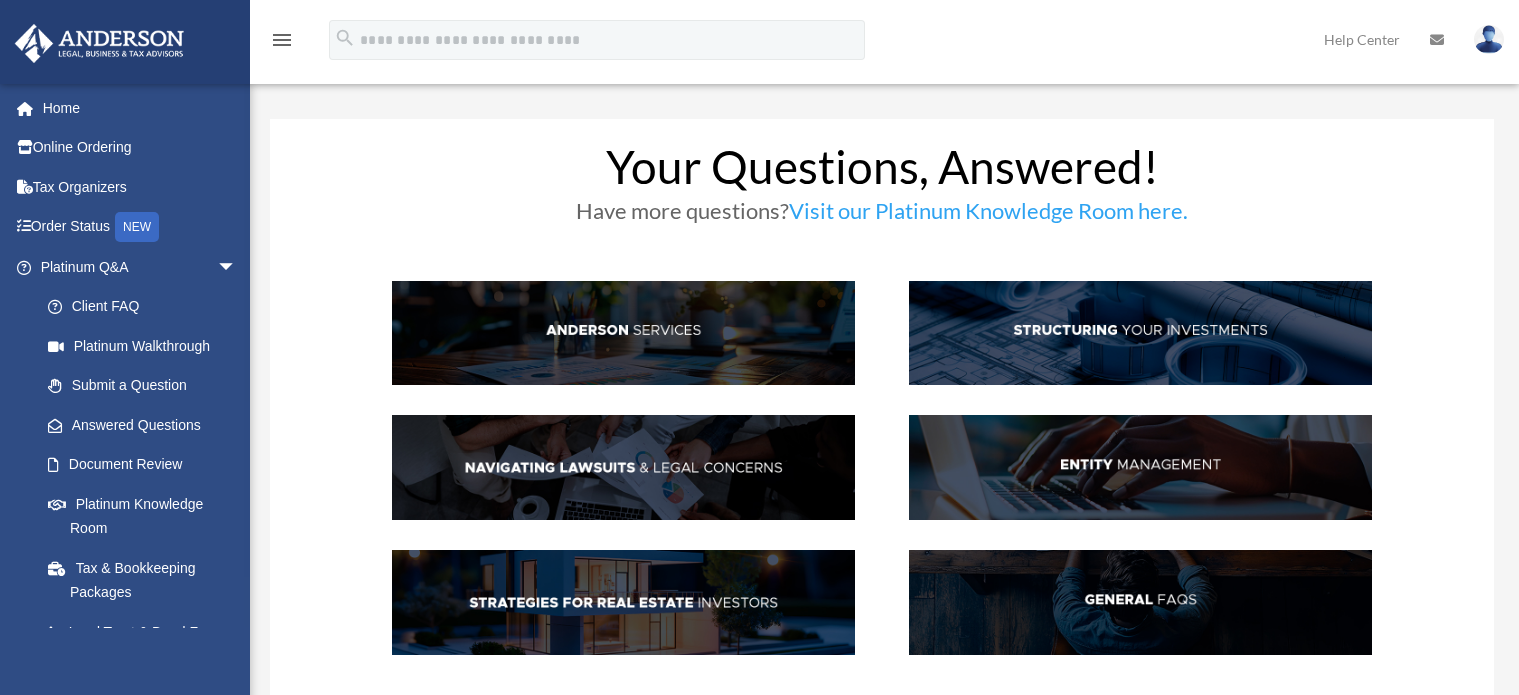 scroll, scrollTop: 0, scrollLeft: 0, axis: both 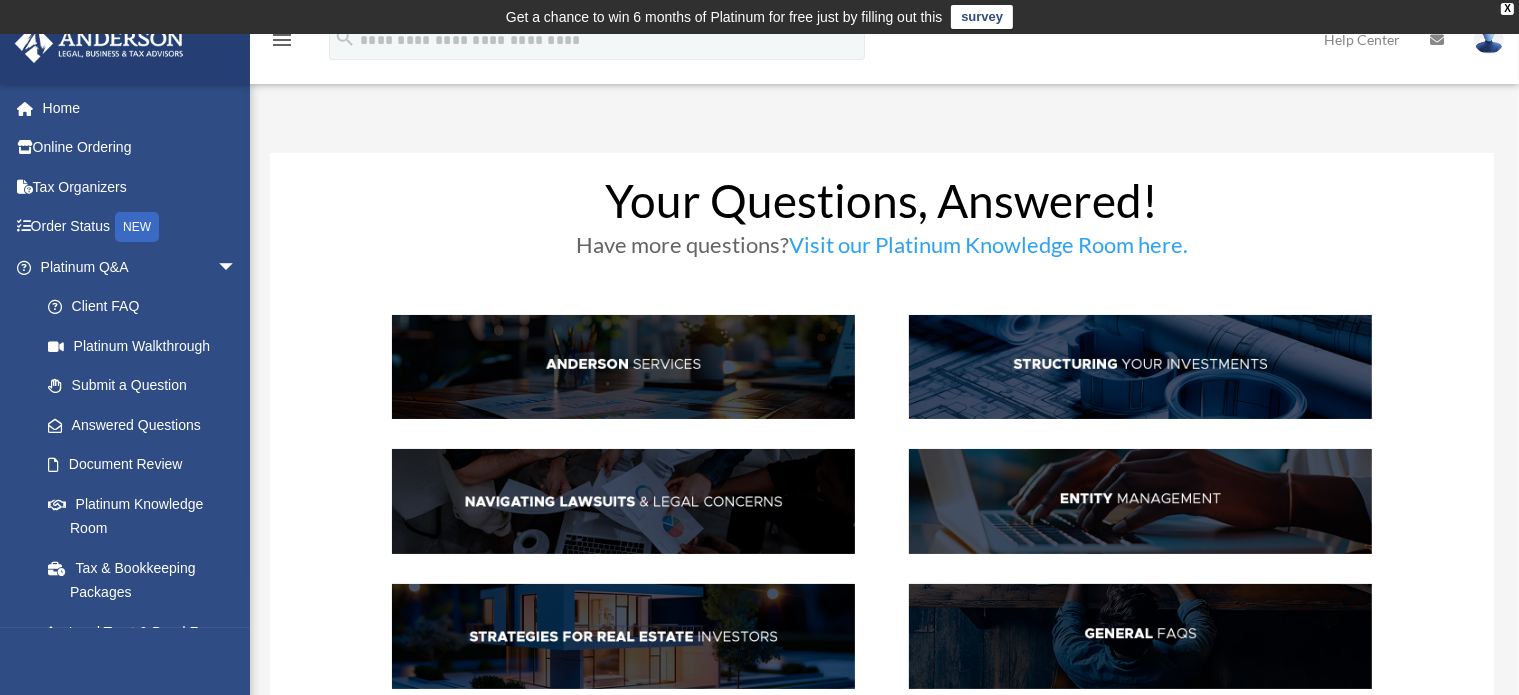 click at bounding box center (623, 367) 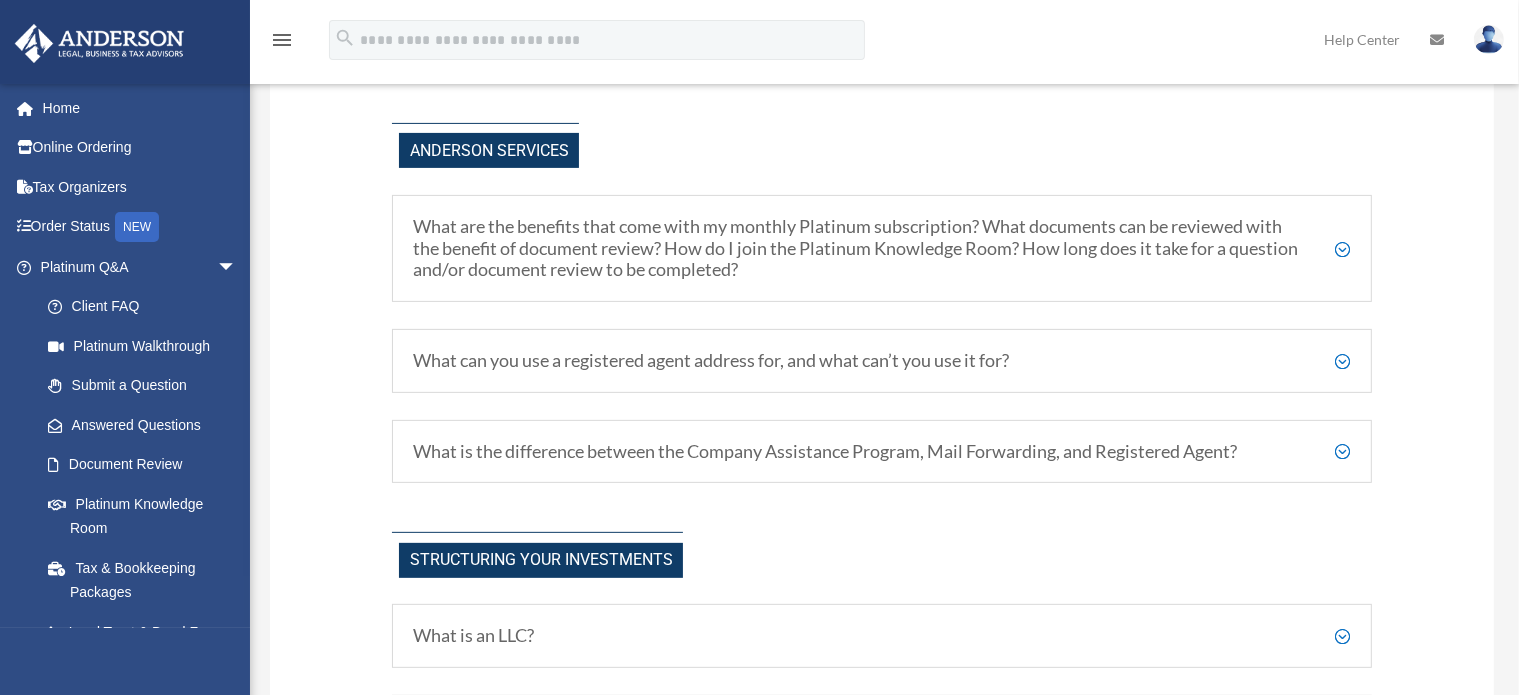 scroll, scrollTop: 619, scrollLeft: 0, axis: vertical 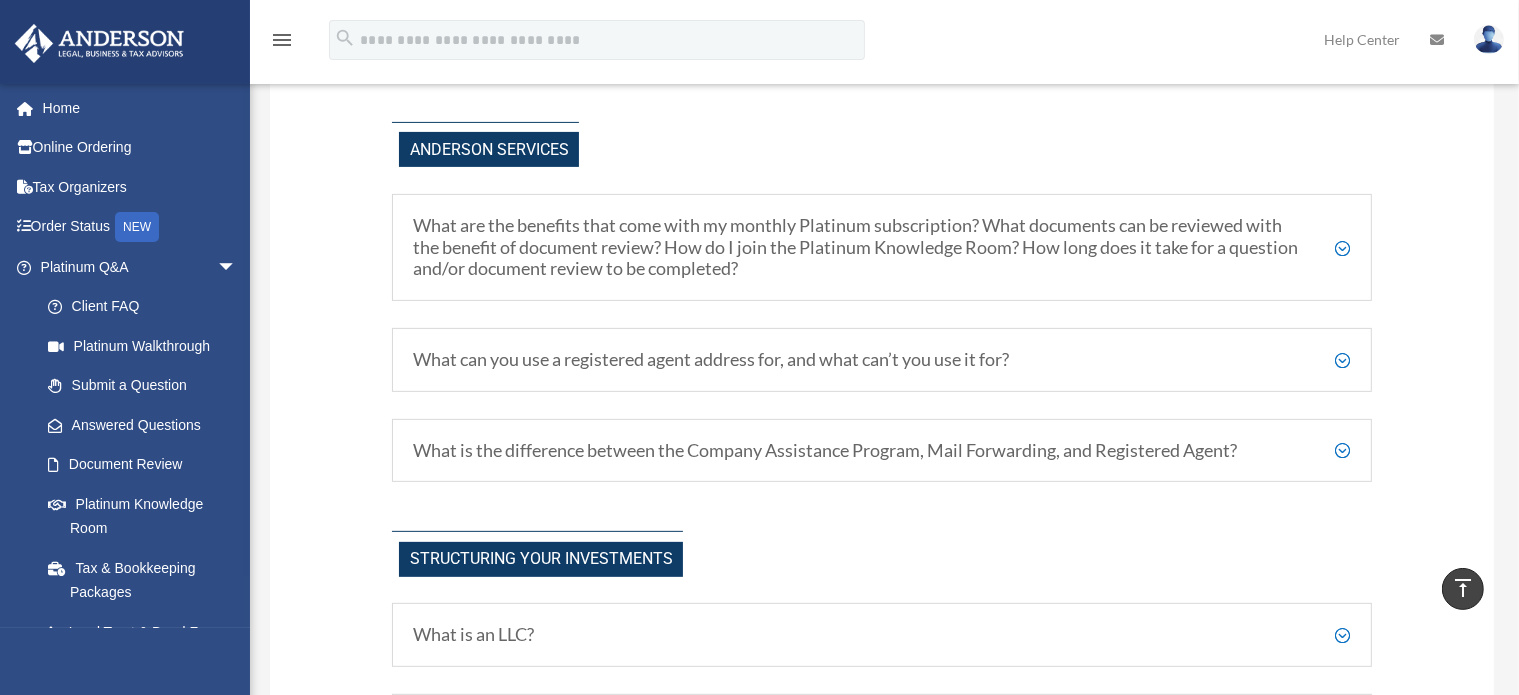 click on "What can you use a registered agent address for, and what can’t you use it for?" at bounding box center [881, 360] 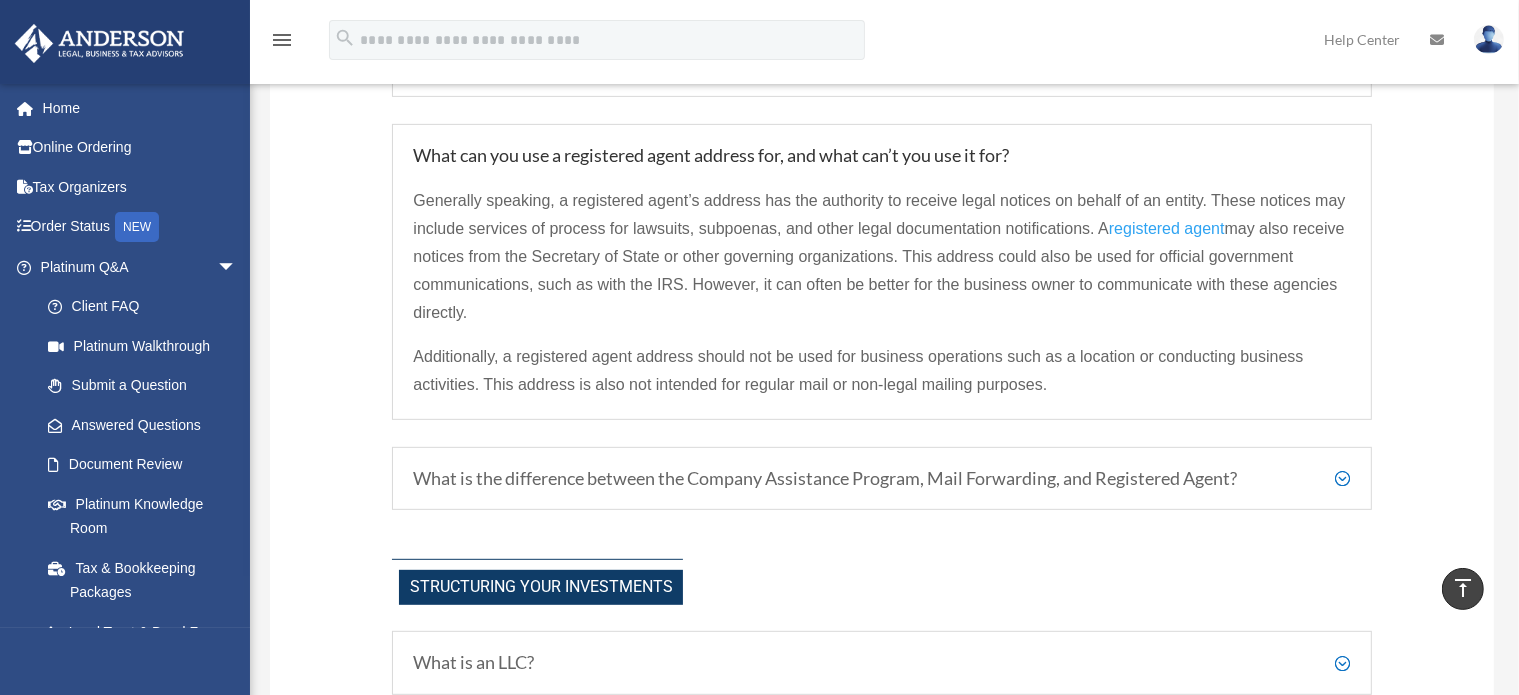 scroll, scrollTop: 827, scrollLeft: 0, axis: vertical 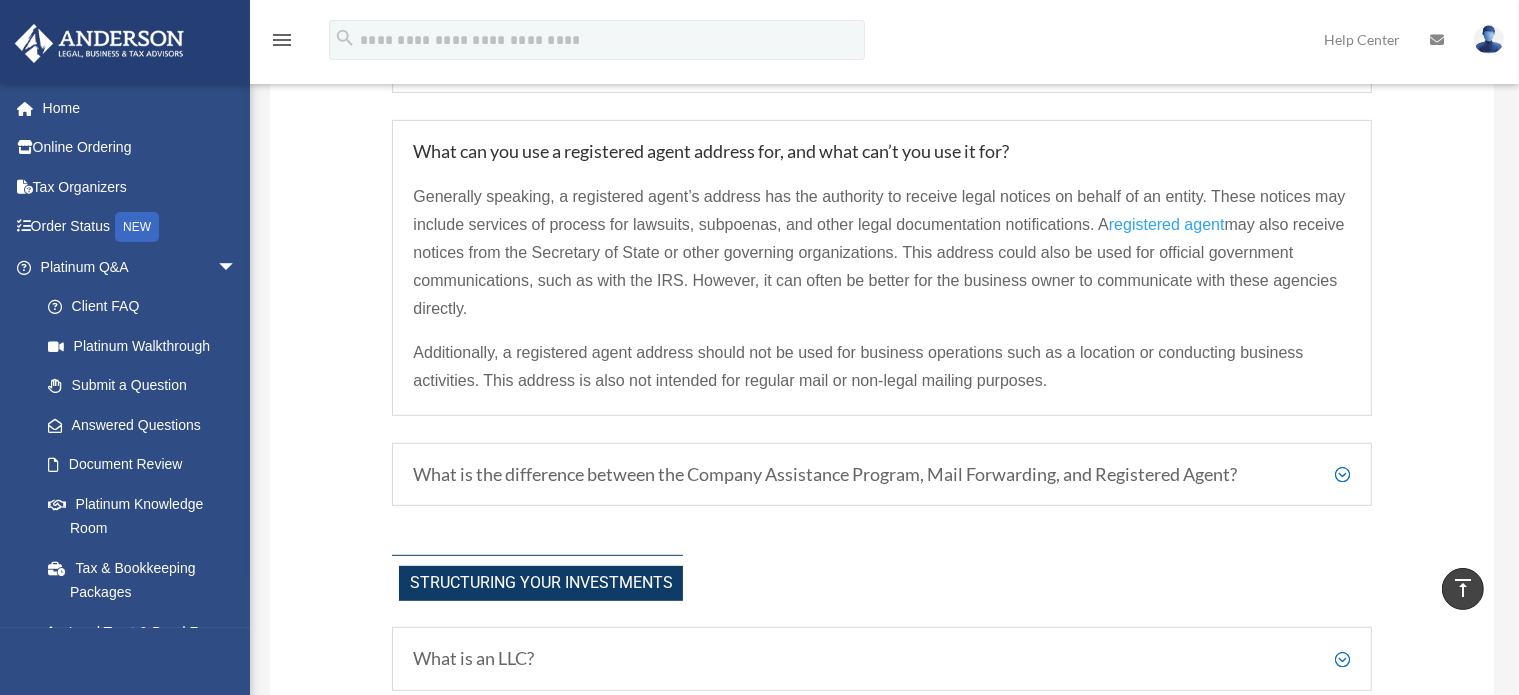 click on "What is the difference between the Company Assistance Program, Mail Forwarding, and Registered Agent?" at bounding box center (881, 475) 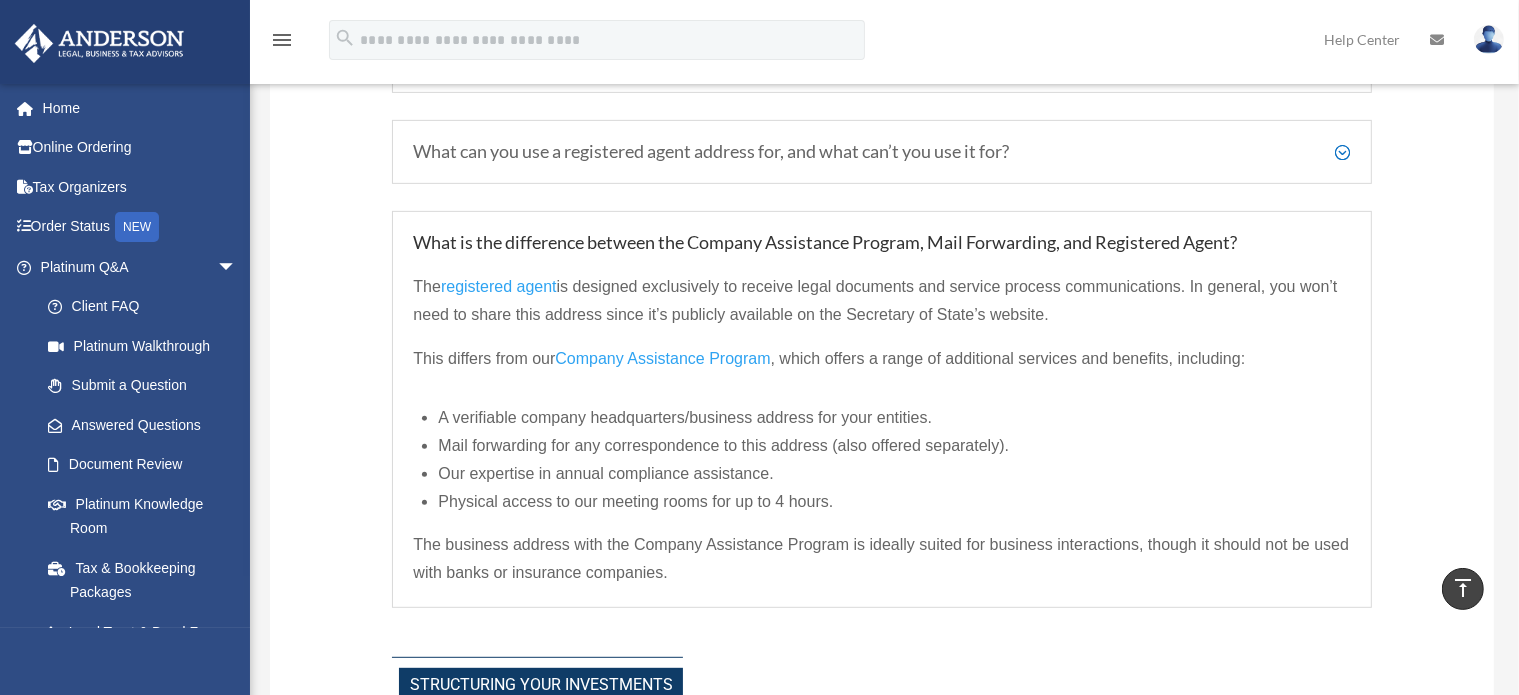 click on "What can you use a registered agent address for, and what can’t you use it for?" at bounding box center (881, 152) 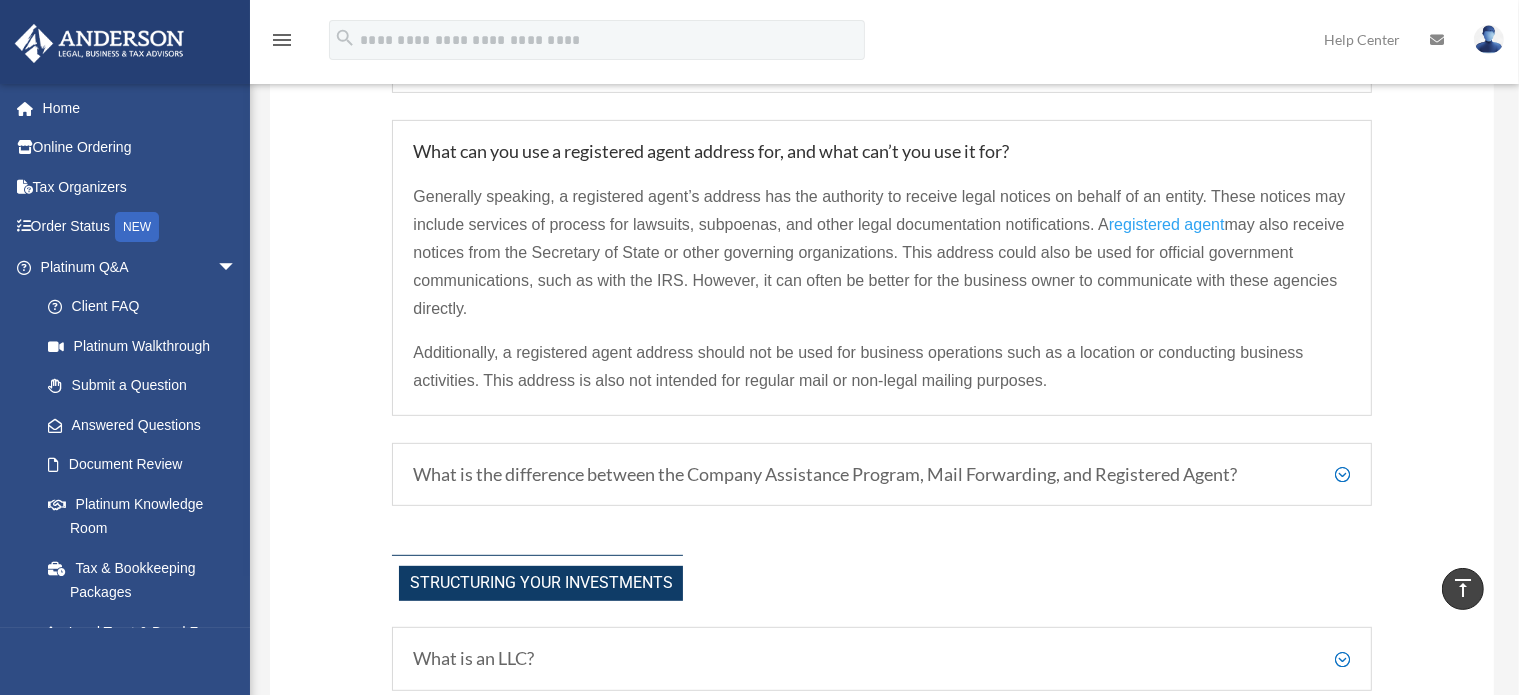 click on "Your Questions, Answered!
Have more questions?  Visit our Platinum Knowledge Room here.
Anderson Services
What are the benefits that come with my monthly Platinum subscription? What documents can be reviewed with the benefit of document review? How do I join the Platinum Knowledge Room? How long does it take for a question and/or document review to be completed?
As a  Platinum member
Platinum Portal
However, for the quickest response, we recommend utilizing the
The" at bounding box center (882, 1699) 